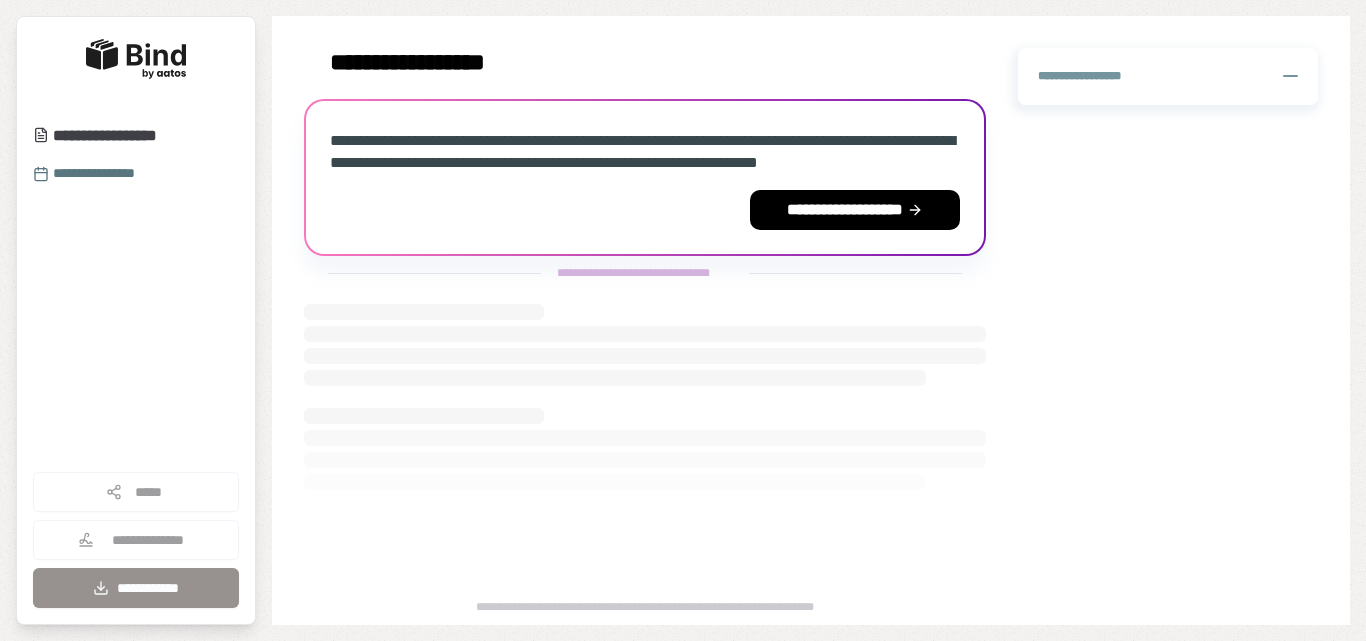 scroll, scrollTop: 0, scrollLeft: 0, axis: both 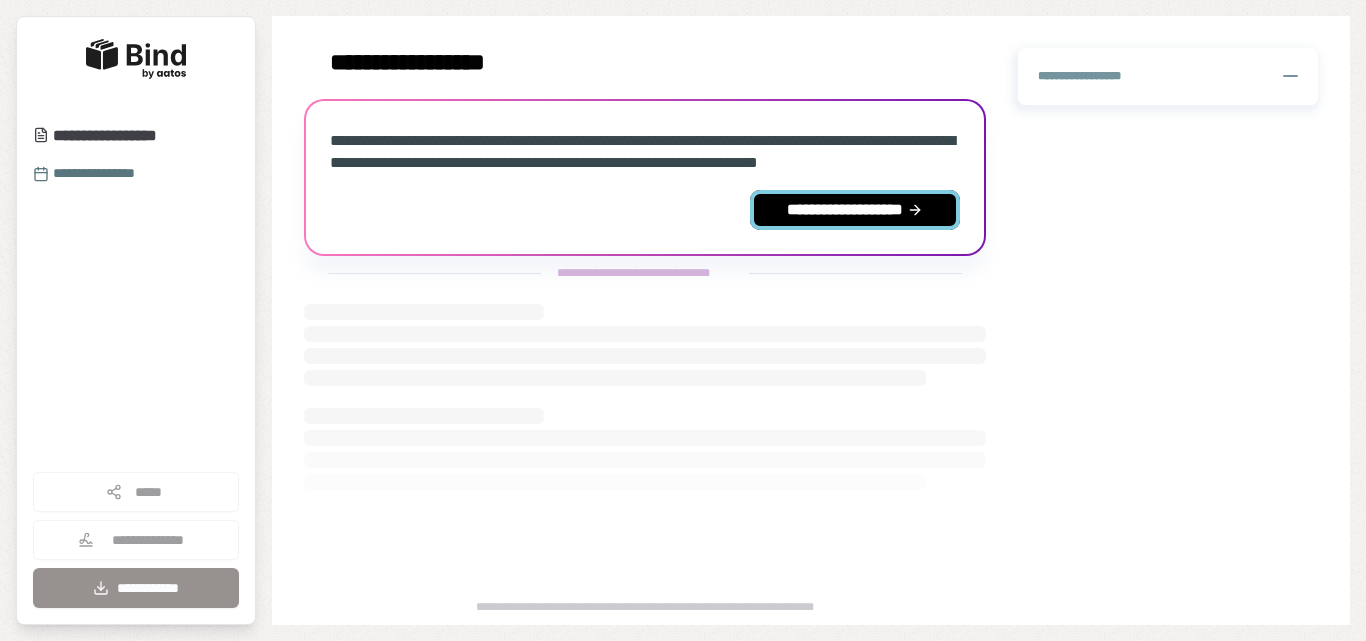 click on "**********" at bounding box center [855, 210] 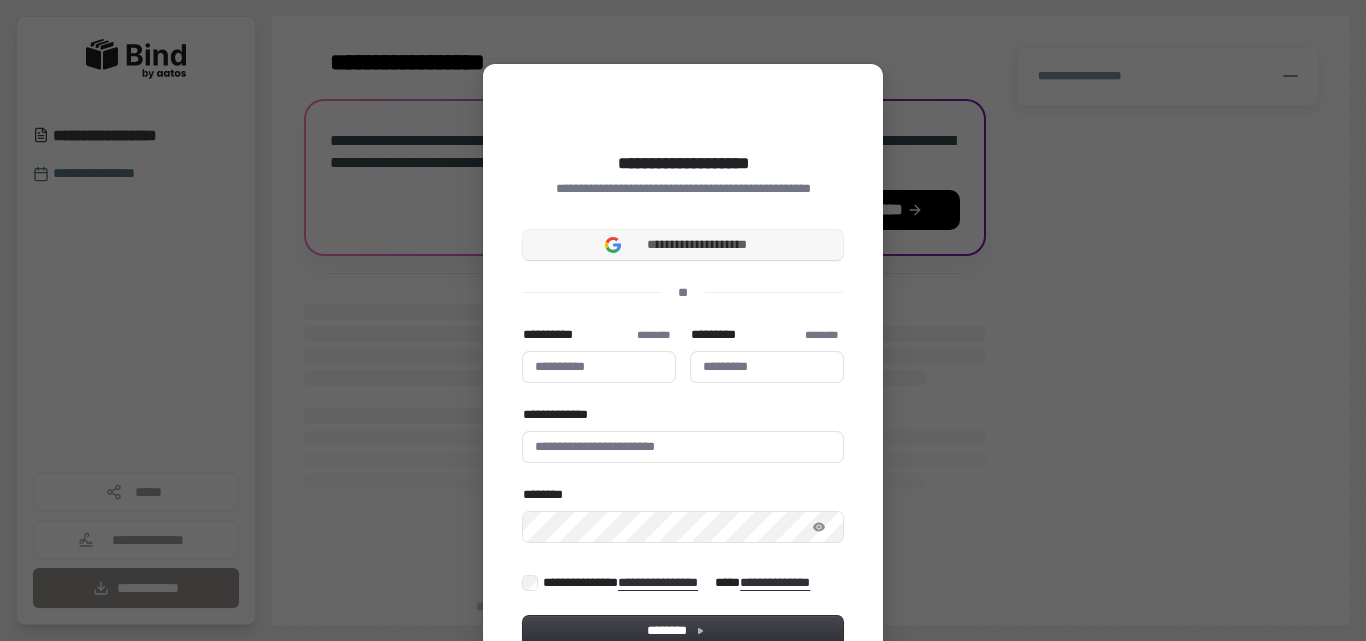 type 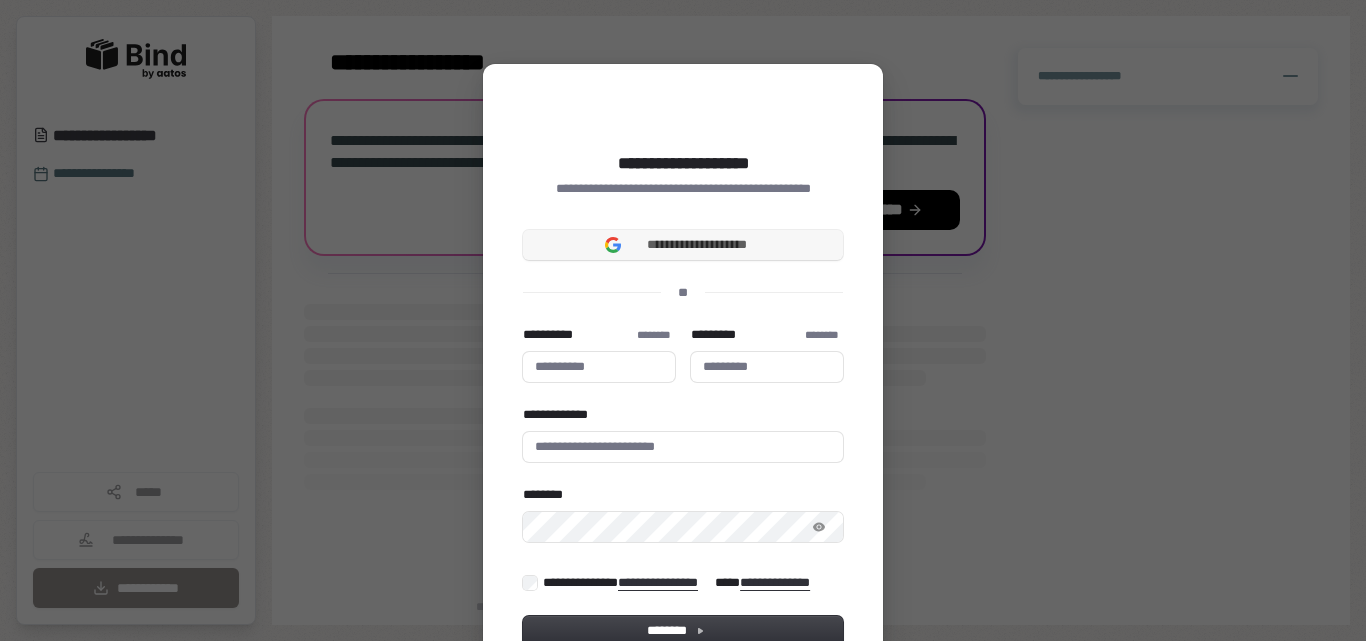 type 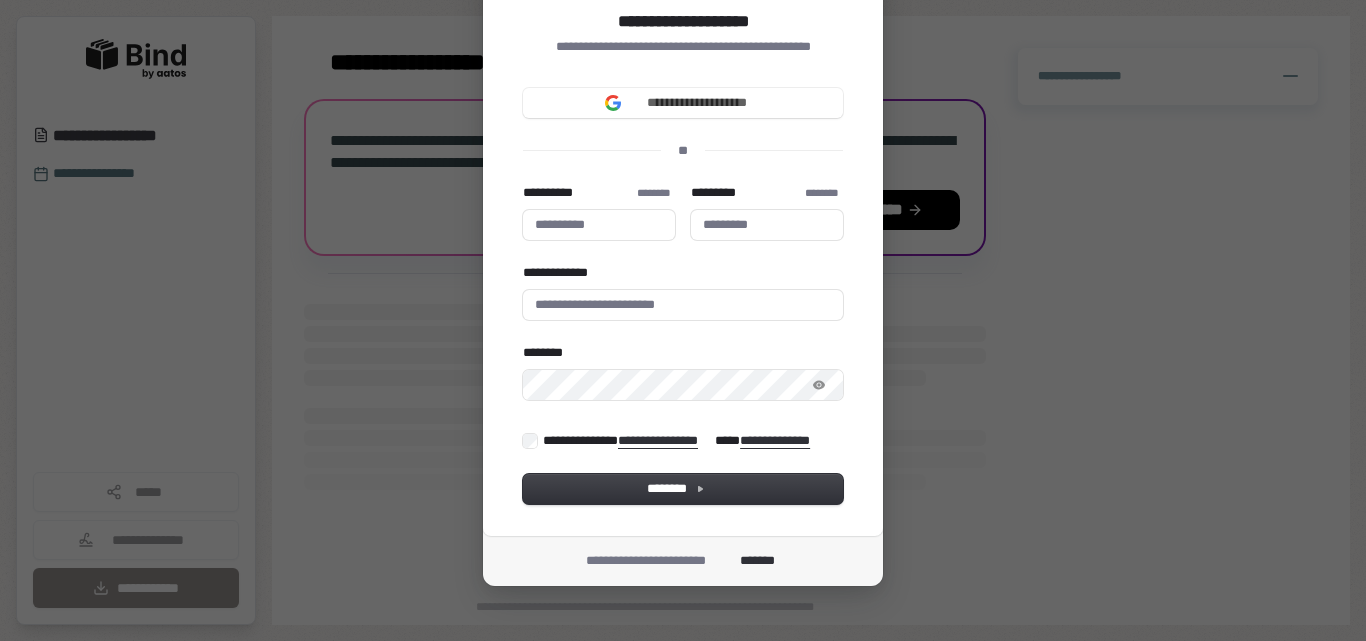 scroll, scrollTop: 151, scrollLeft: 0, axis: vertical 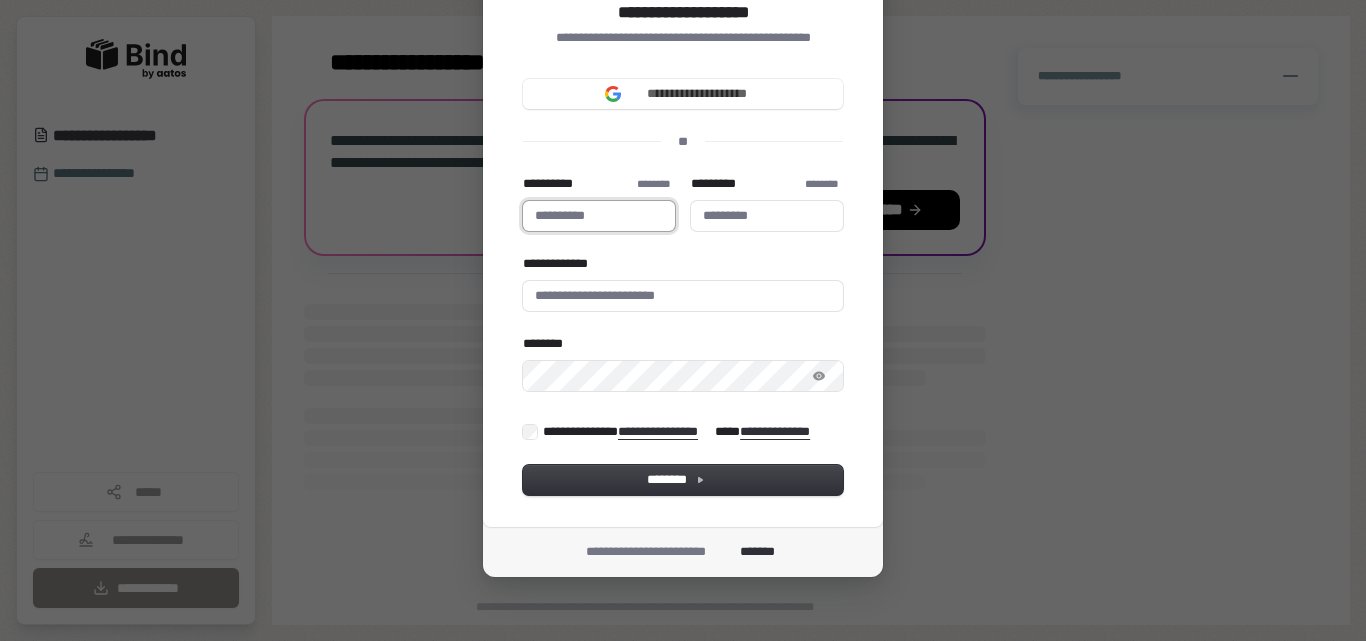 type 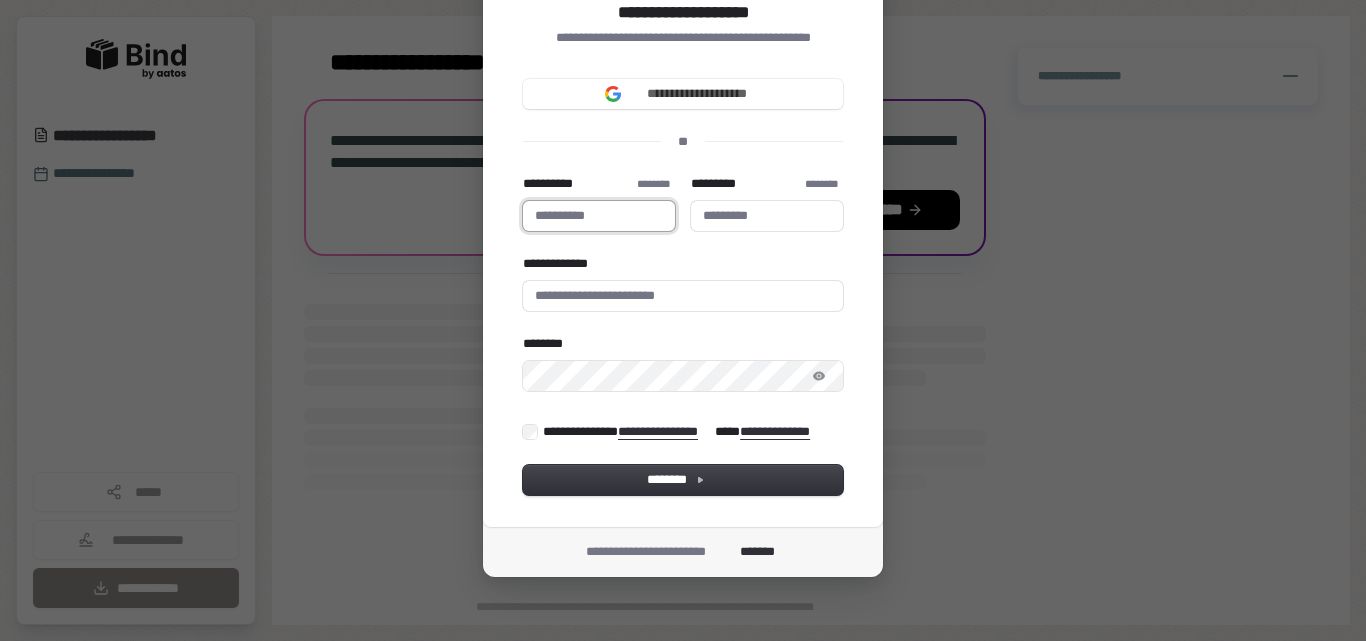 type on "*" 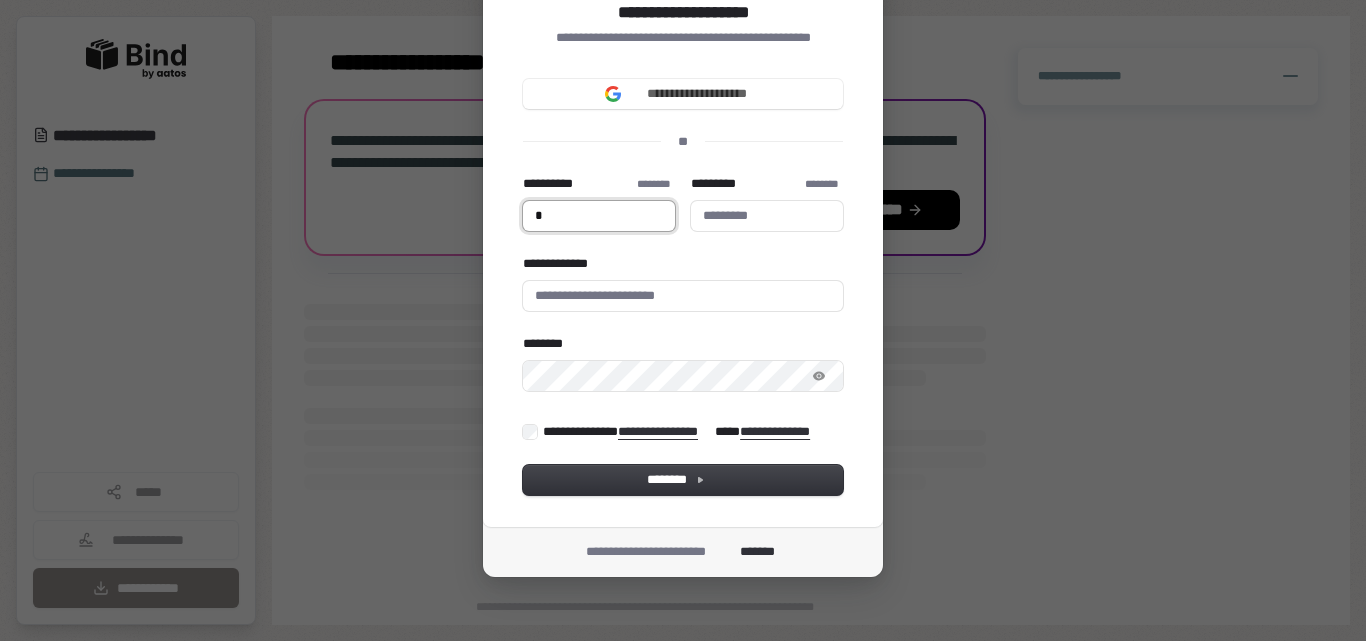type on "**" 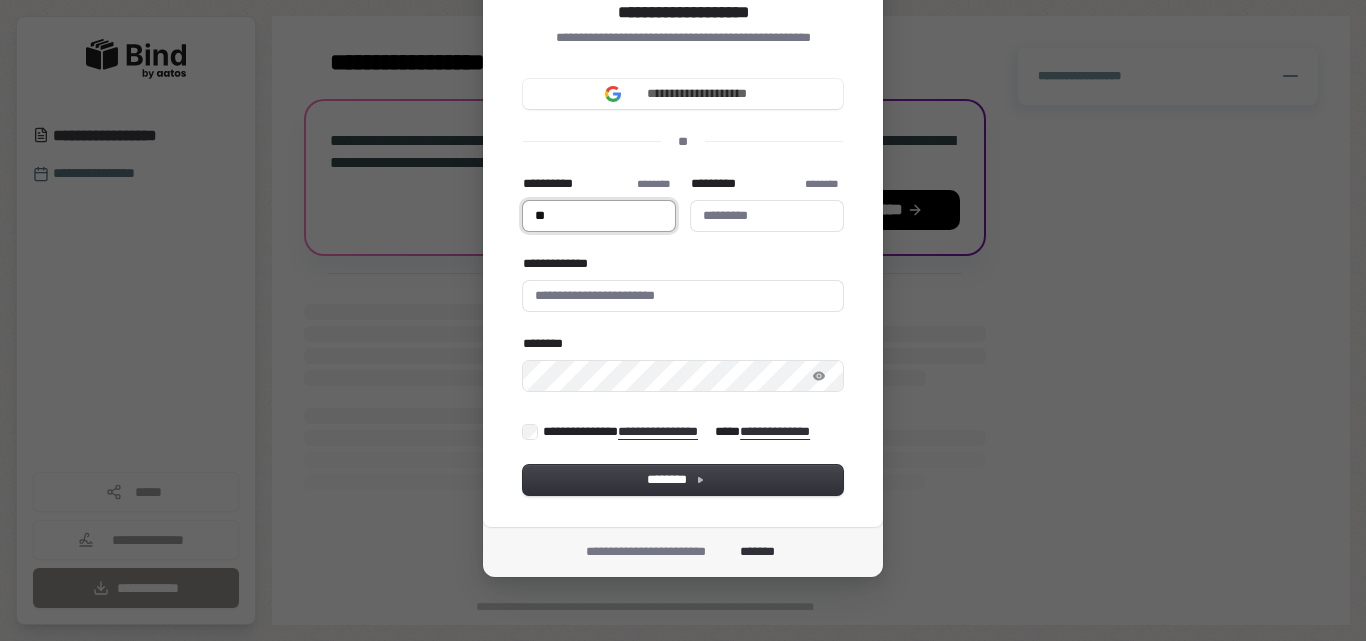 type on "***" 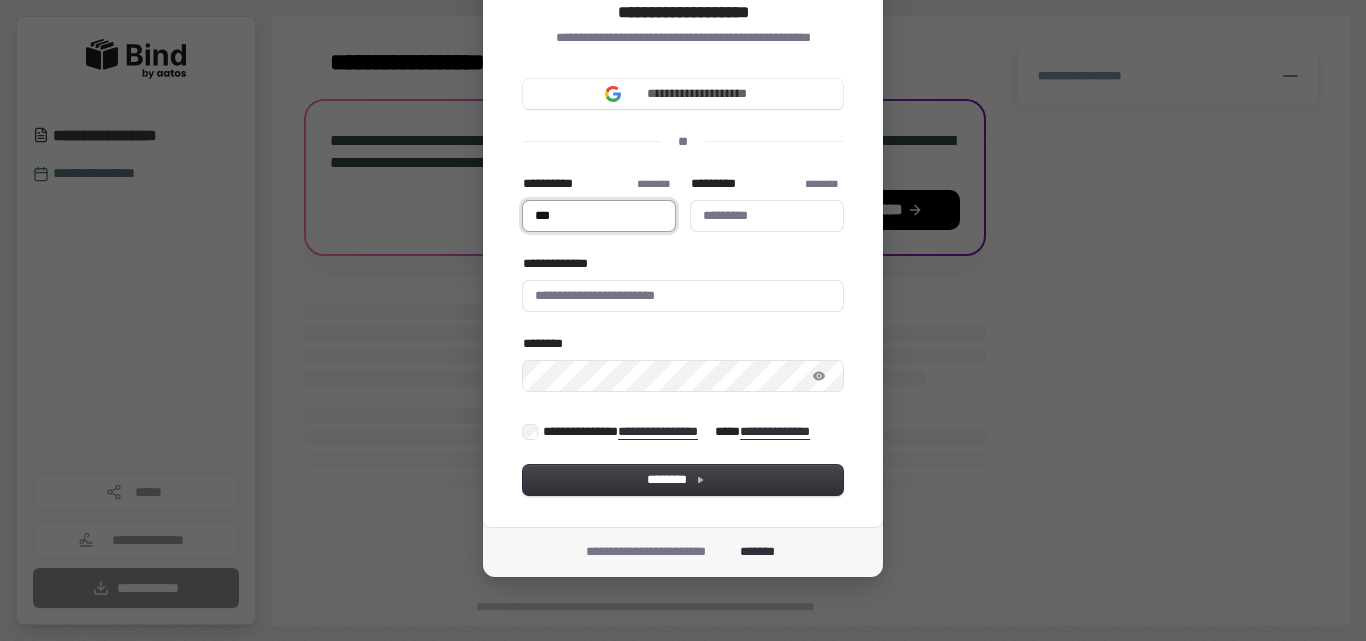 type 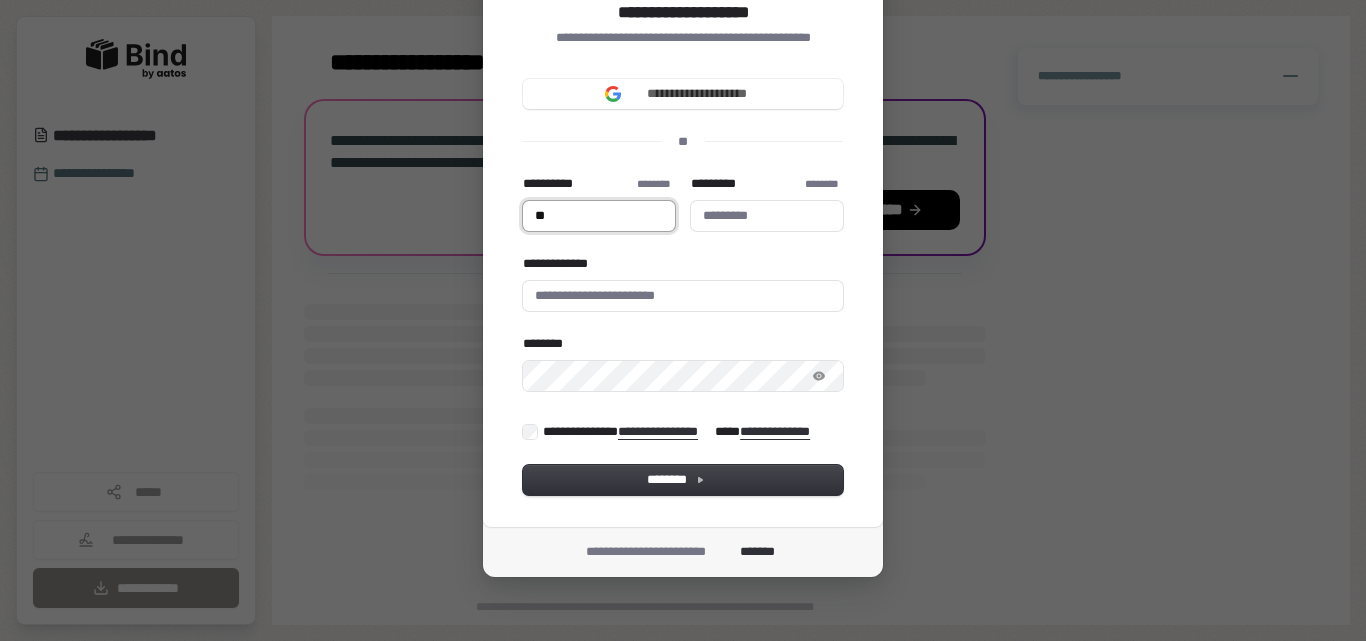 type on "*" 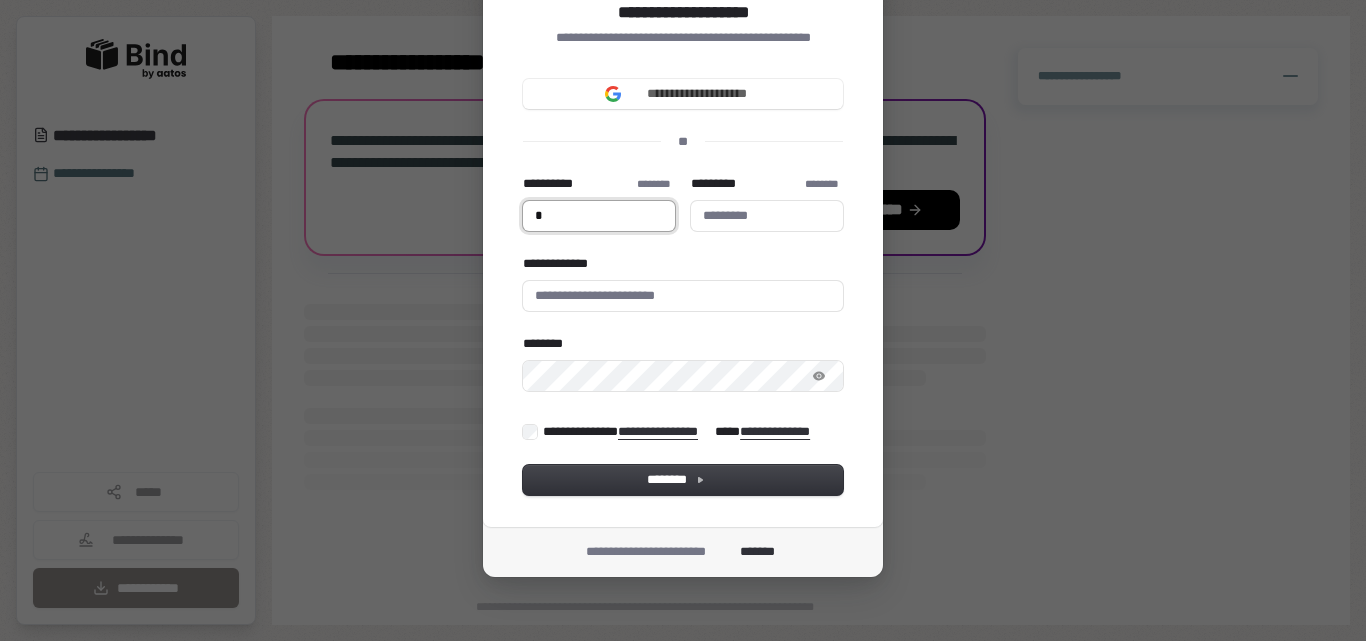 type 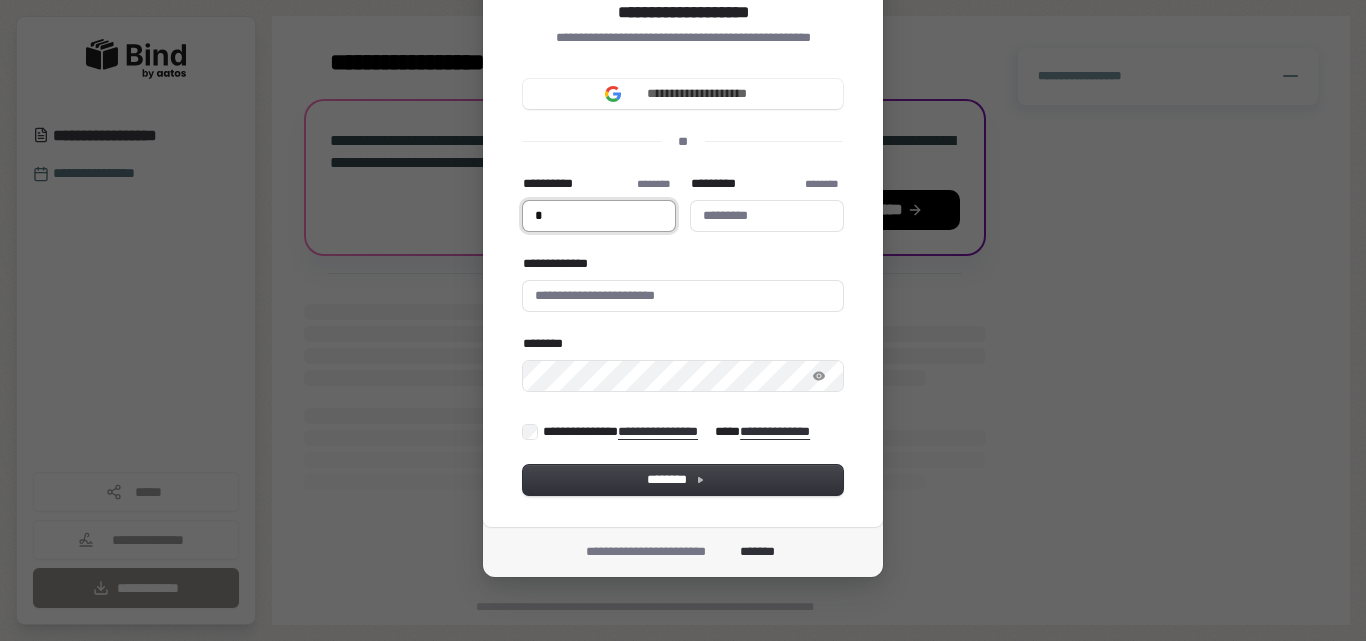 type on "*" 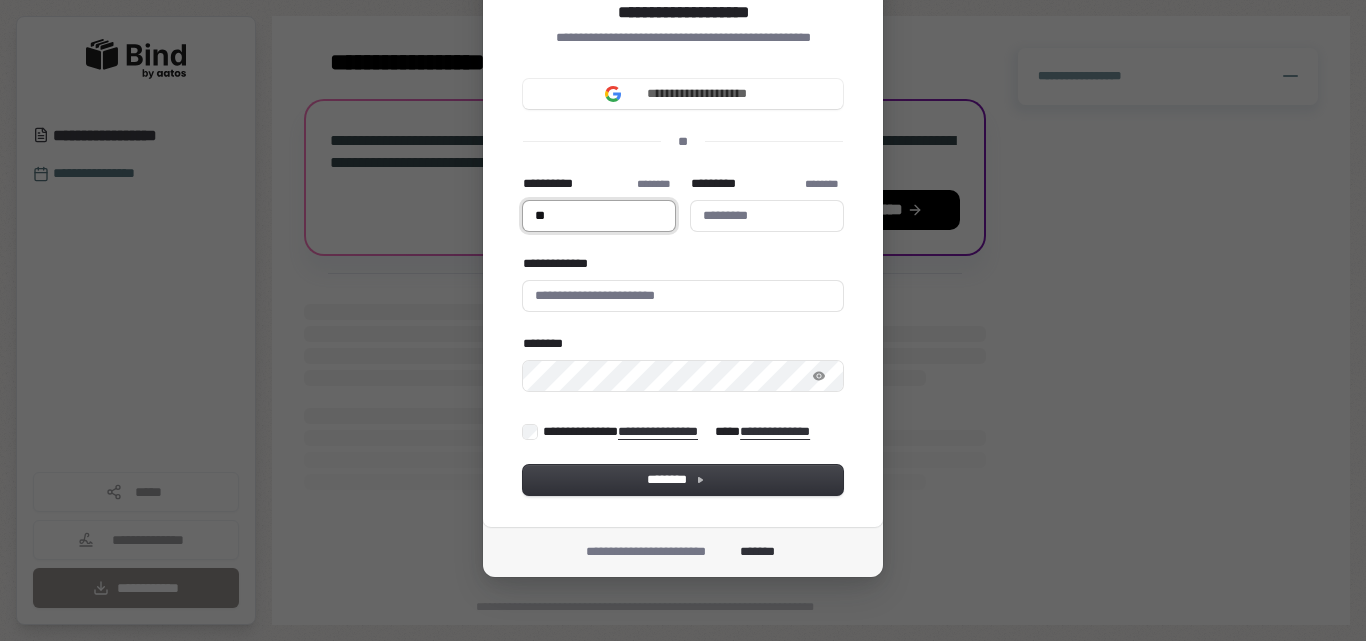 type on "***" 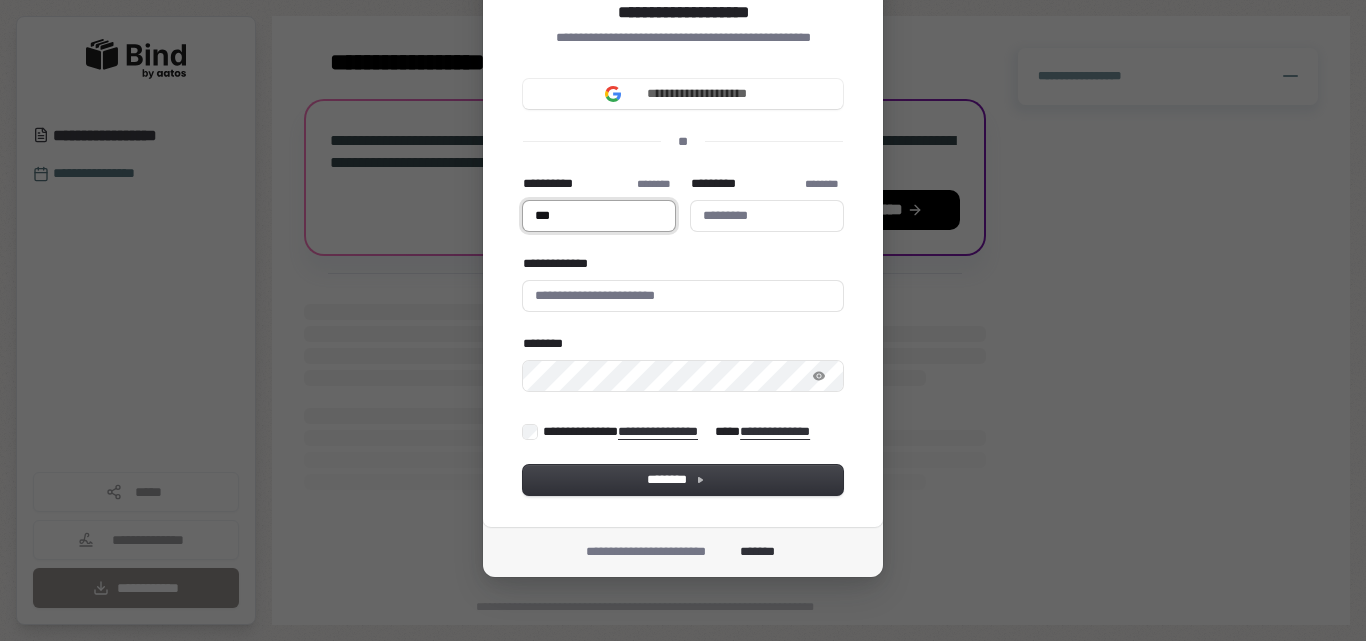 type on "****" 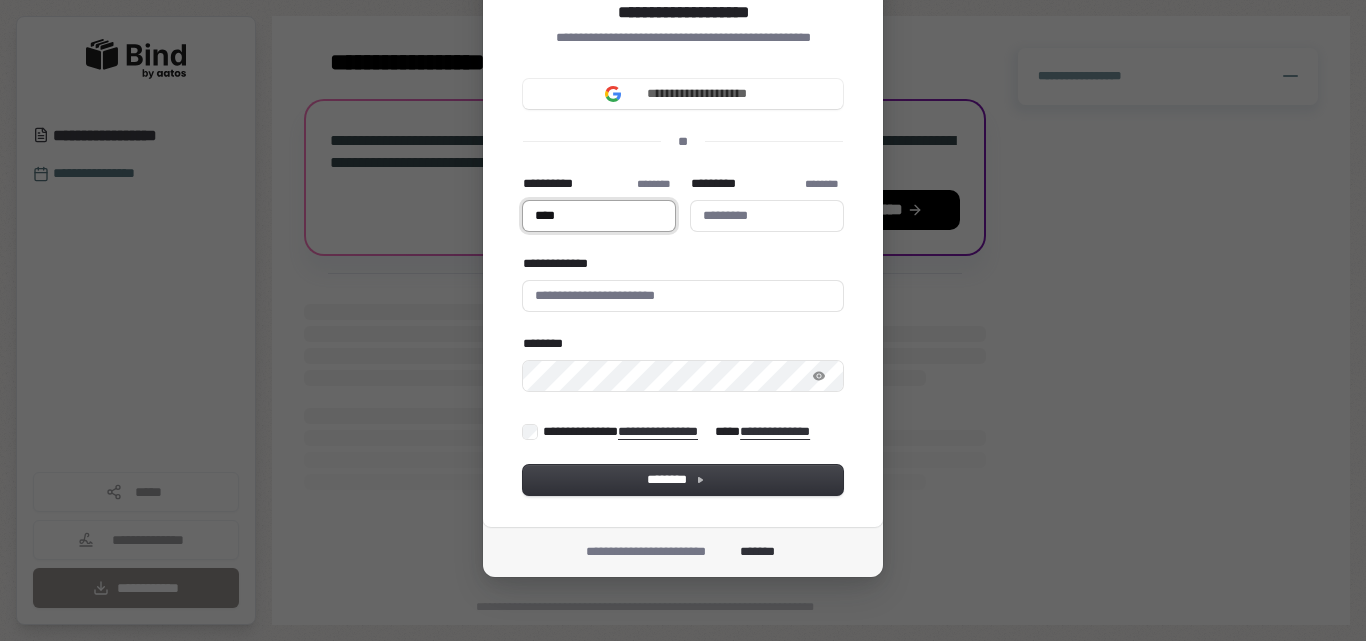 type on "*****" 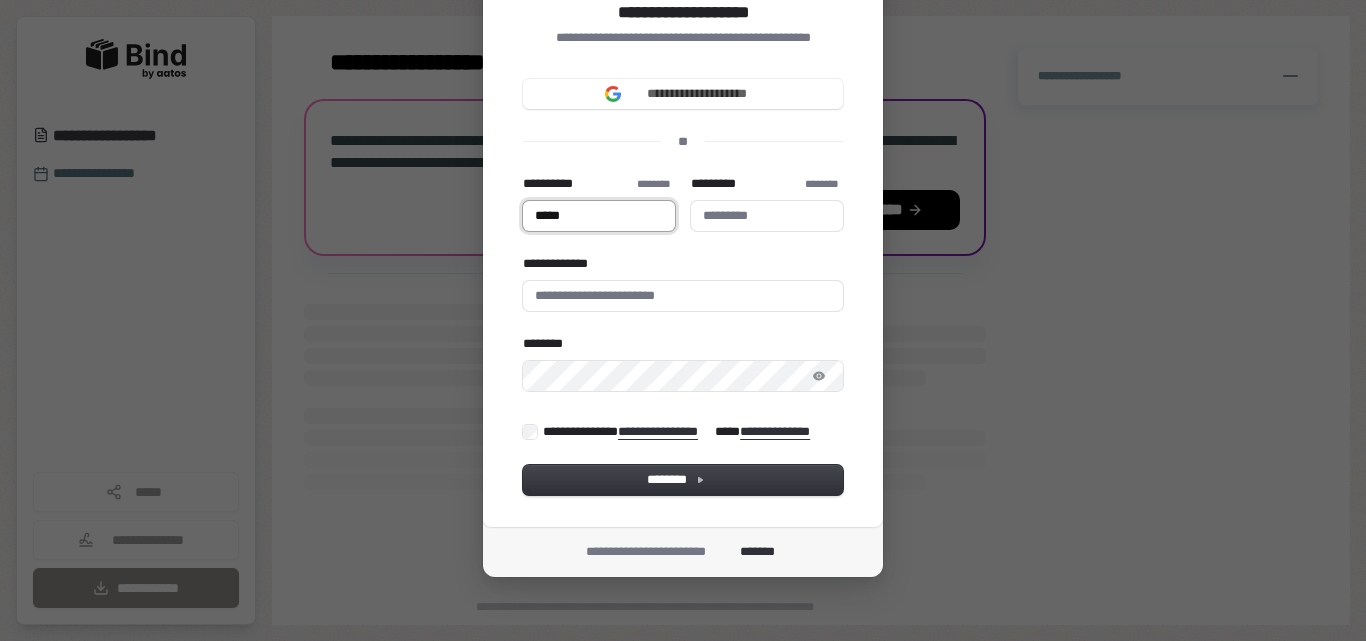 type on "******" 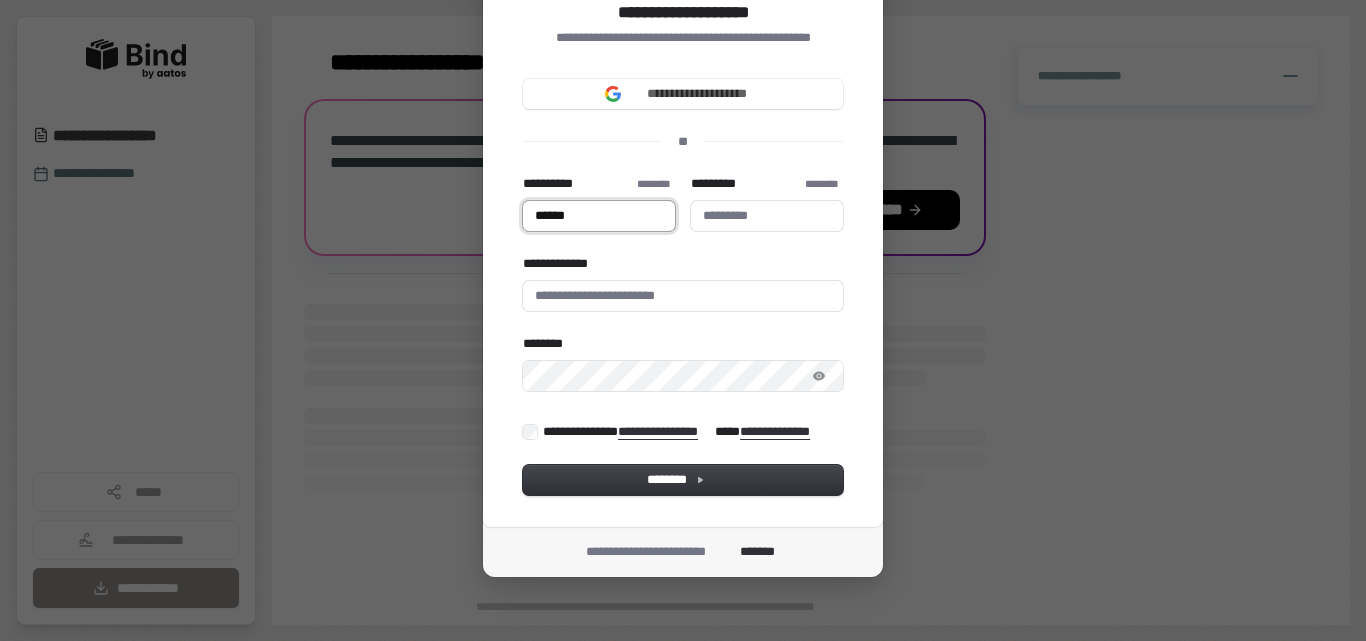 type on "*******" 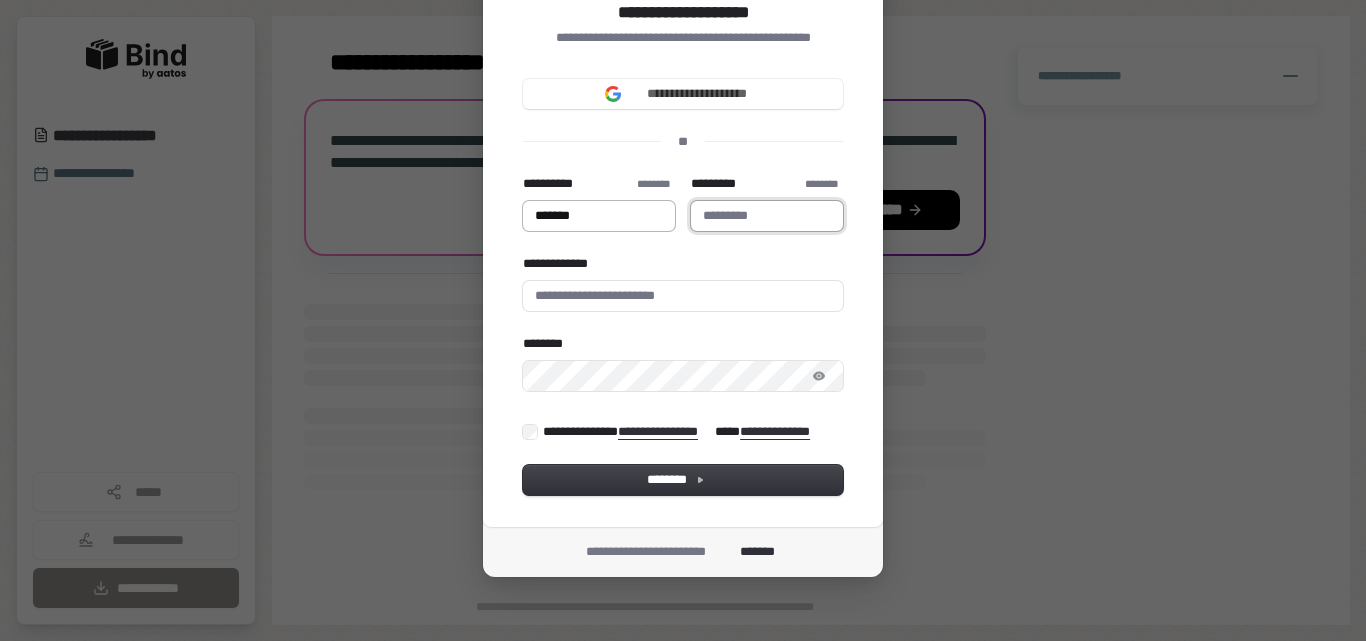 type on "*******" 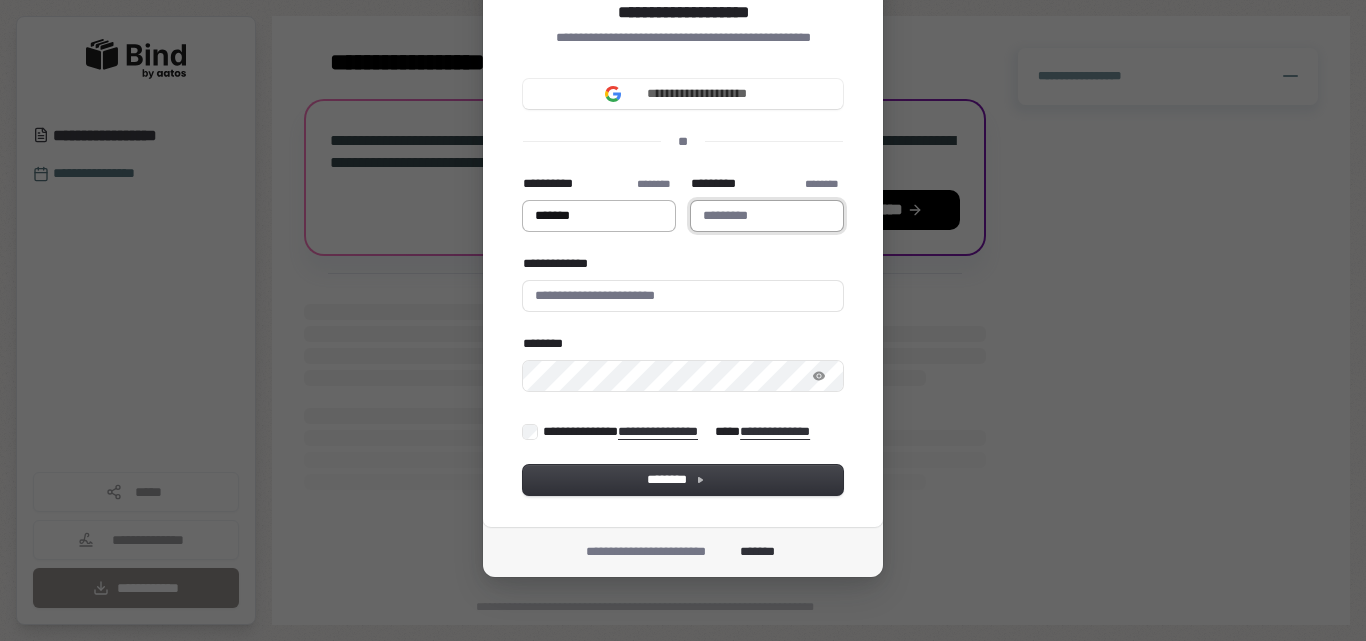 type on "*******" 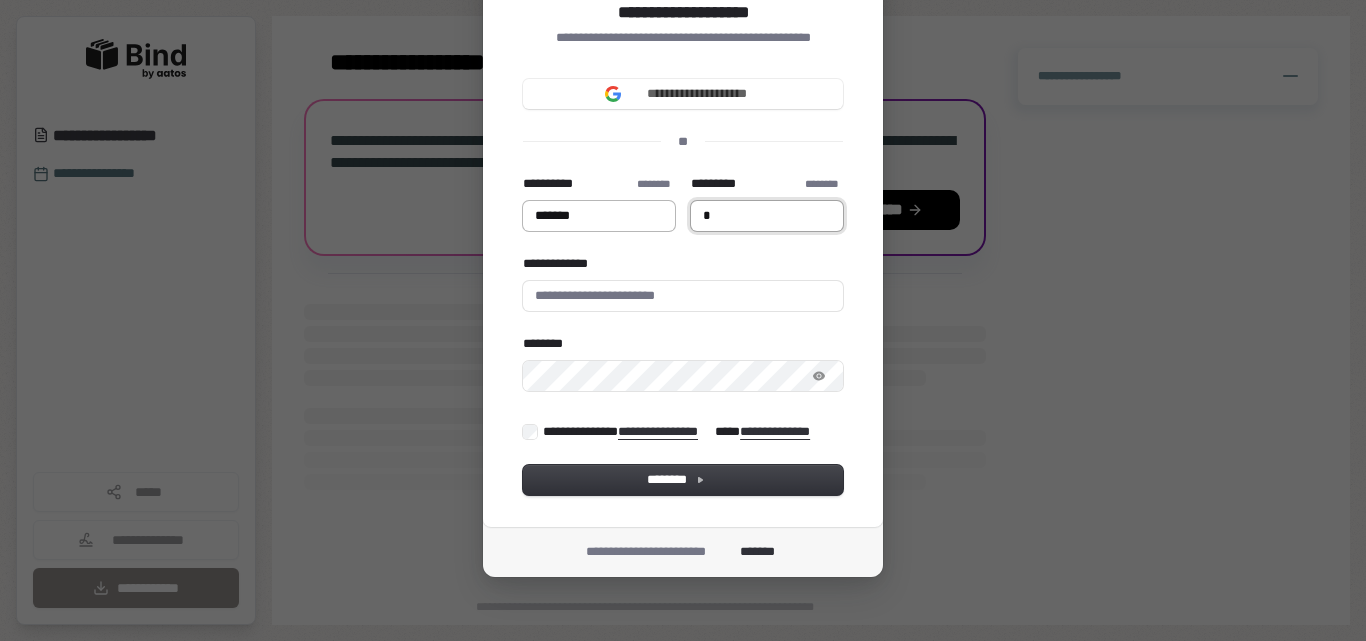 type on "*******" 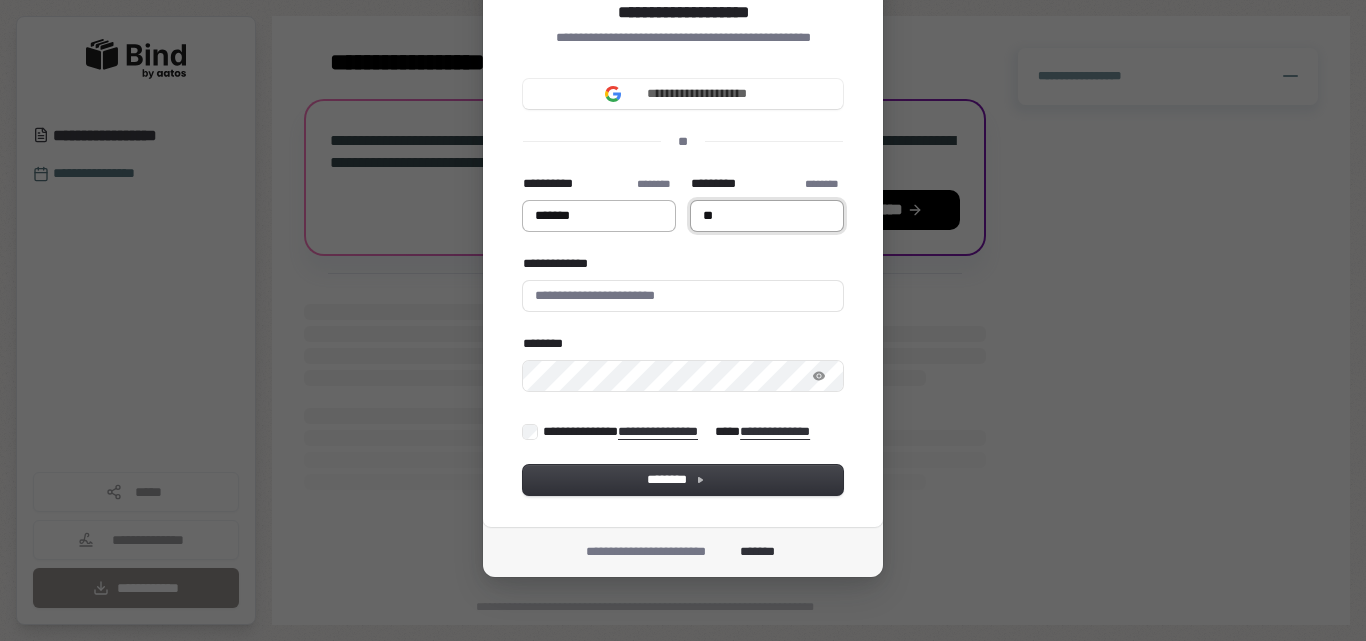 type on "*******" 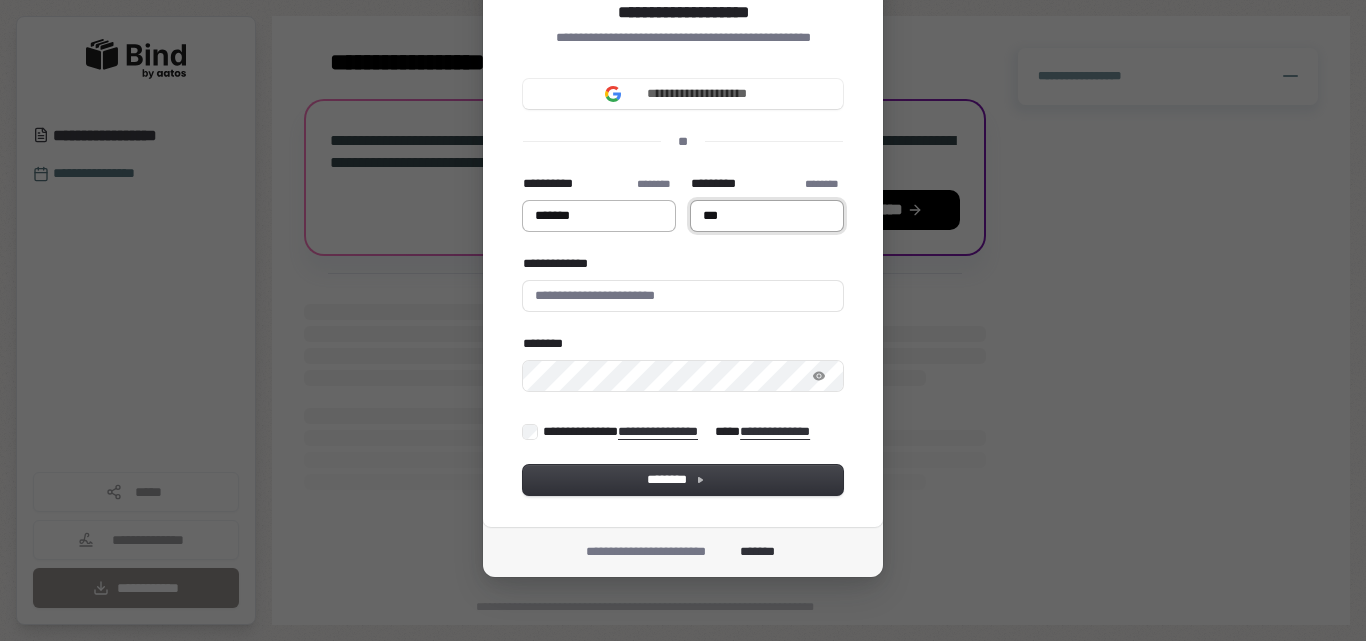 type on "*******" 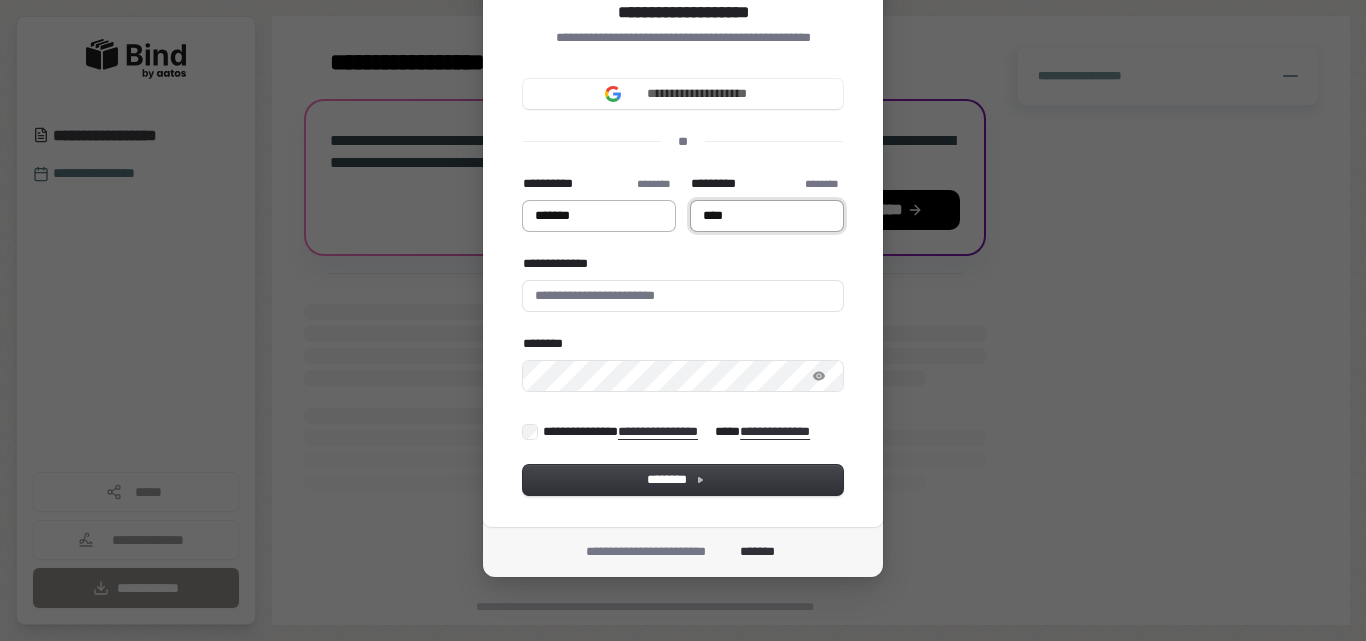type on "*******" 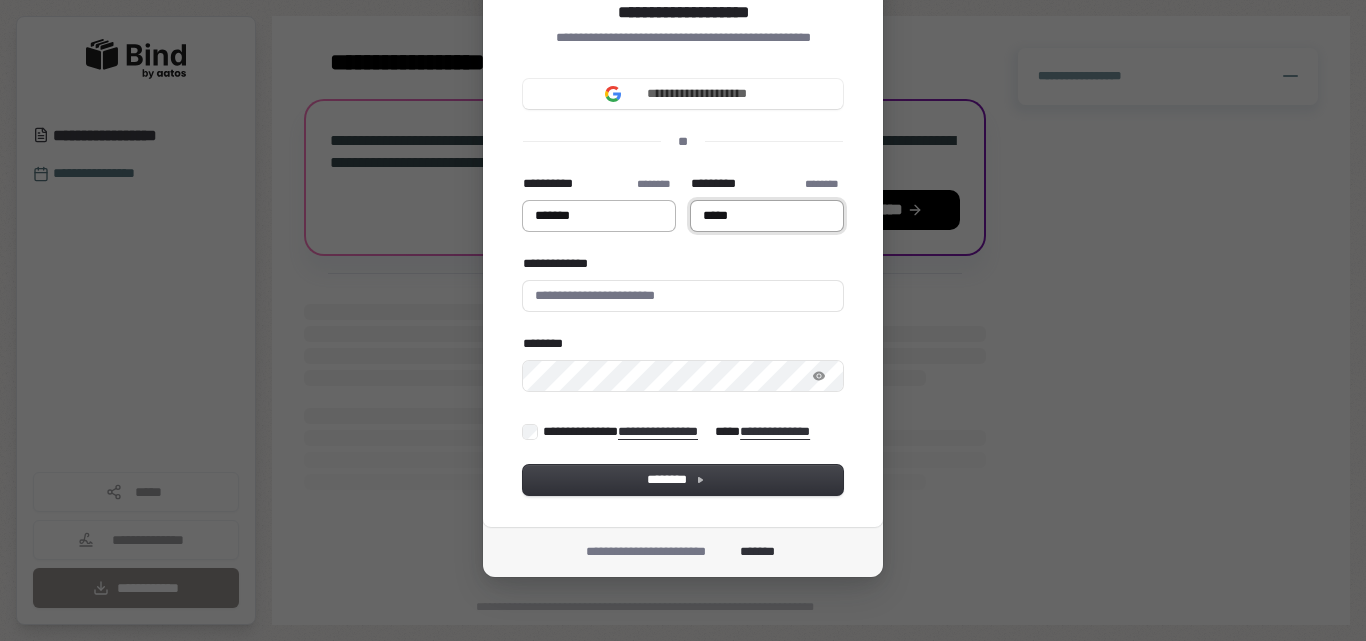 type on "*******" 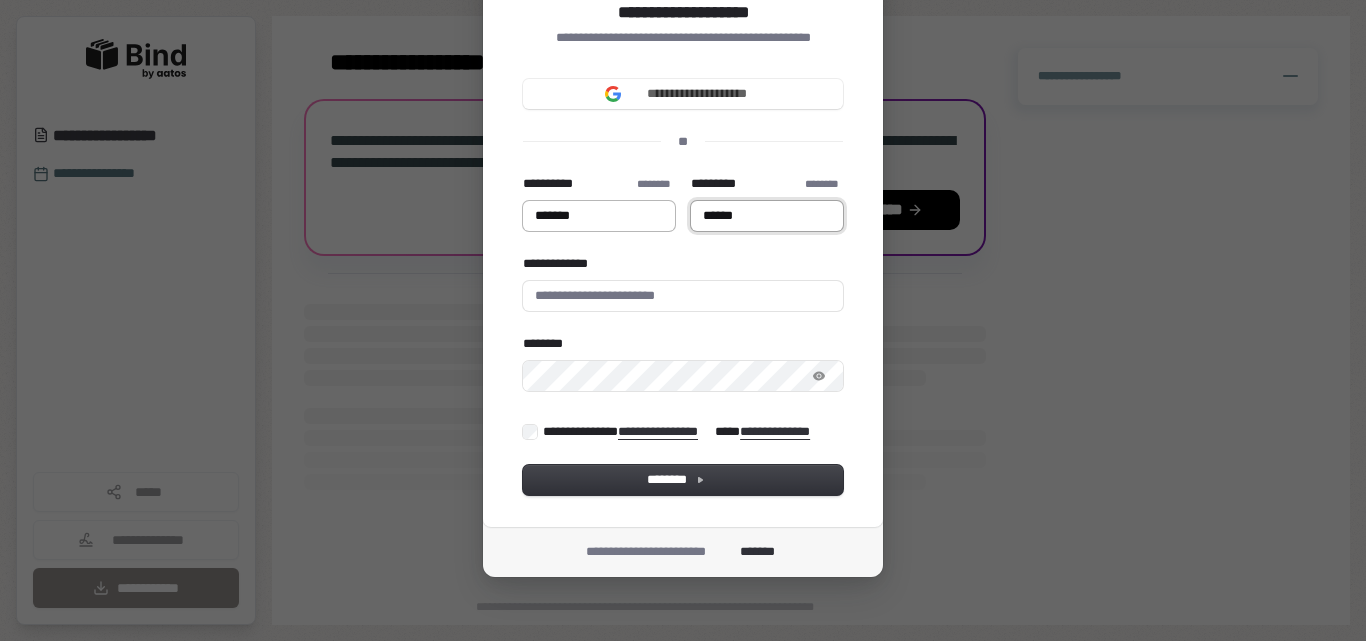 type on "*******" 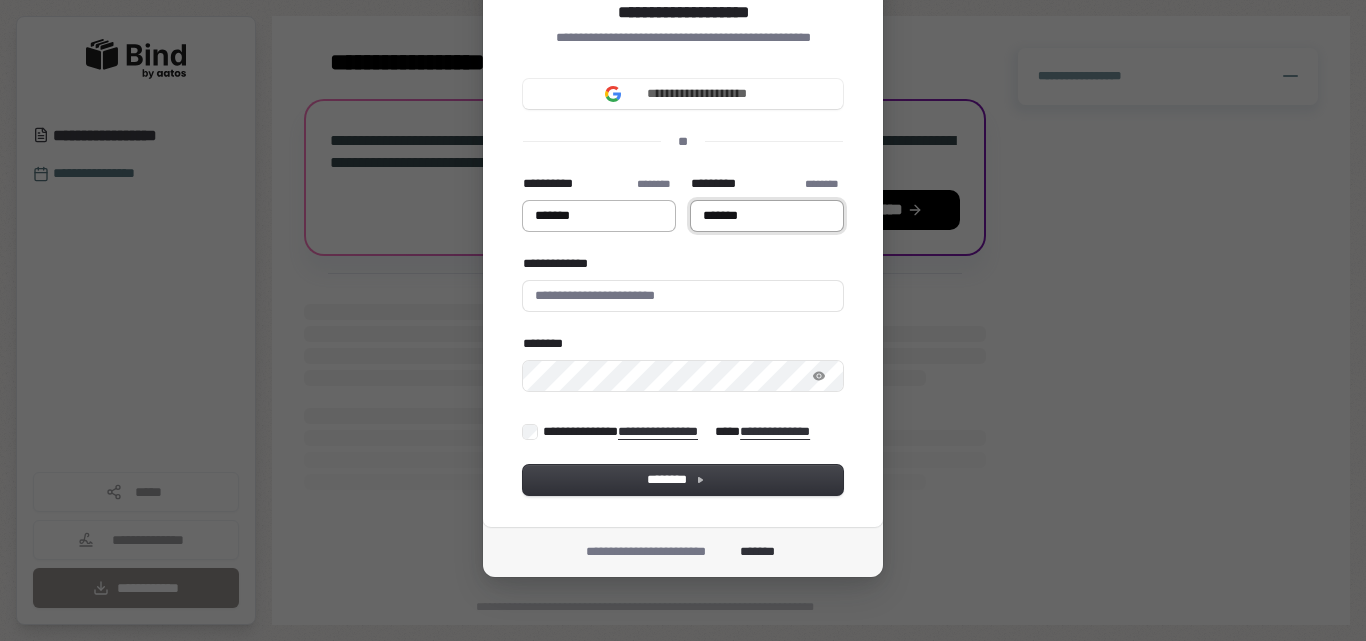 type on "*******" 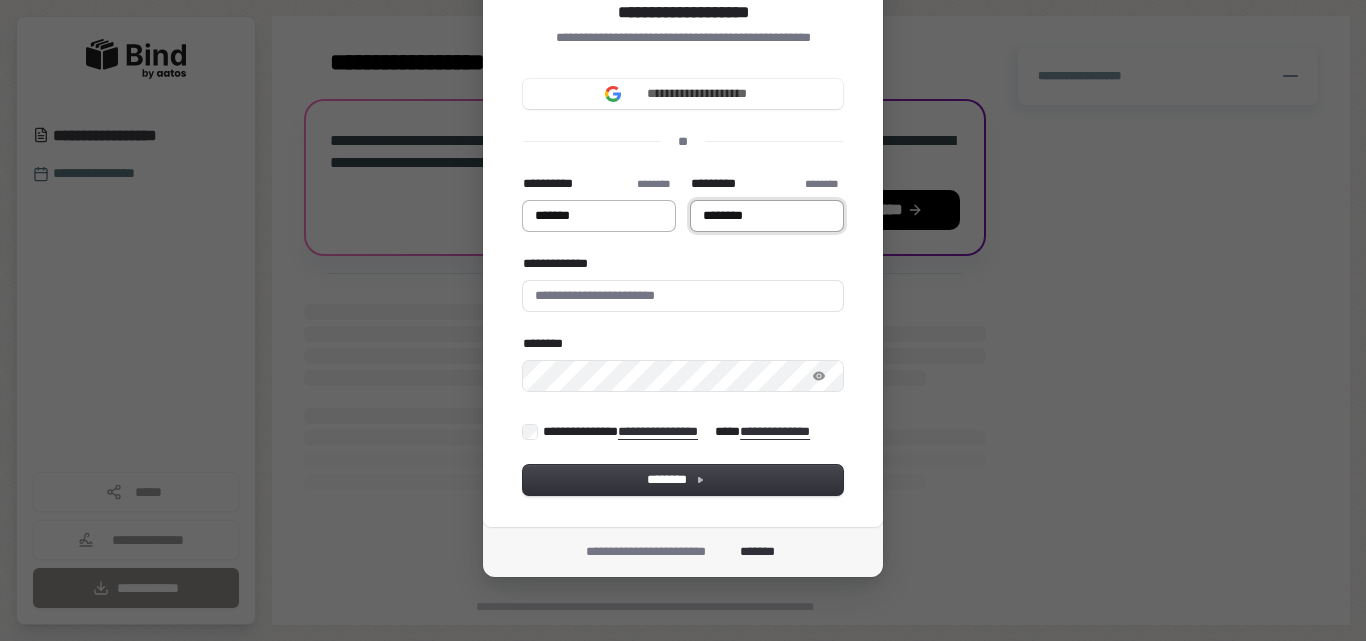 type on "********" 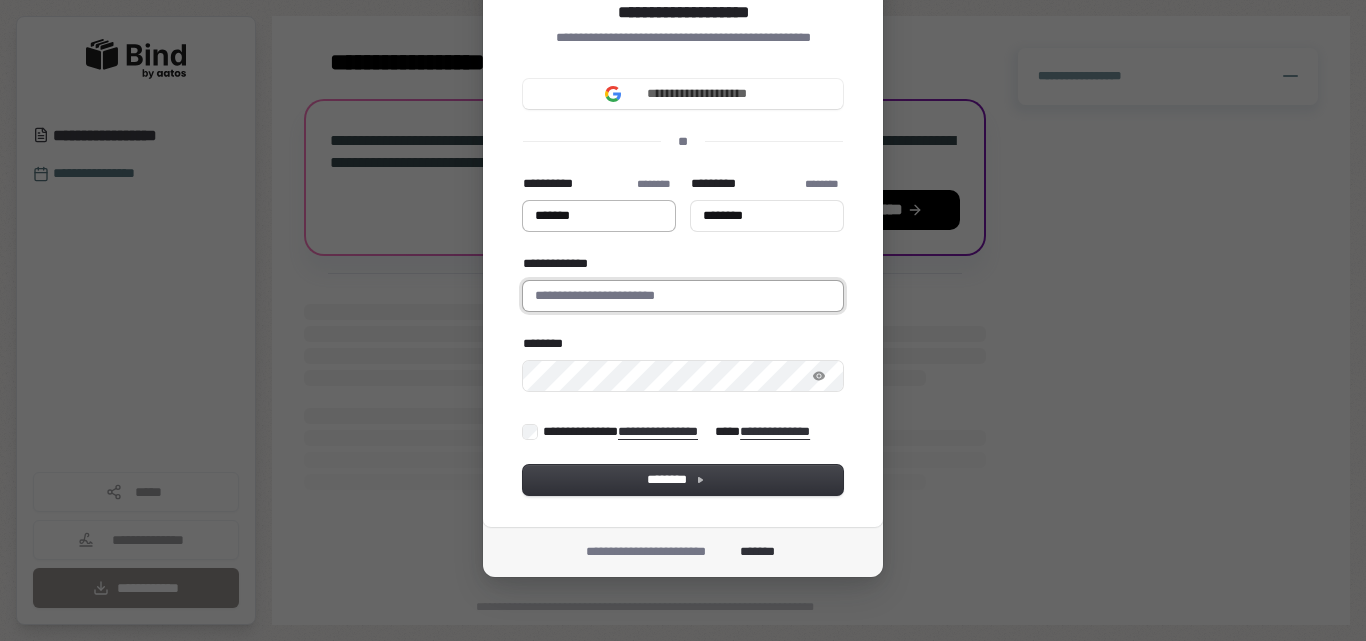 type on "*******" 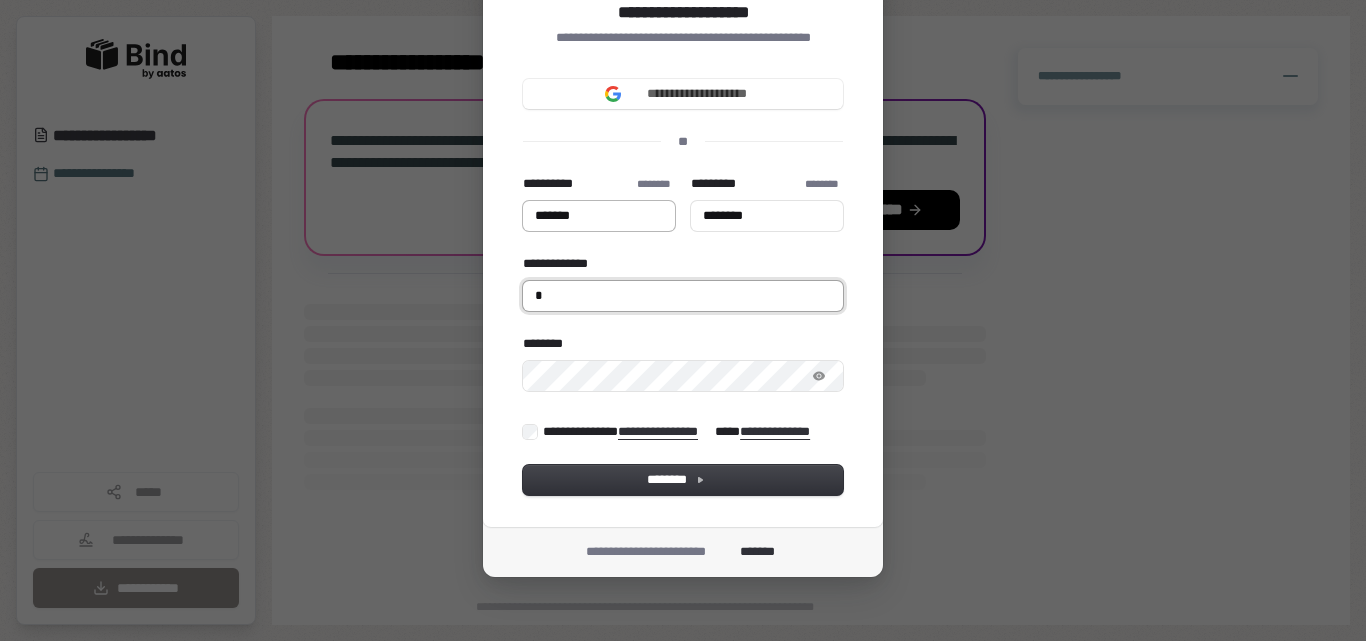 type on "*******" 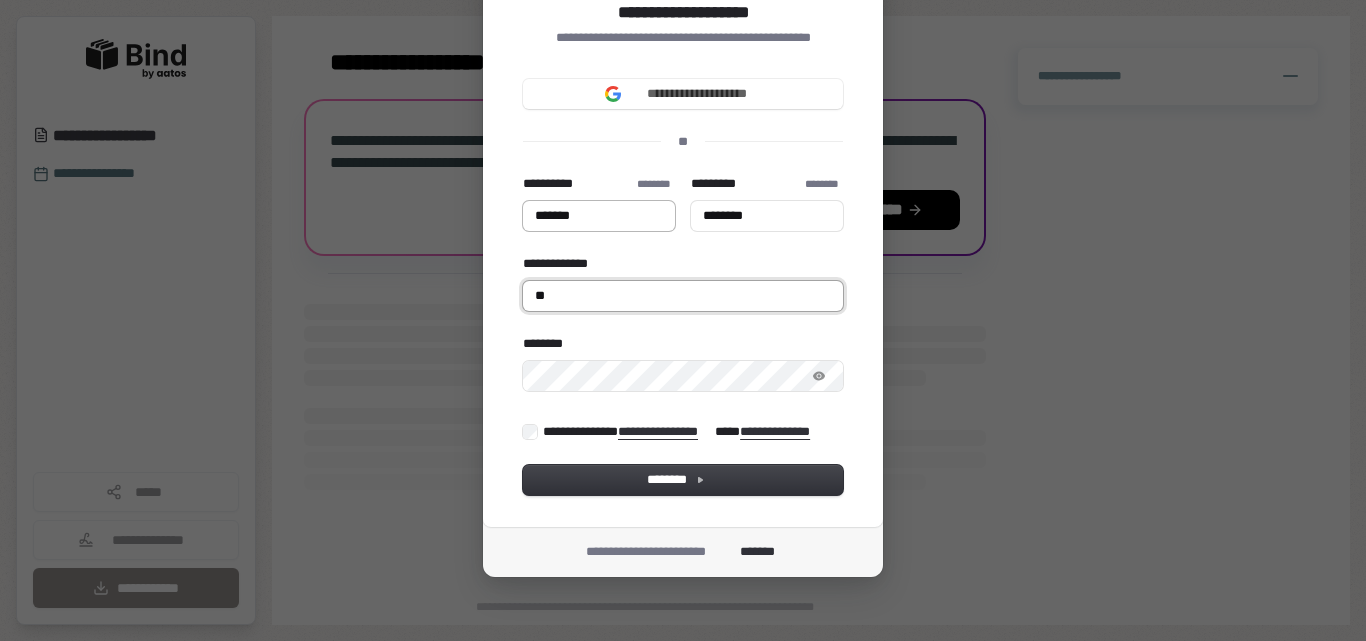 type on "*******" 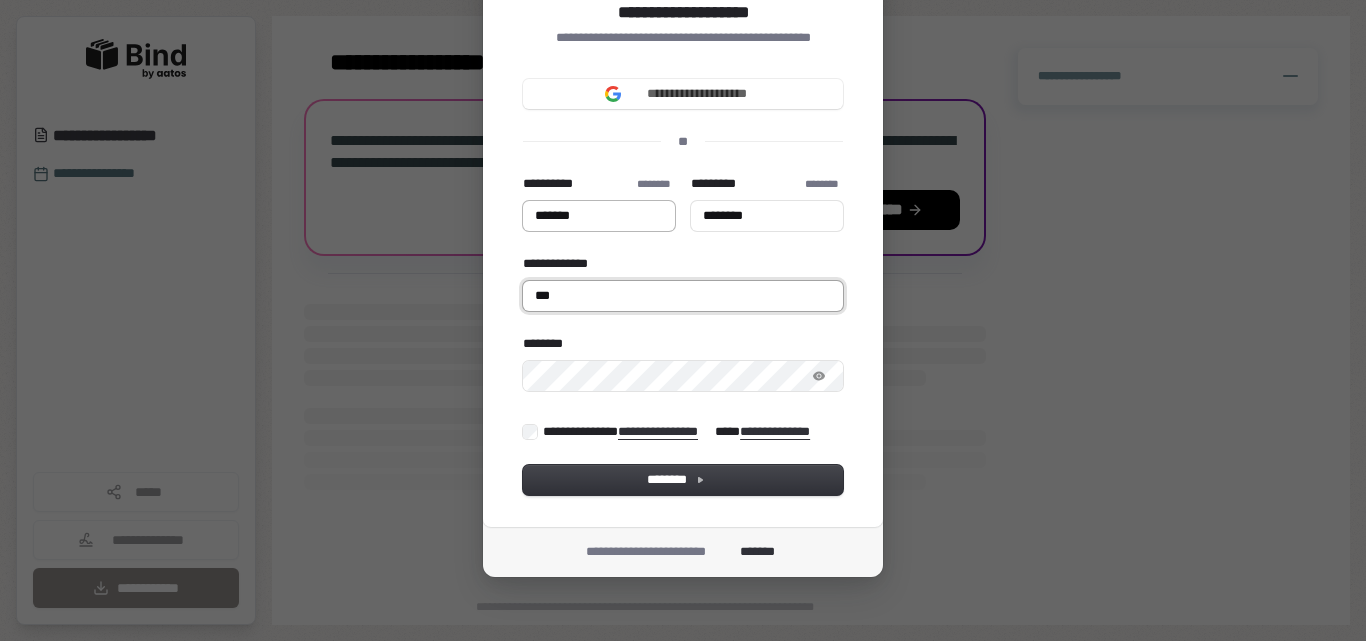 type on "*******" 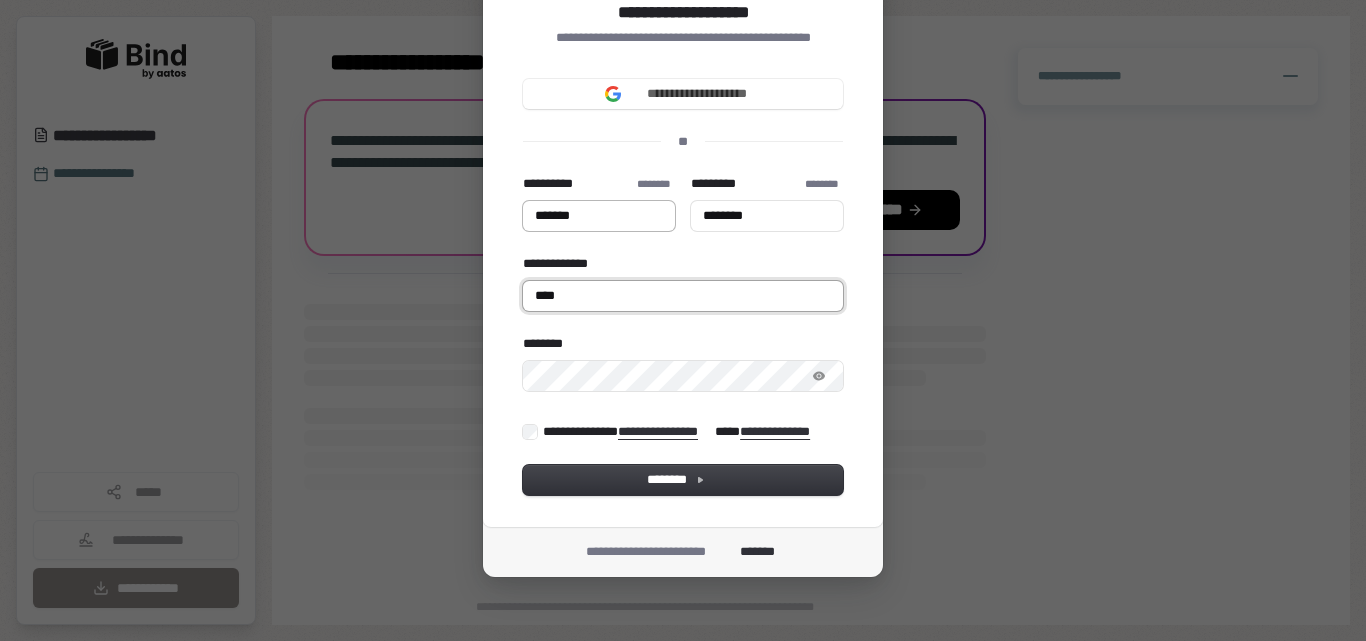 type on "*******" 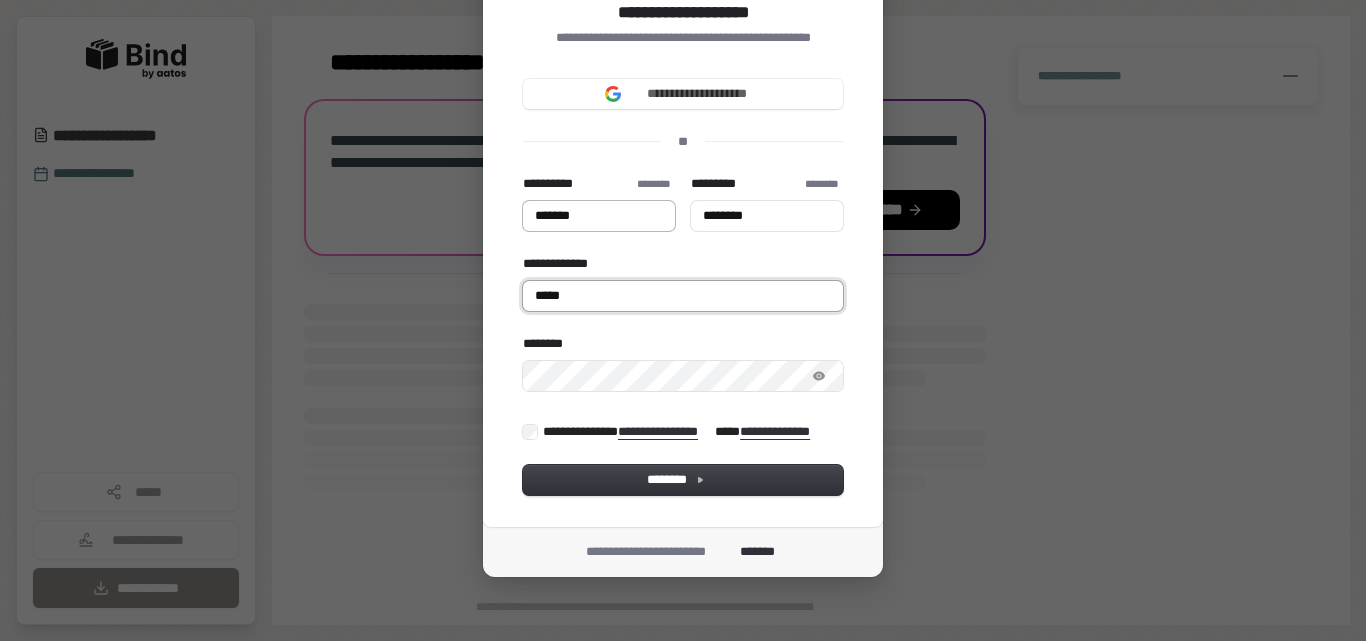 type on "******" 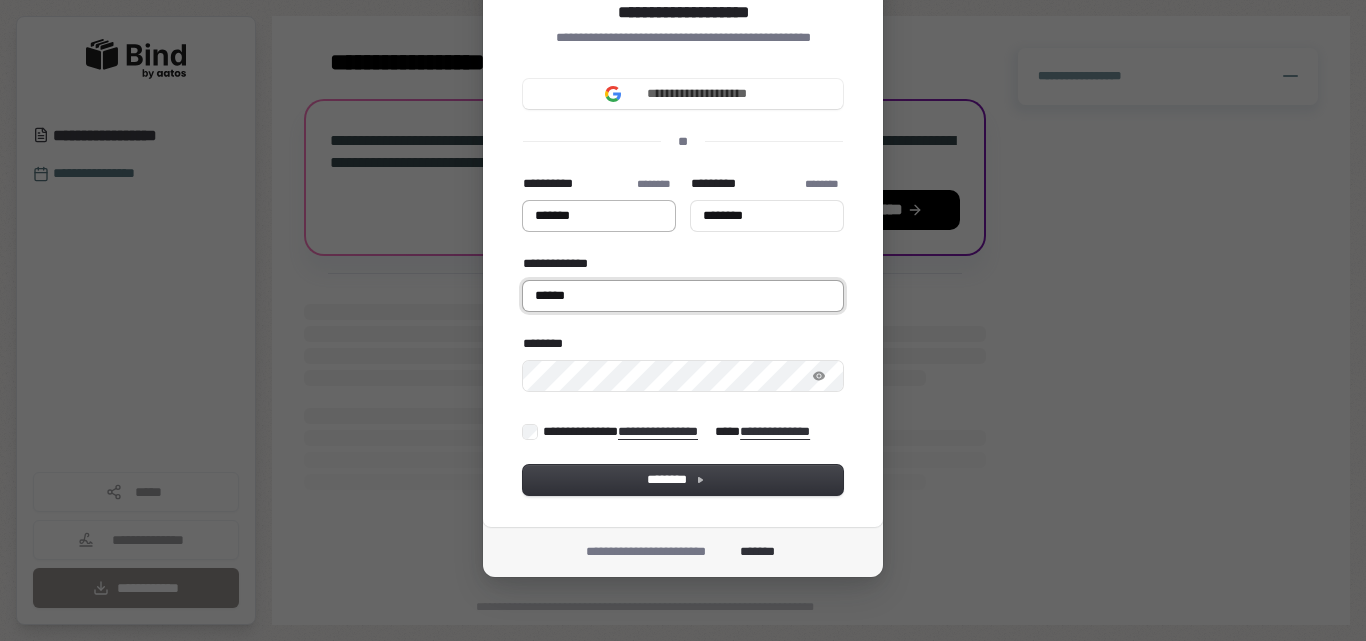 type on "*******" 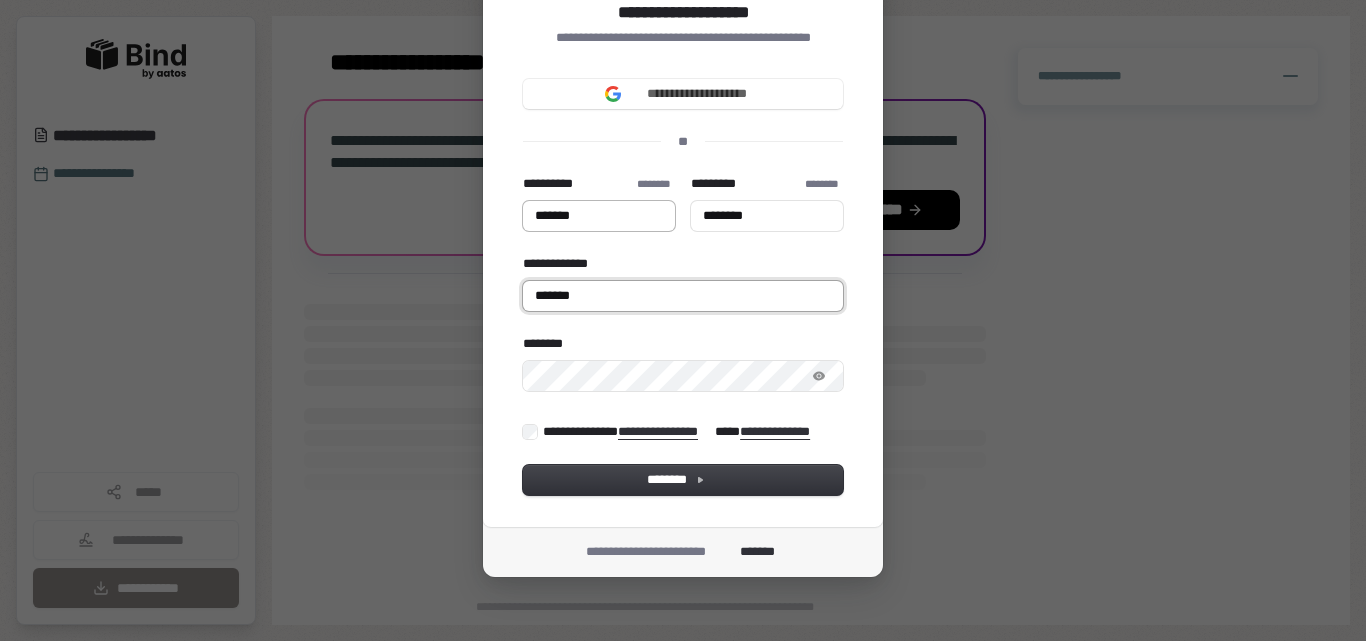 type on "*******" 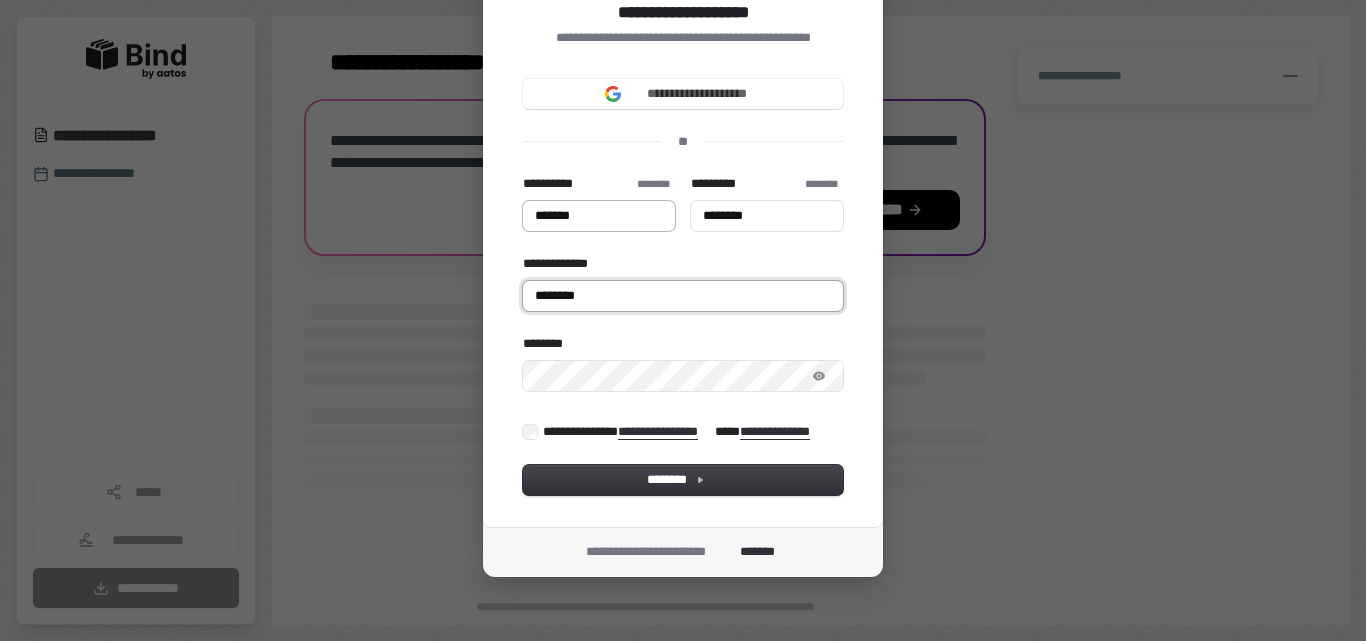 type on "*******" 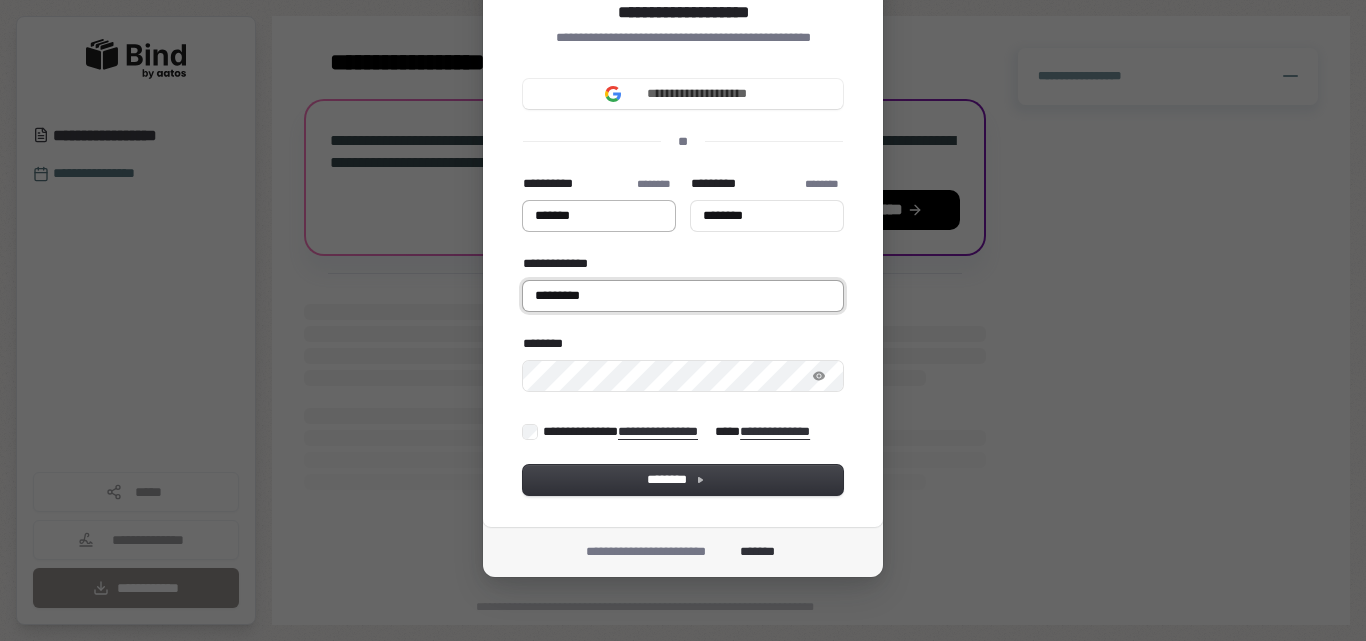 type on "*******" 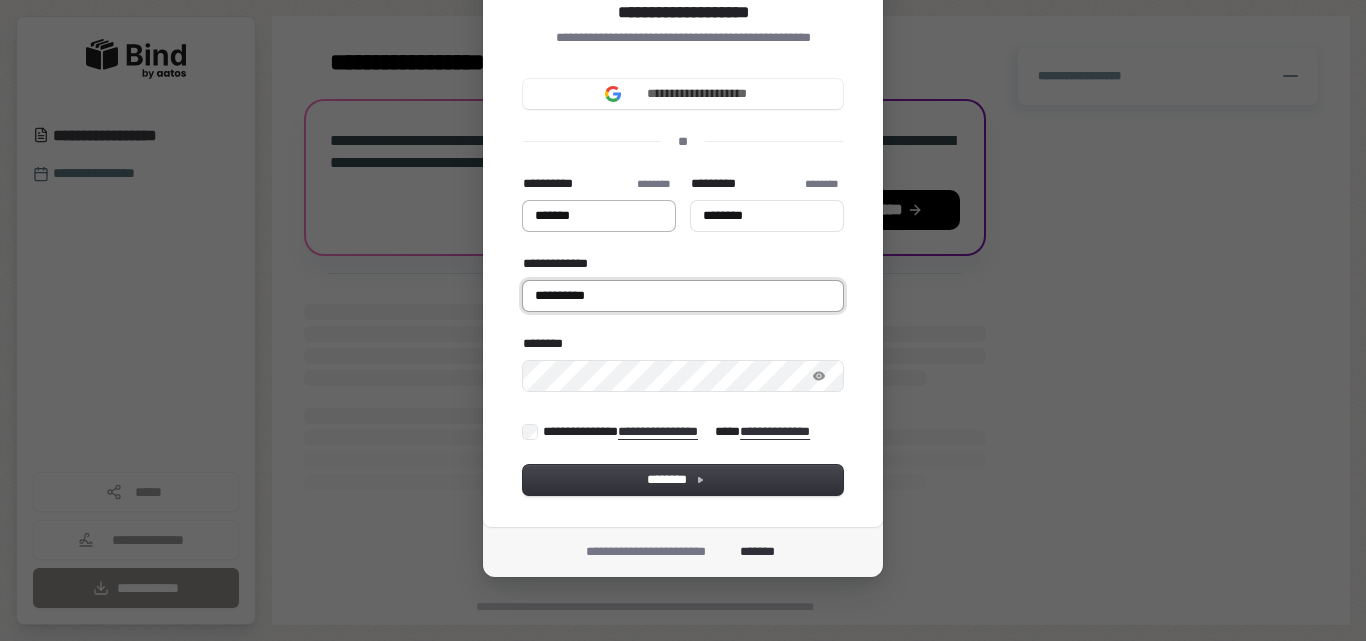 type on "*******" 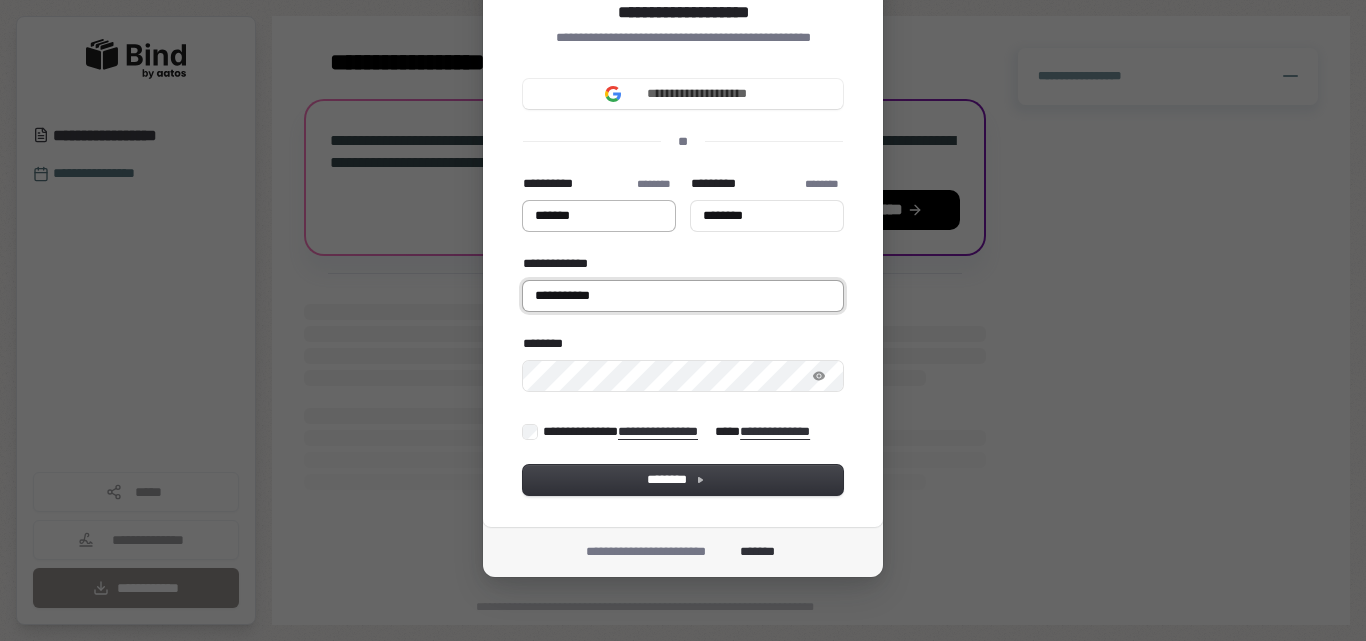 type on "*******" 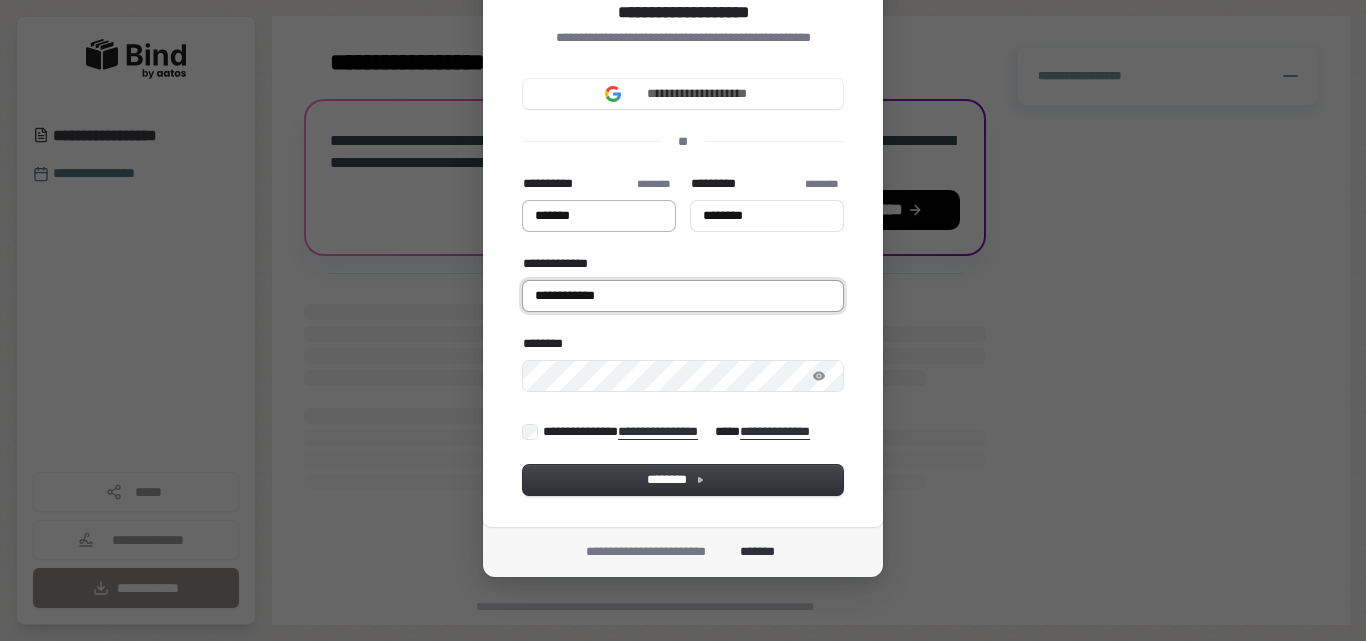 type on "*******" 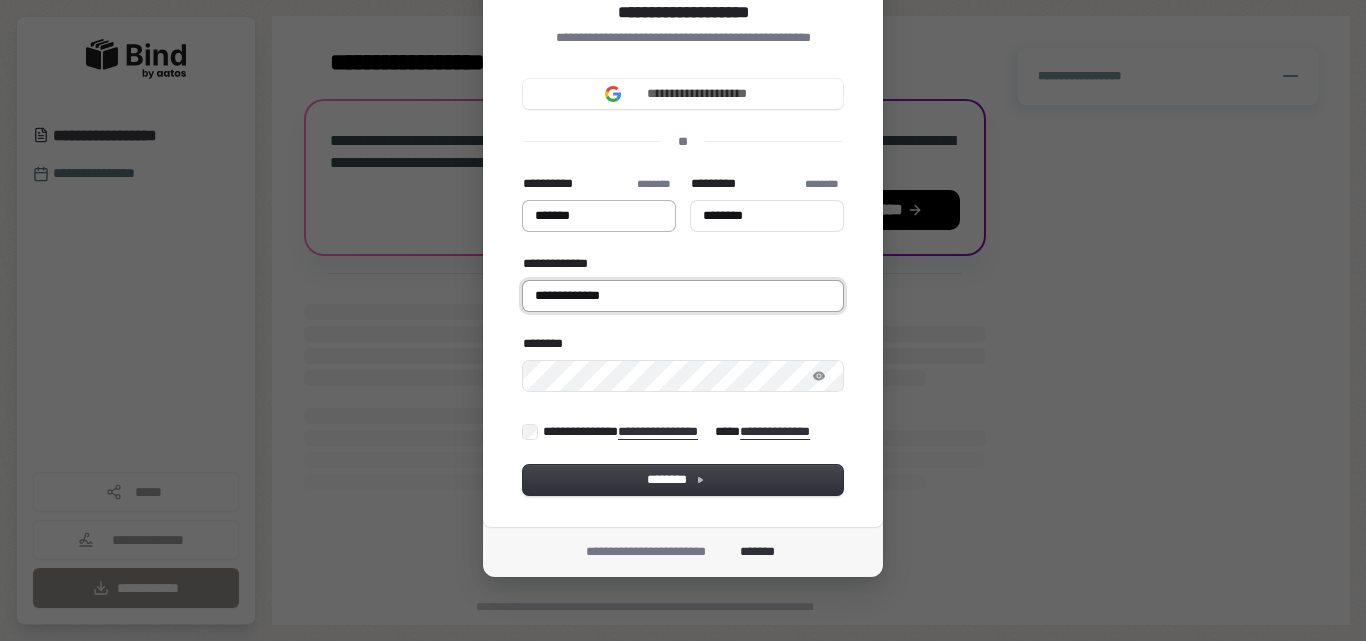 type on "*******" 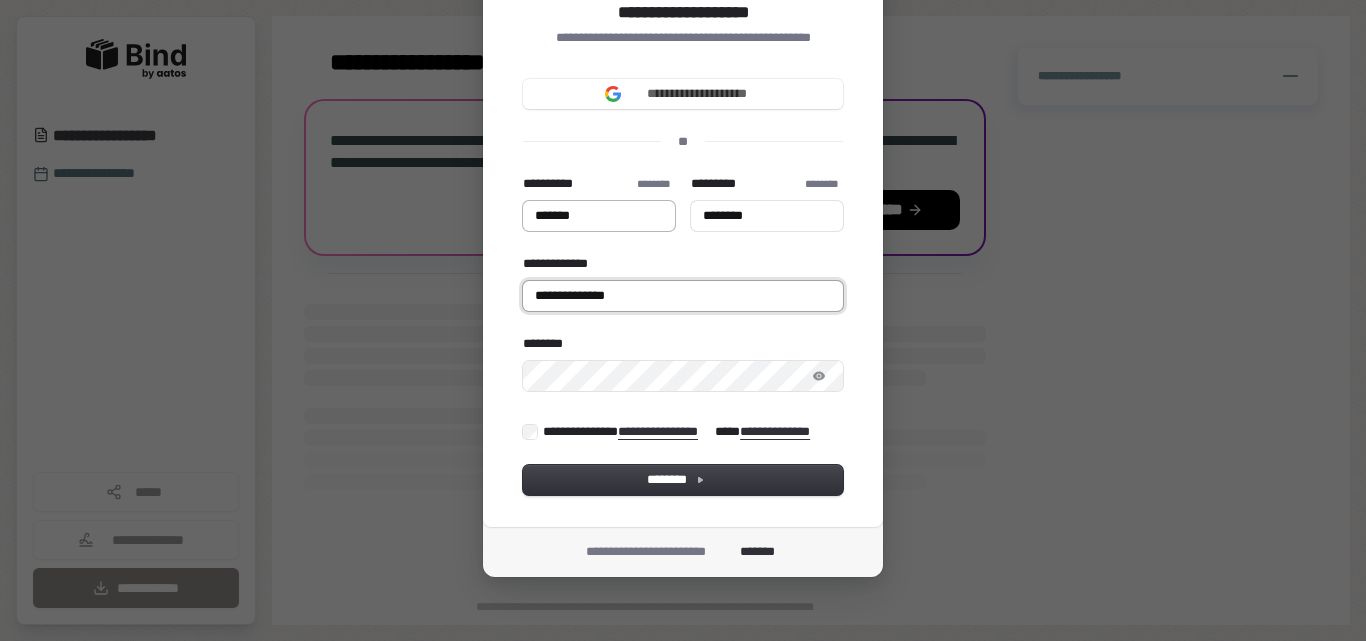 type on "*******" 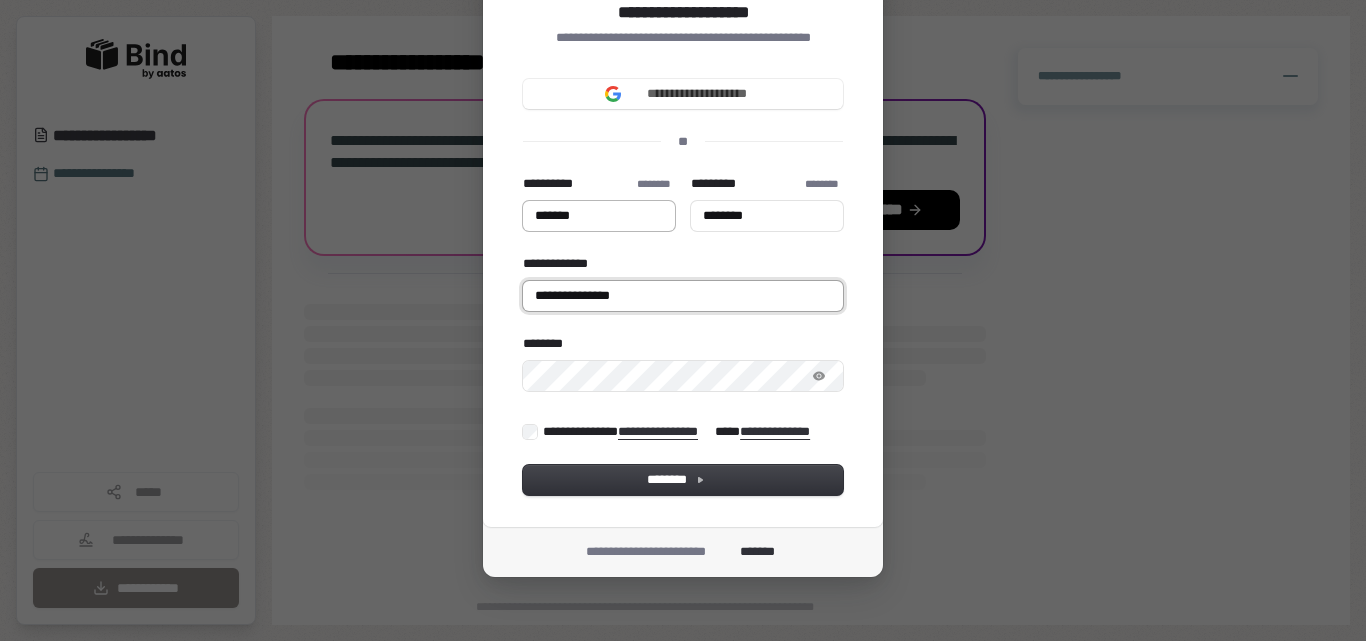 type on "*******" 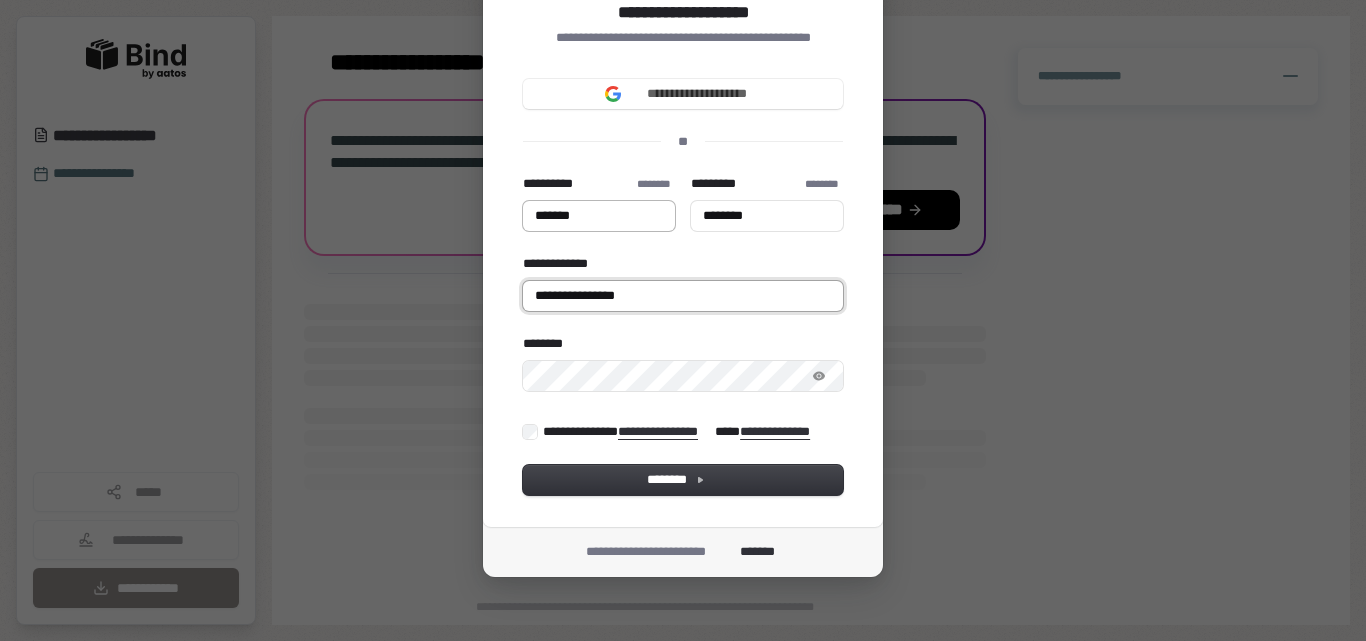 type on "*******" 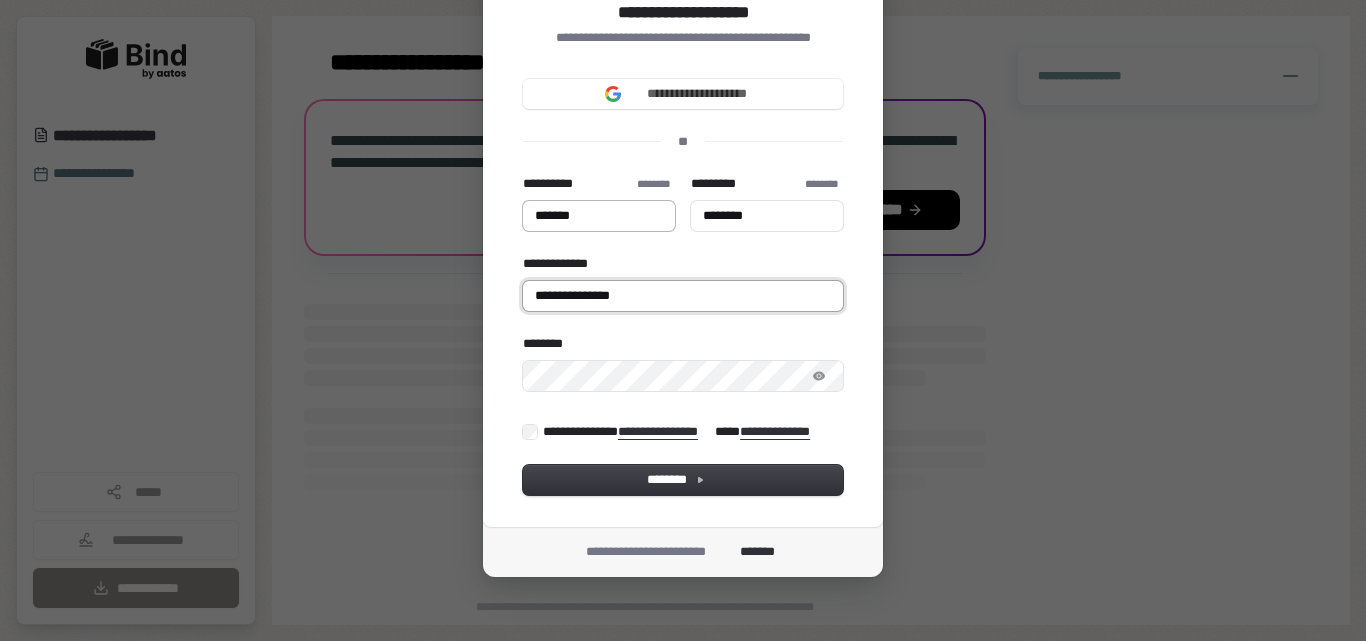 type on "*******" 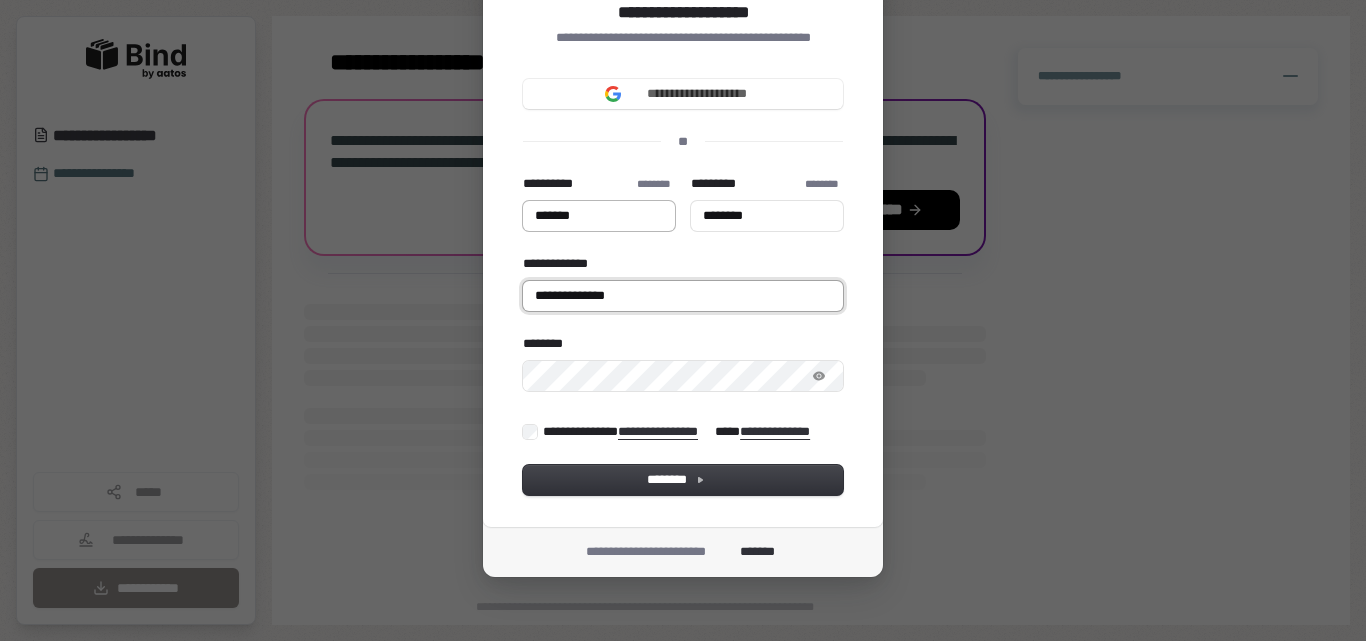 type on "*******" 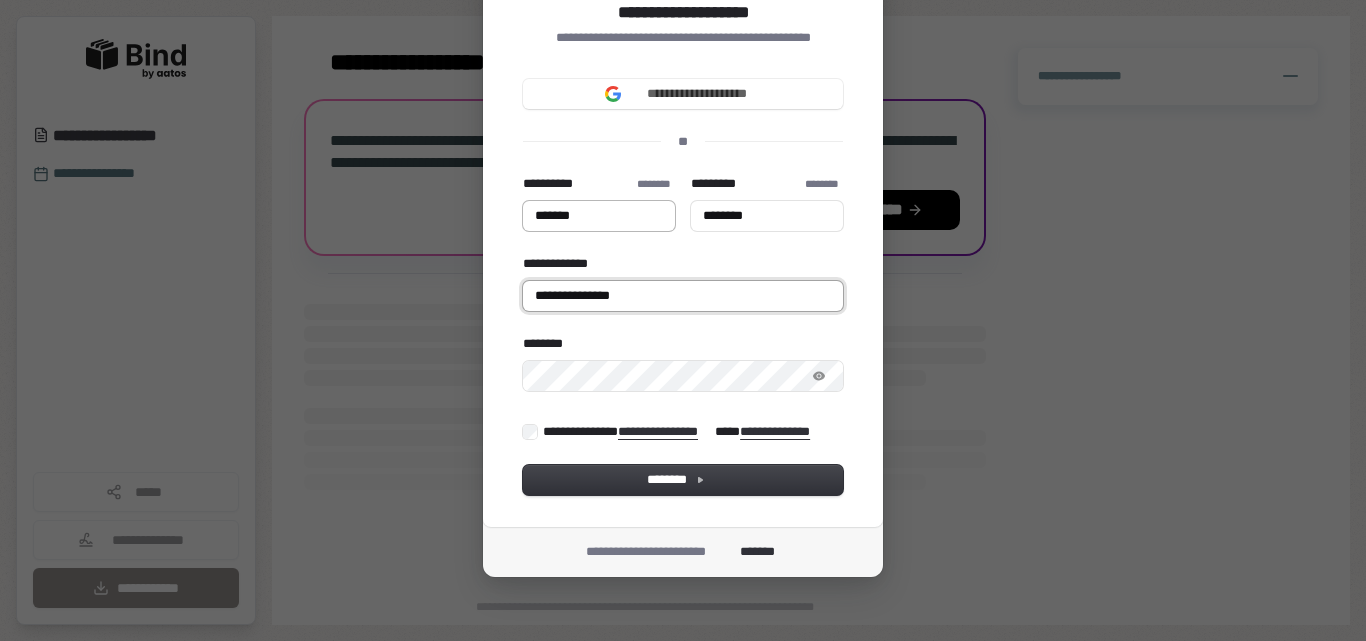 type on "*******" 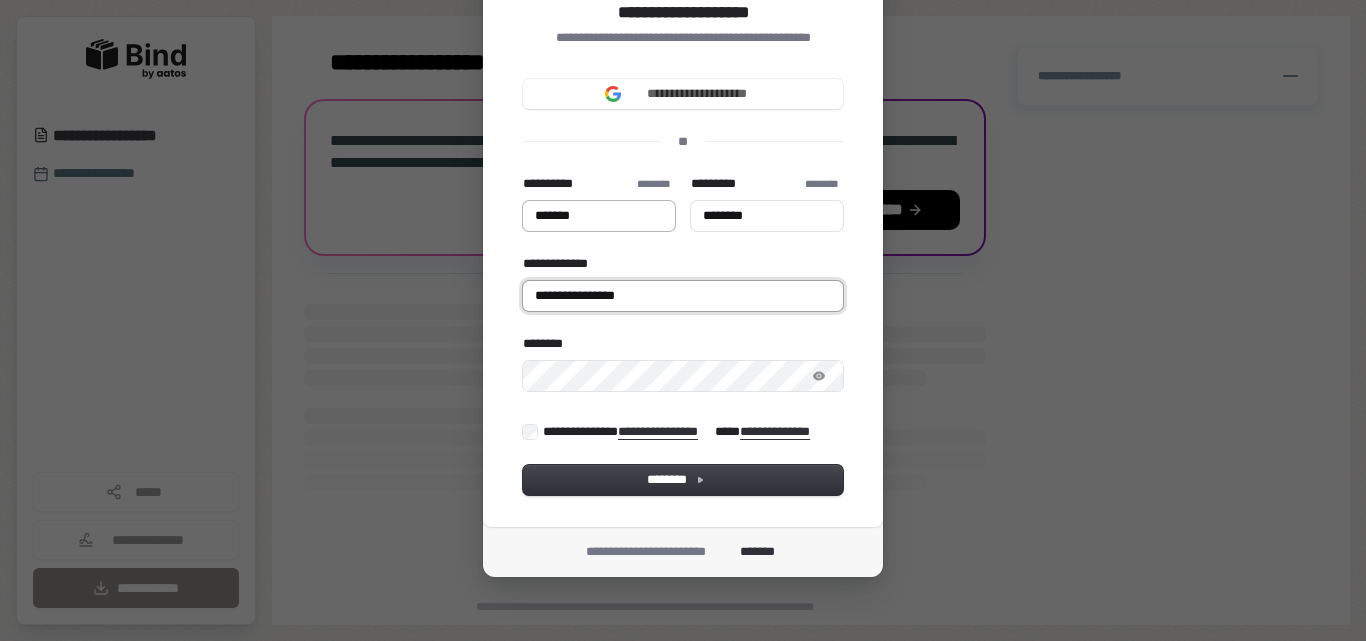 type on "*******" 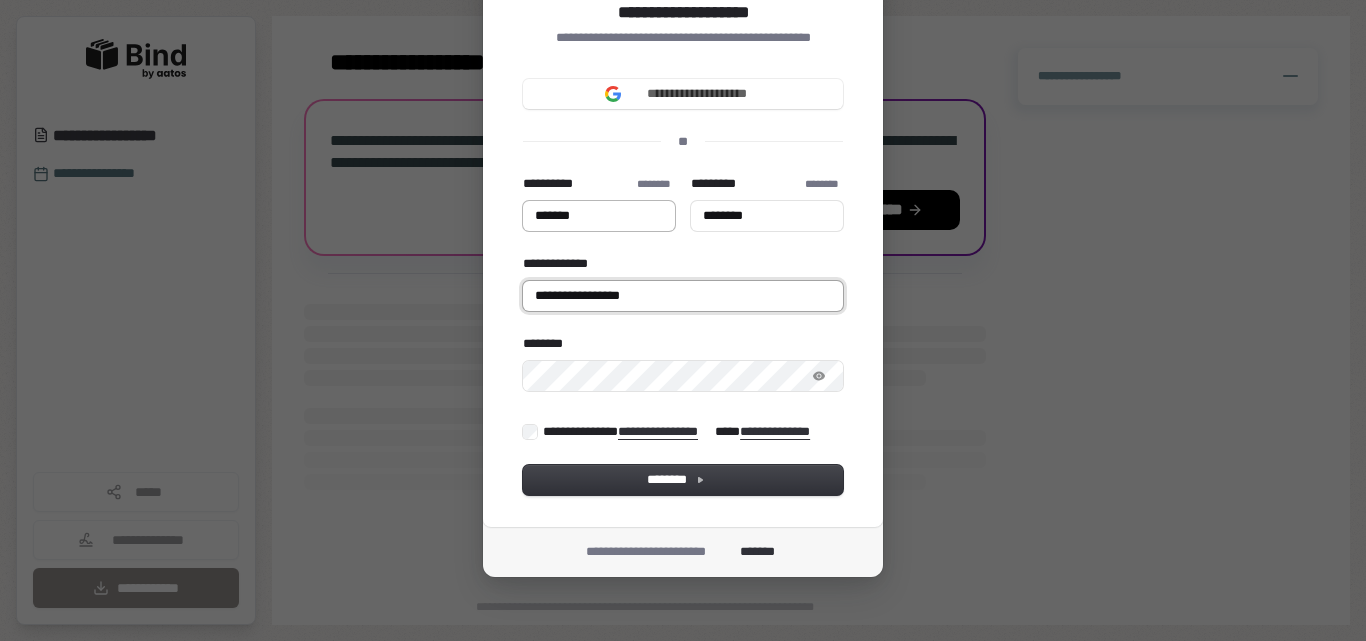 type on "*******" 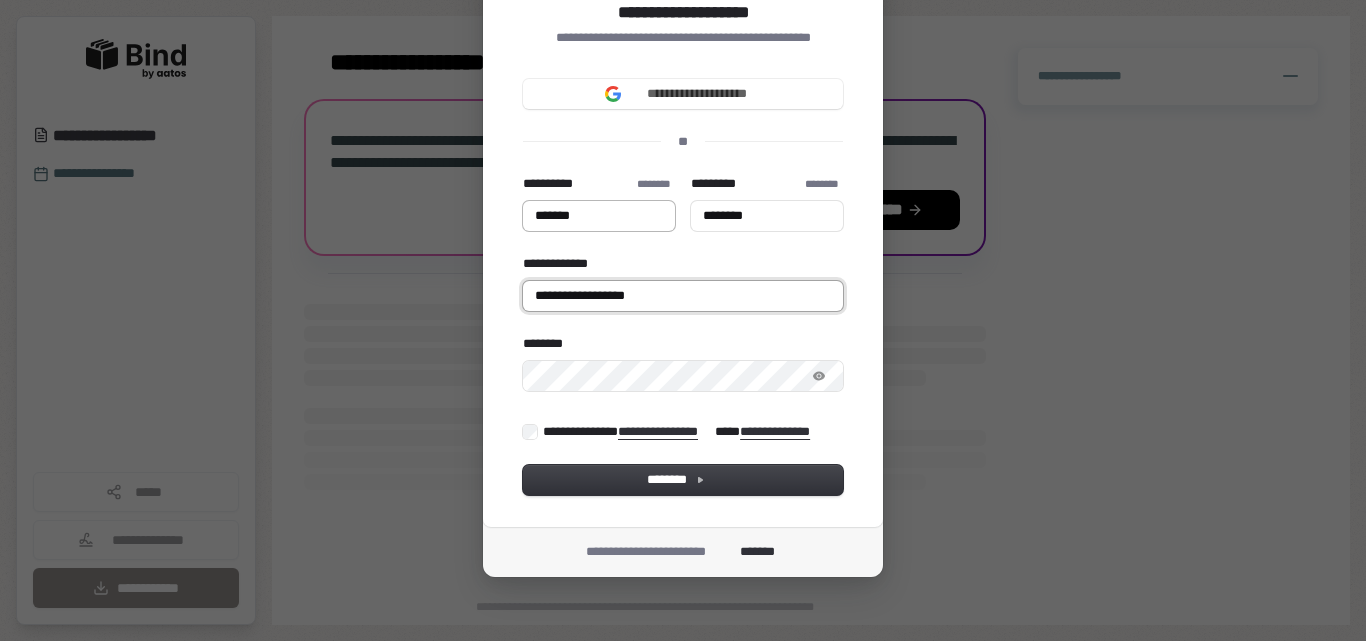 type on "*******" 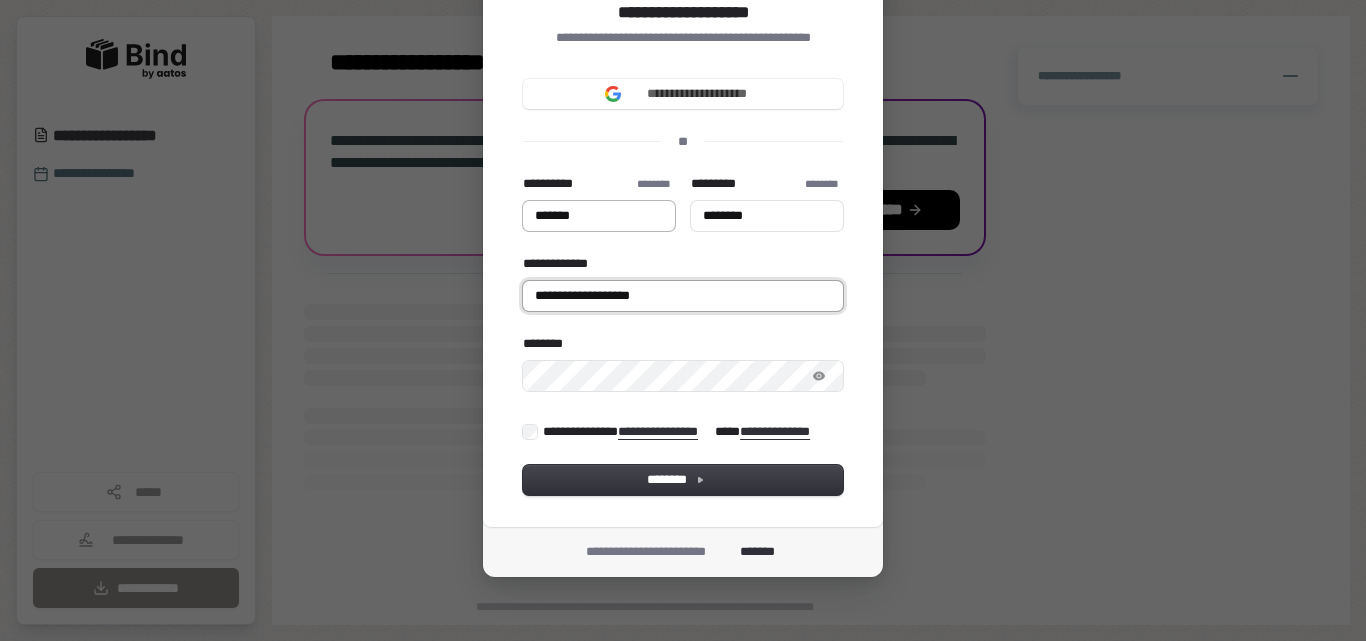 type on "*******" 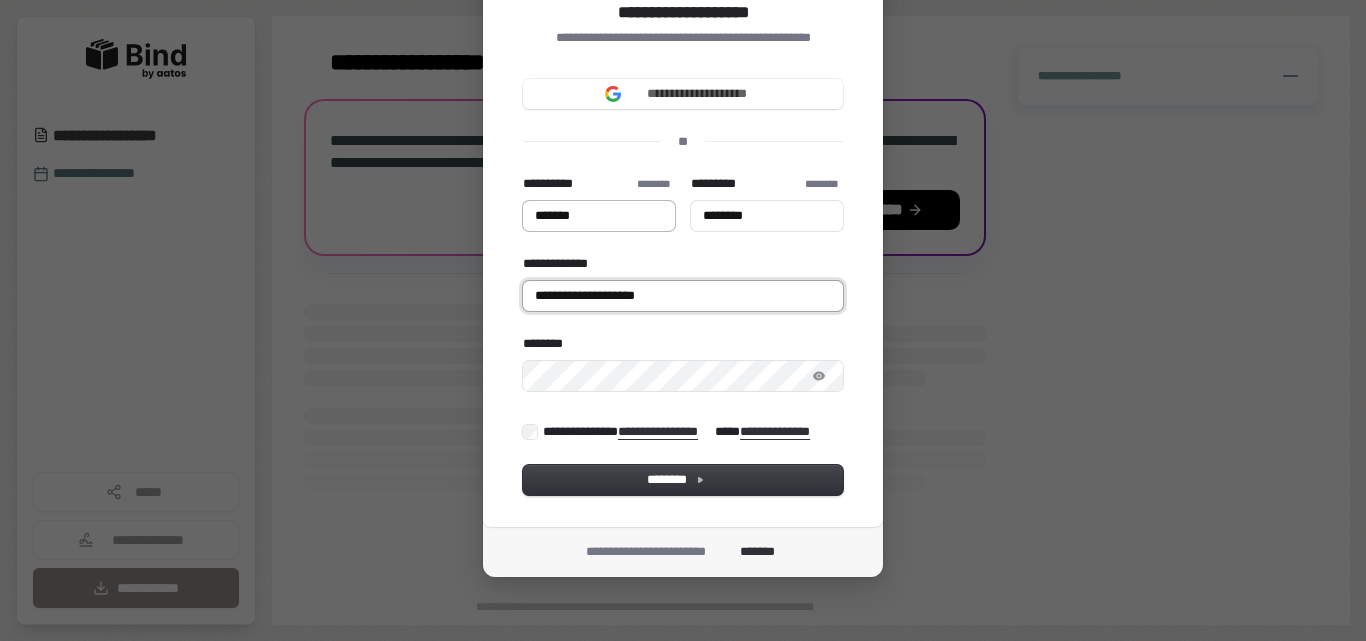 type on "*******" 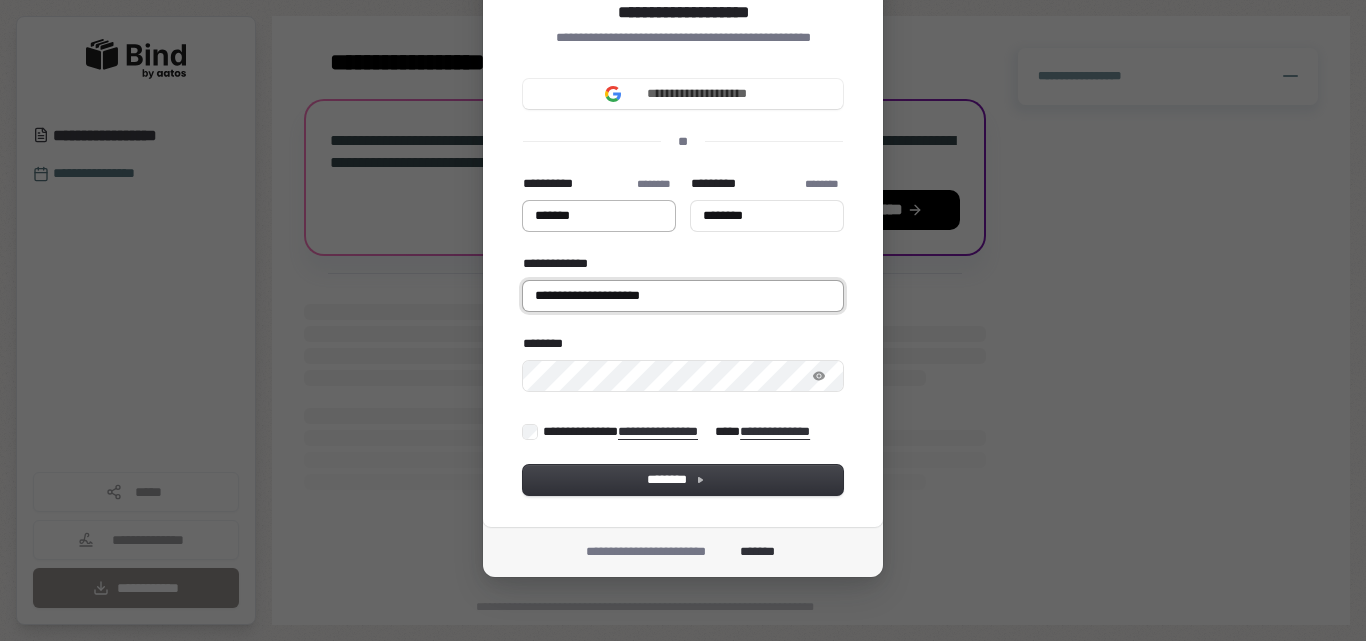 type on "*******" 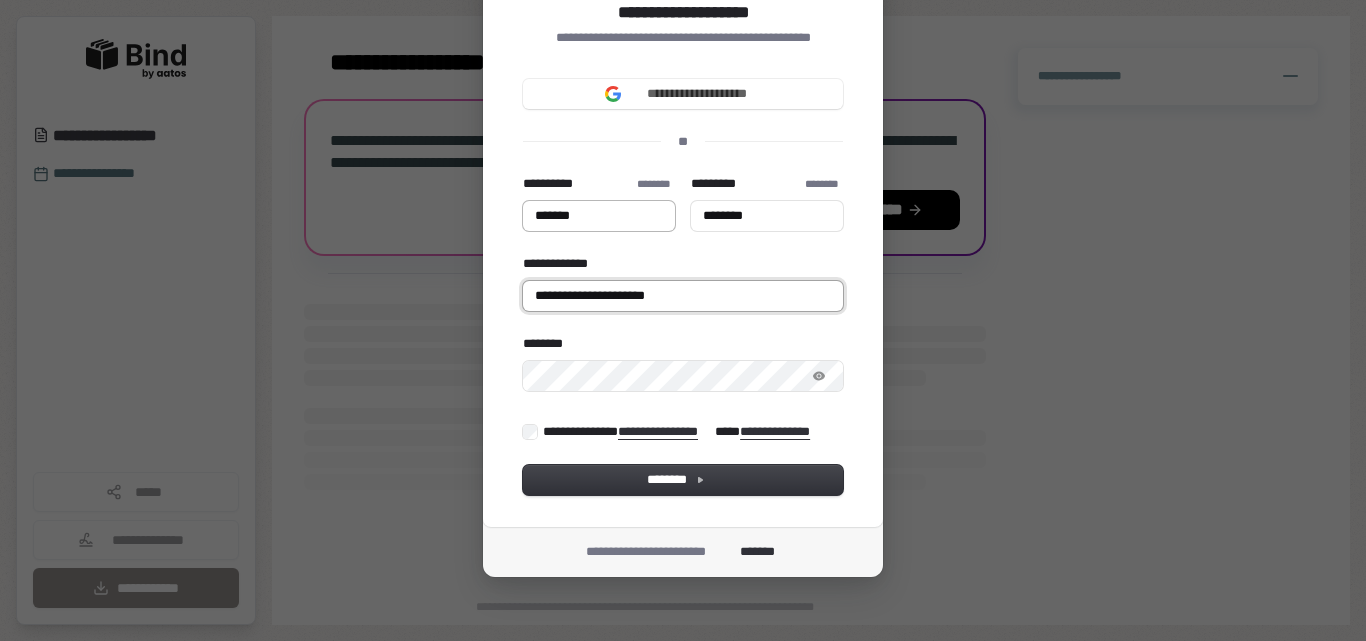 type on "*******" 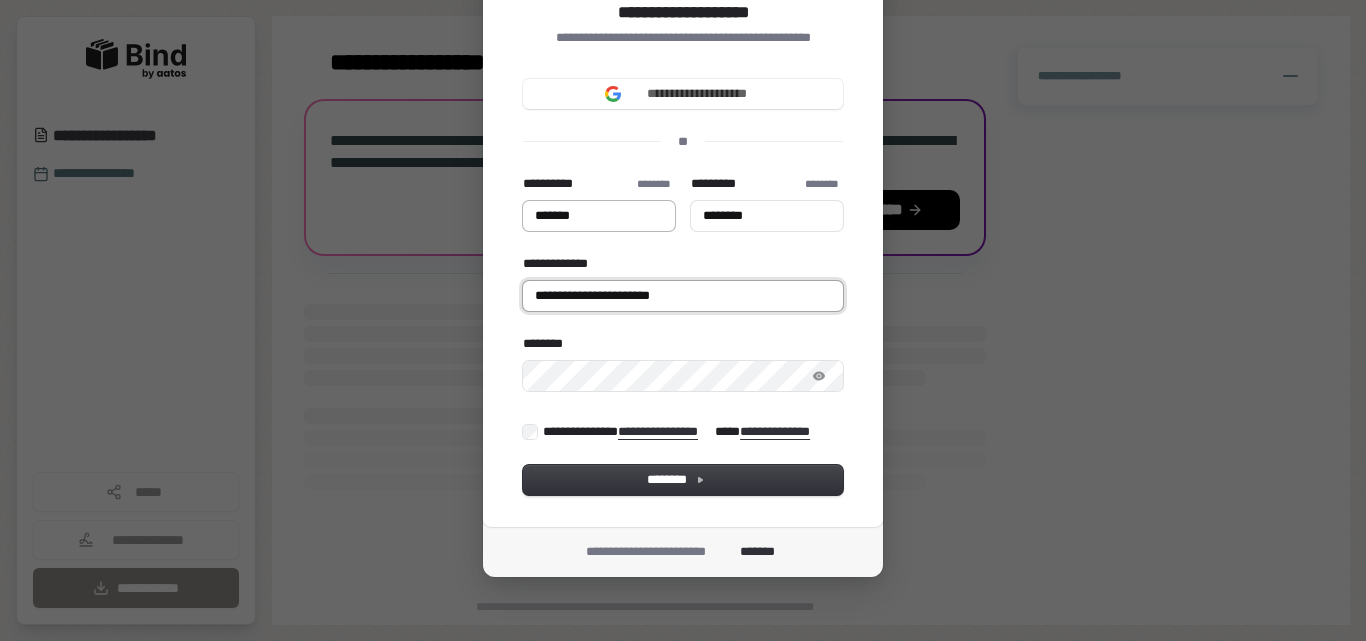 type on "*******" 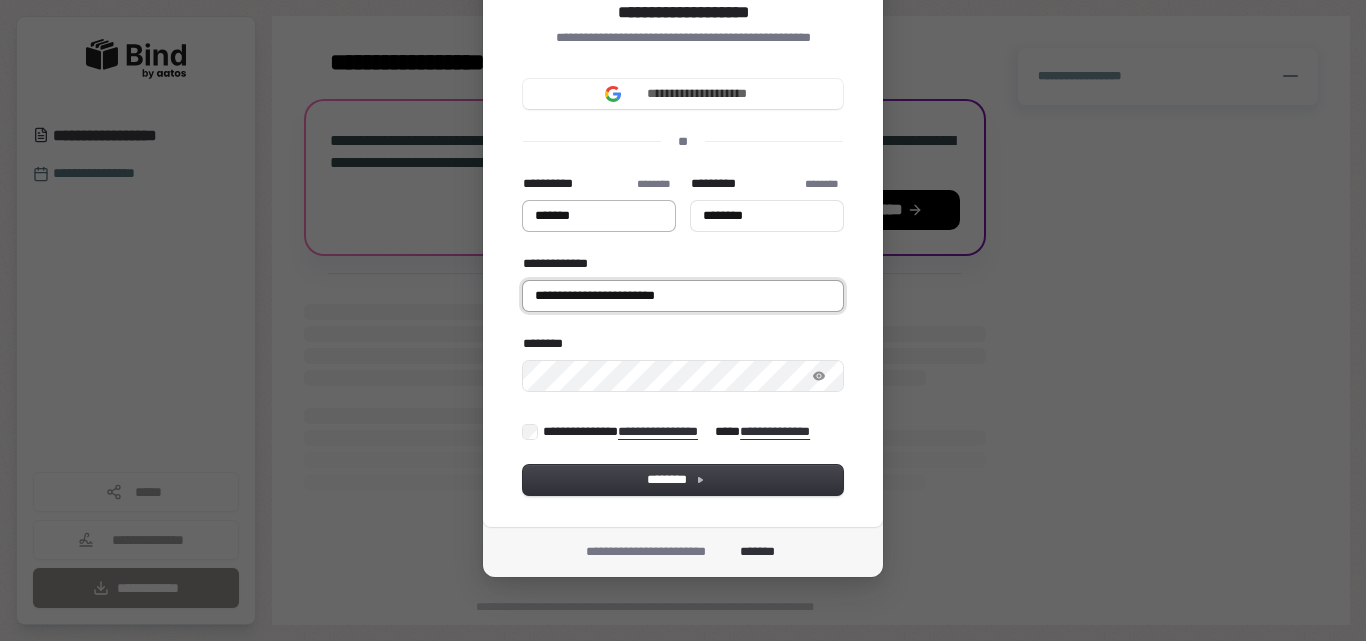 type on "*******" 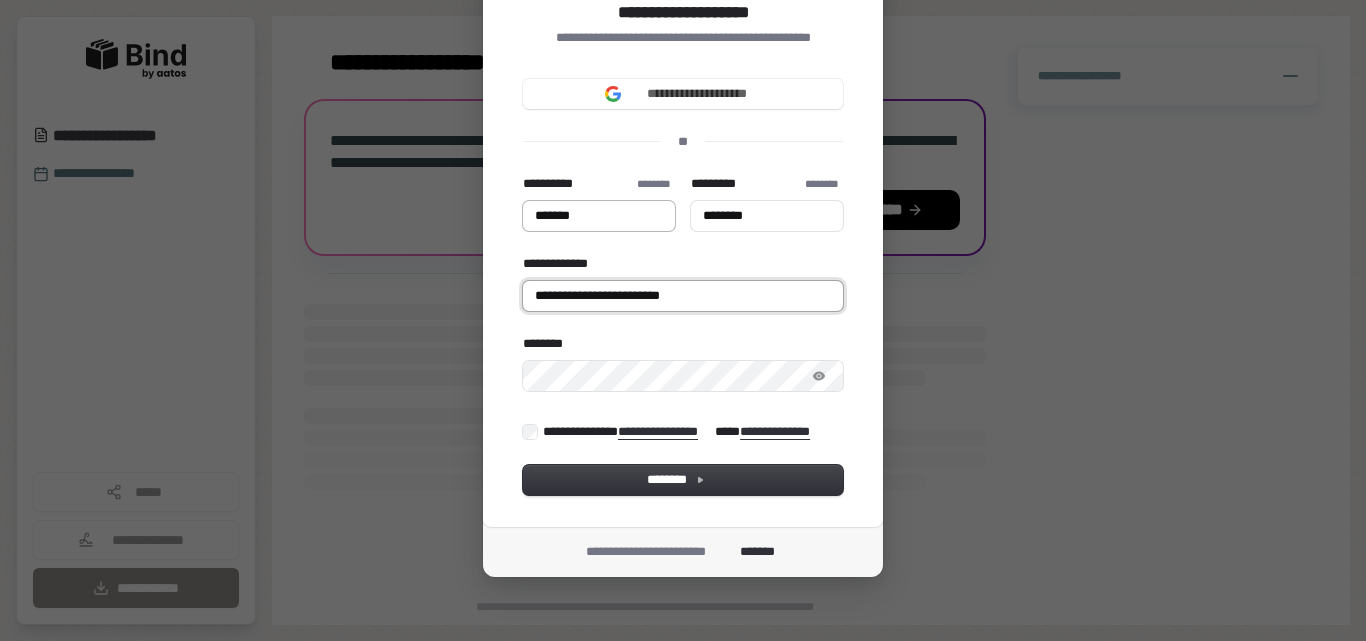type on "*******" 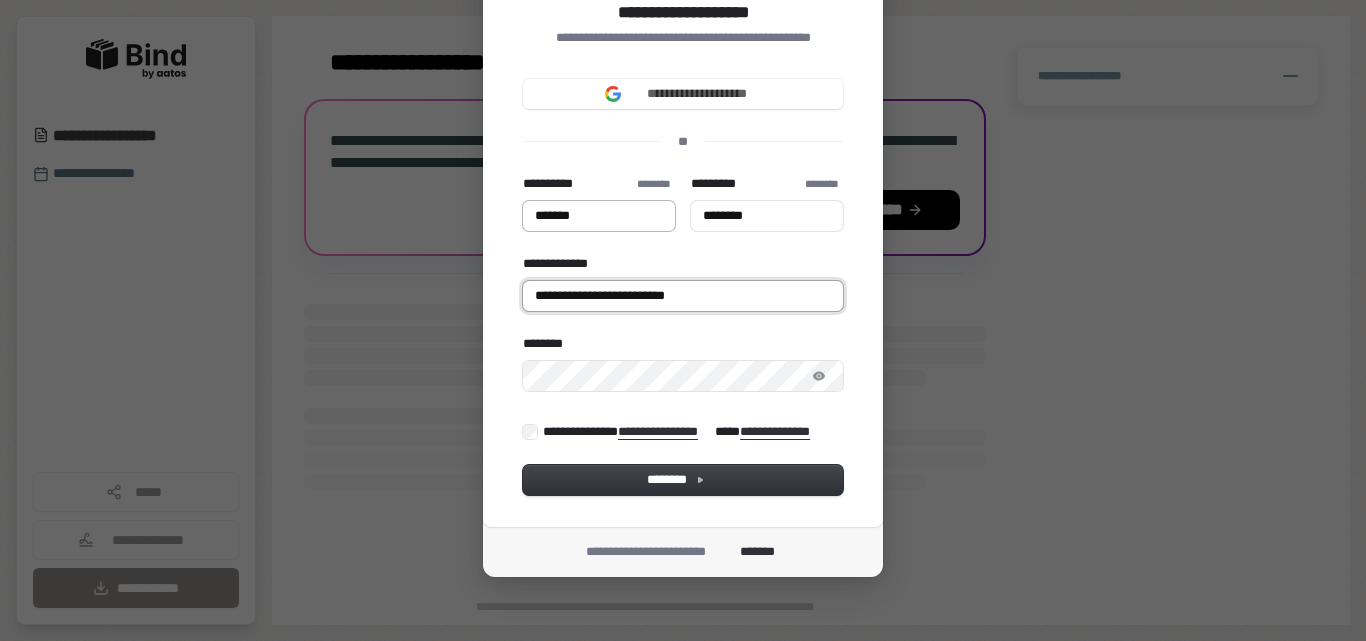 type on "*******" 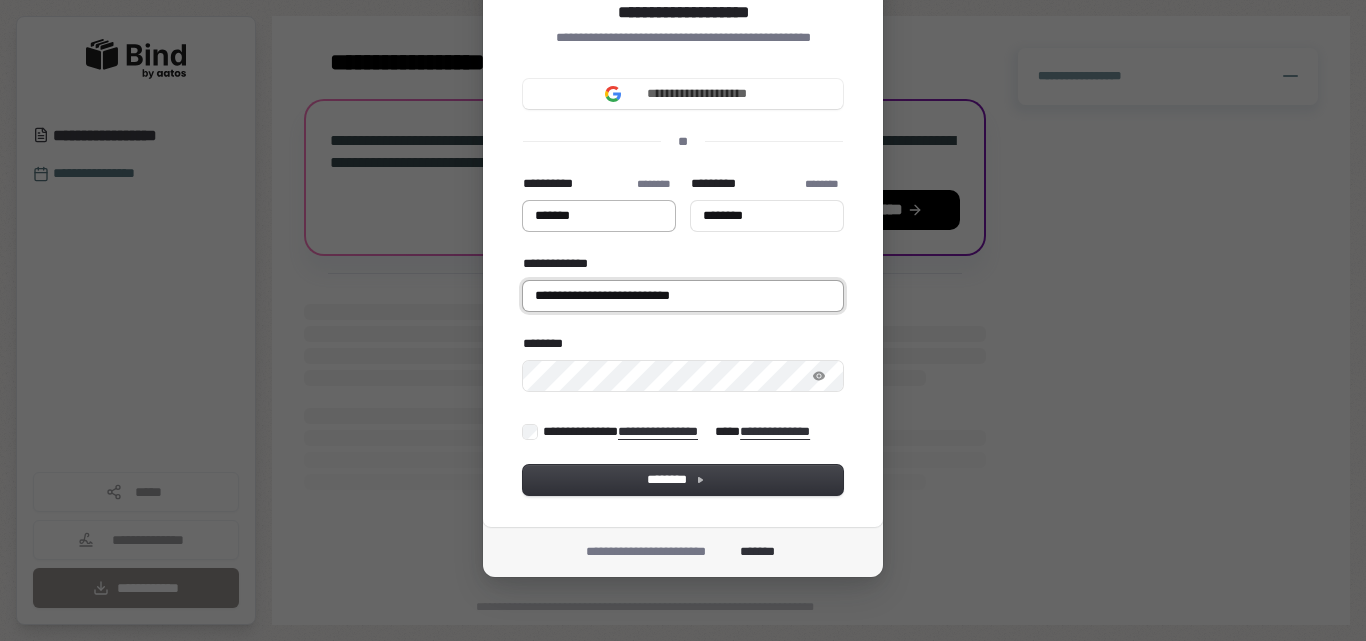 type on "*******" 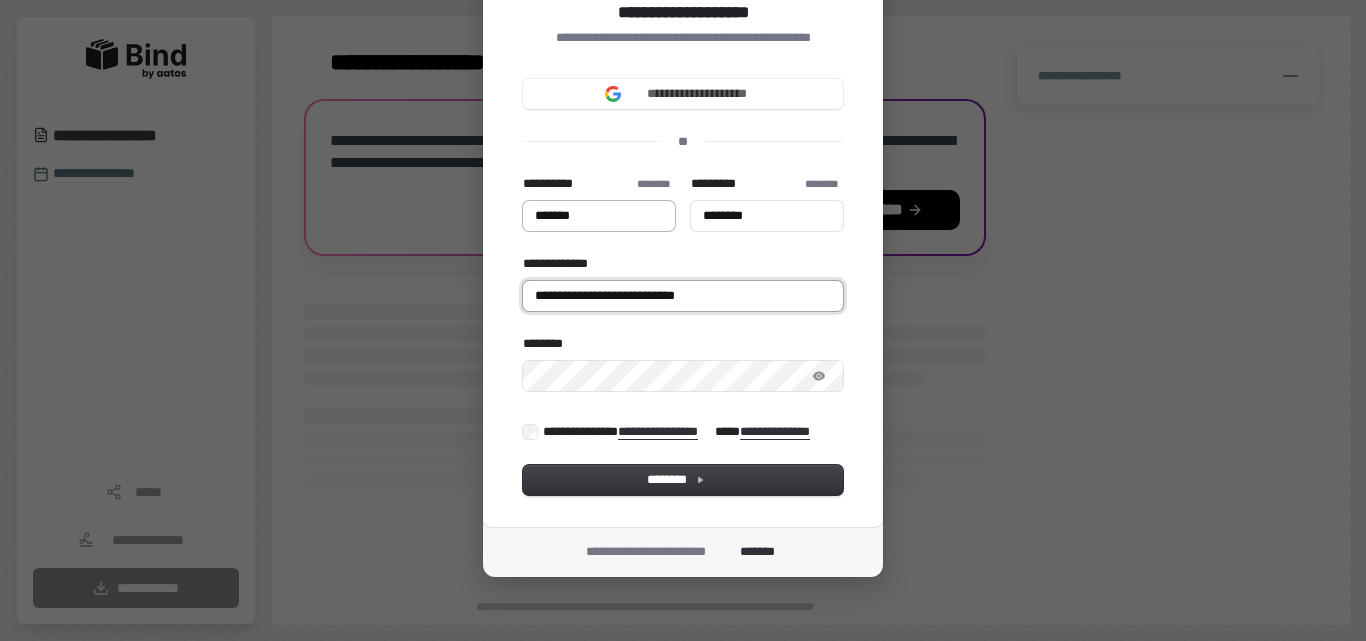 type on "*******" 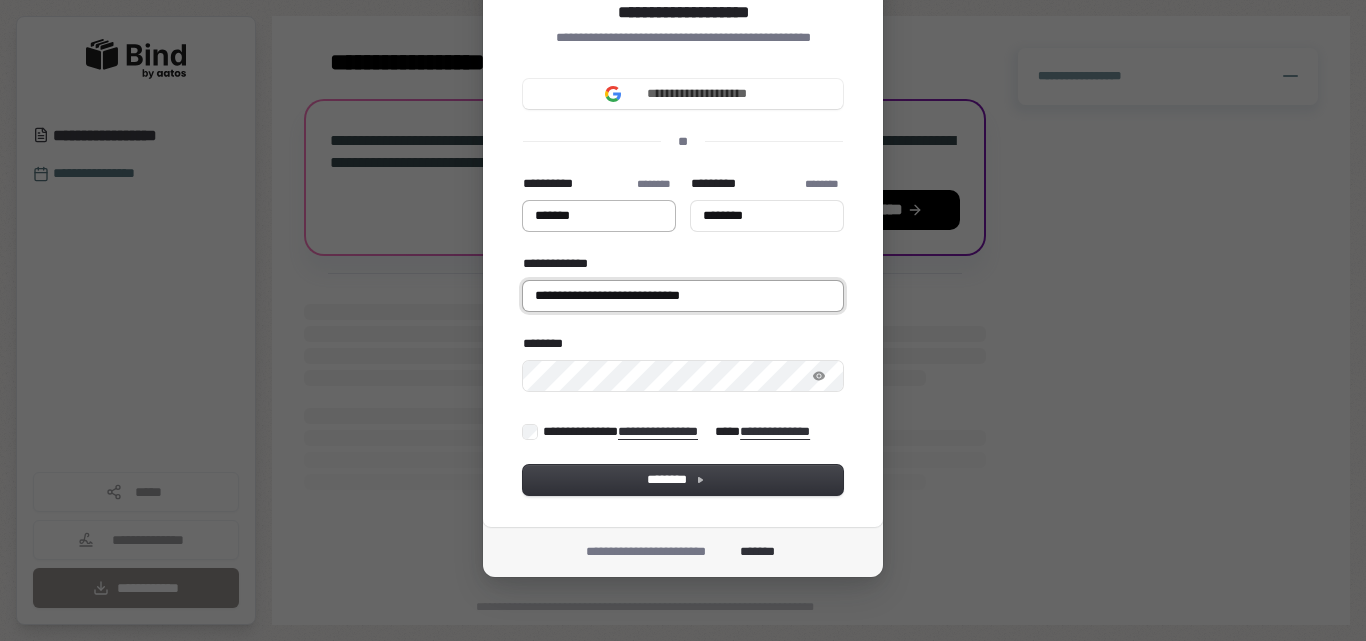 type on "*******" 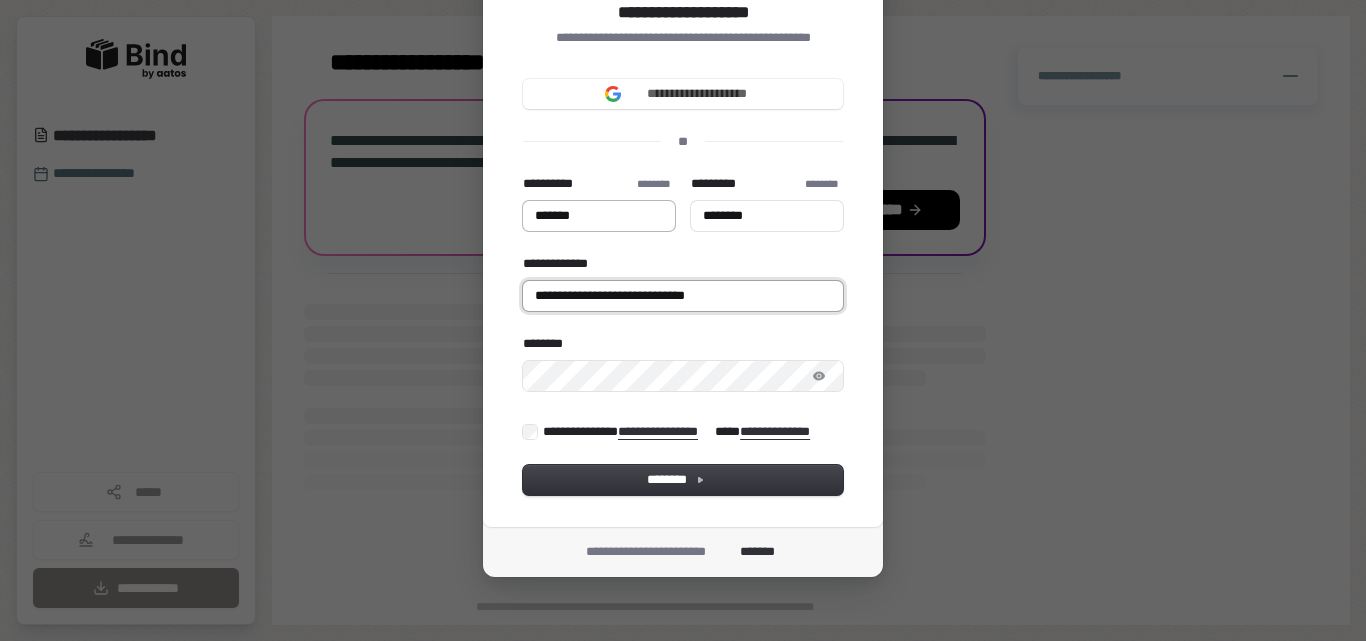 type on "*******" 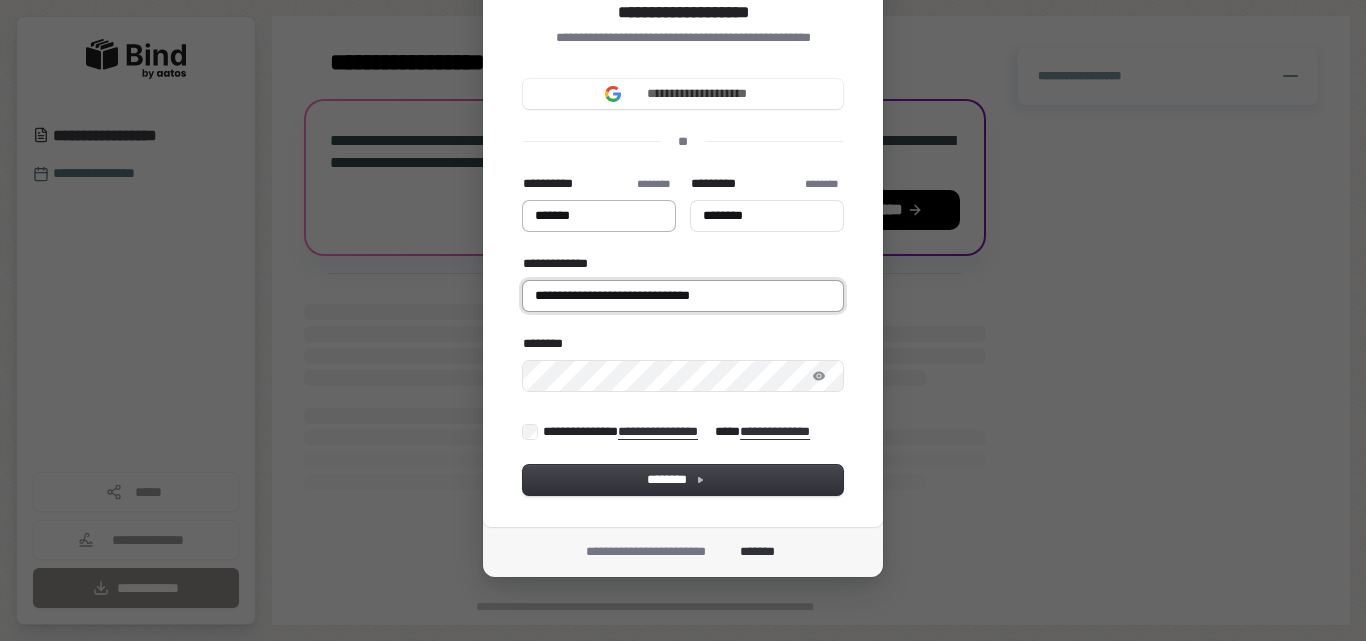 type on "*******" 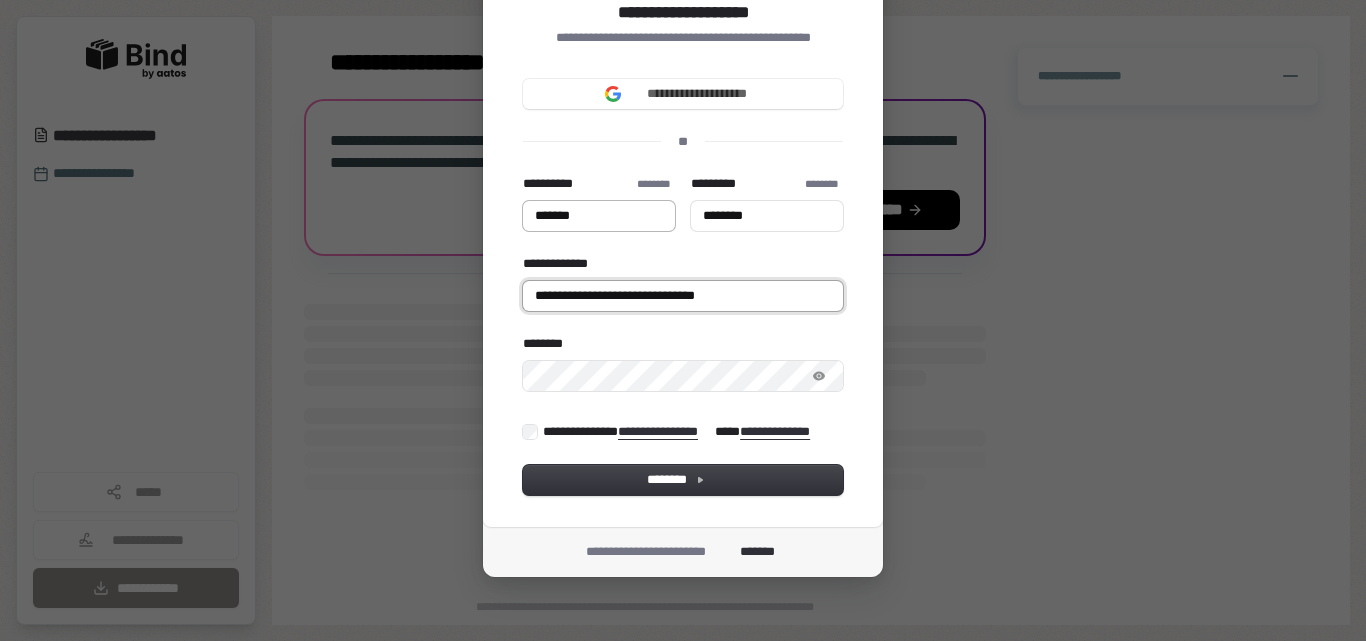 type on "*******" 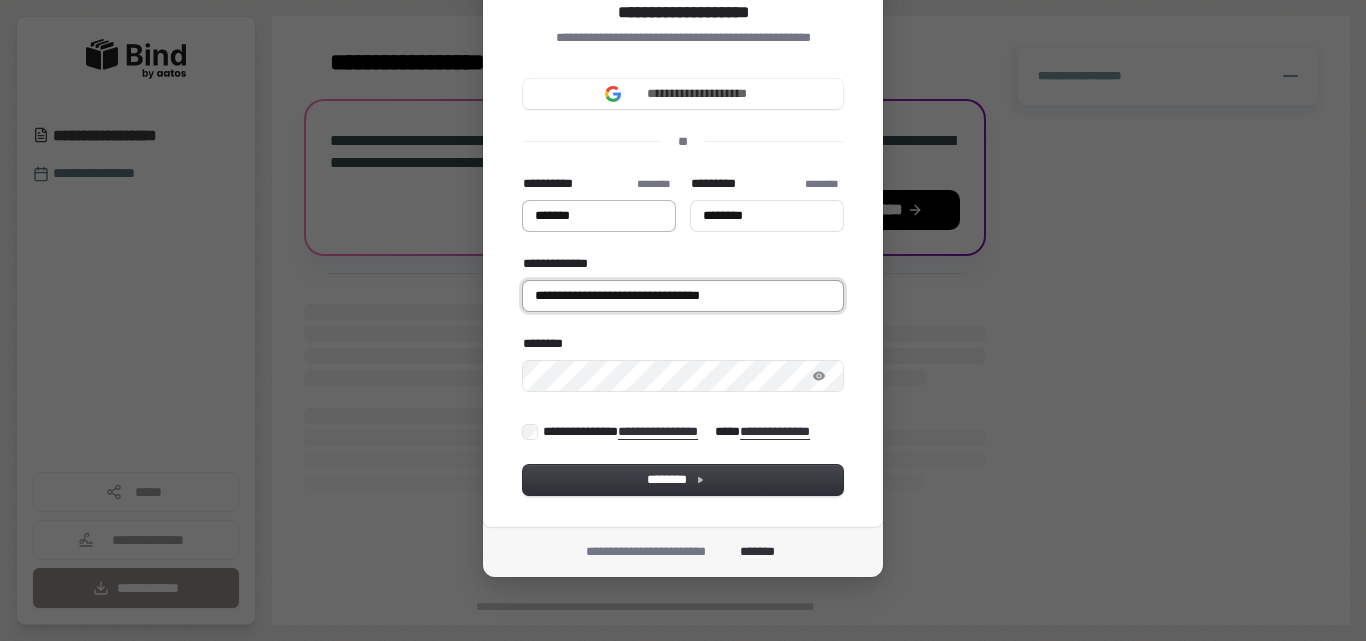 type on "*******" 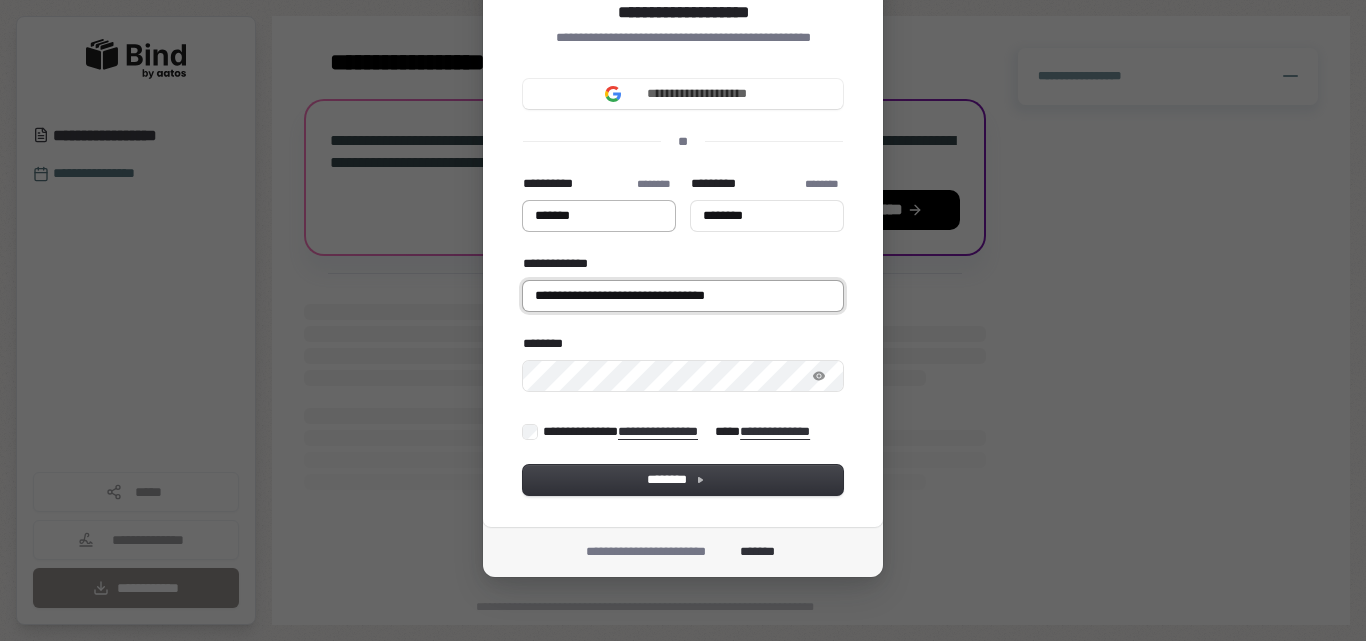 type on "**********" 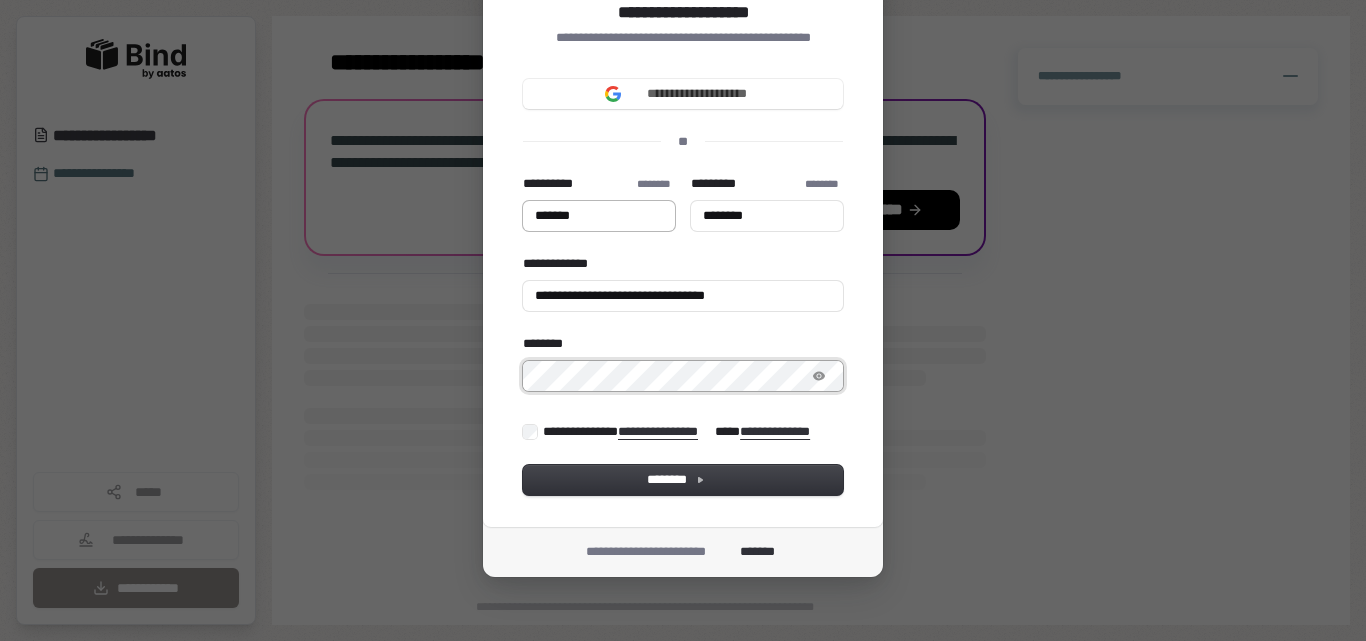 type on "*******" 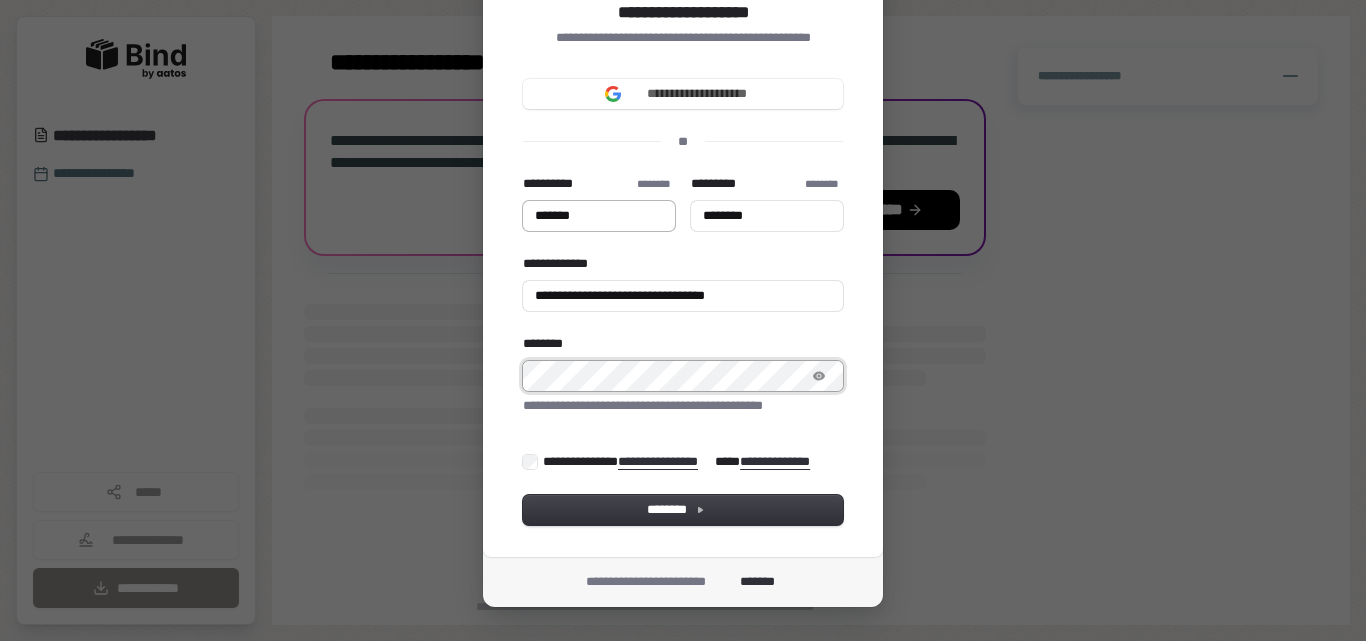 type on "*******" 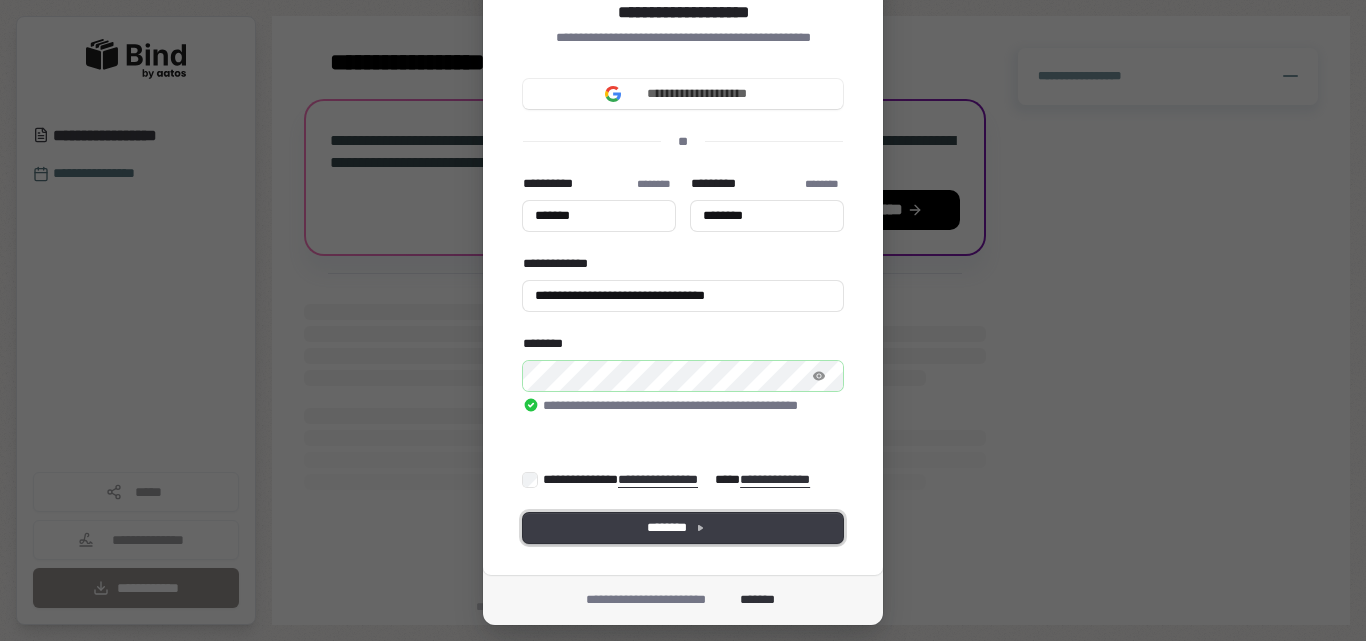 click on "********" at bounding box center (683, 528) 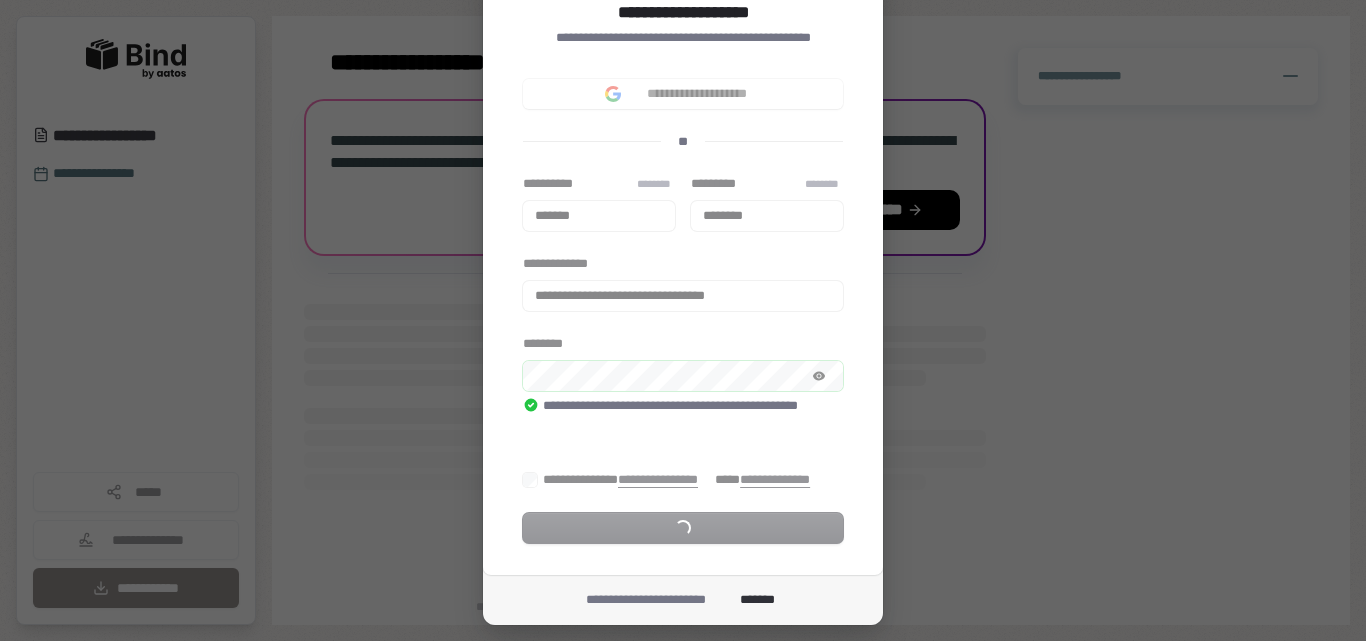 scroll, scrollTop: 0, scrollLeft: 0, axis: both 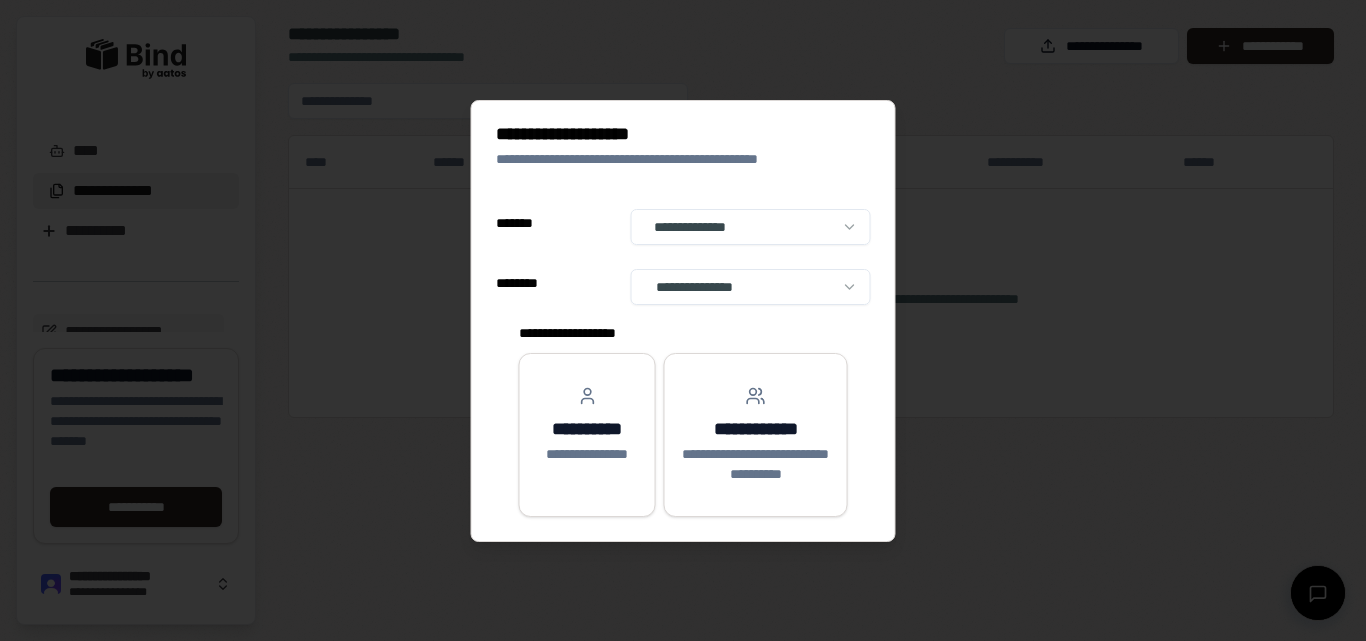 click on "**********" at bounding box center [683, 320] 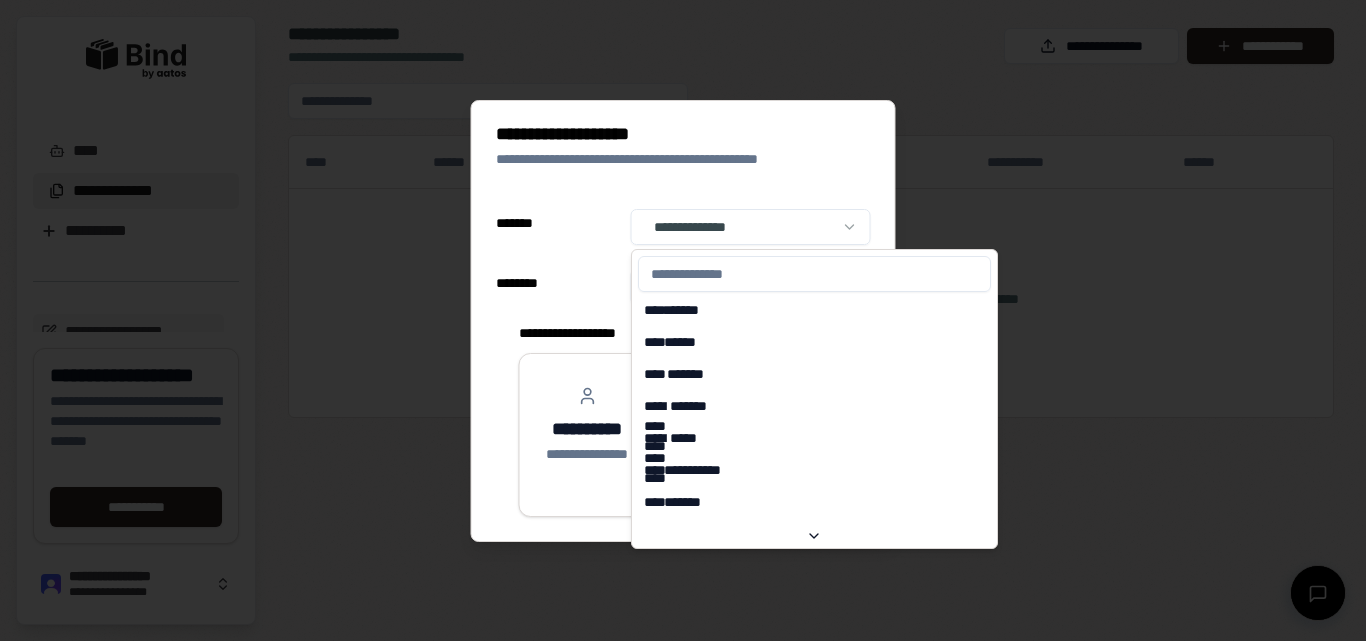 select on "**" 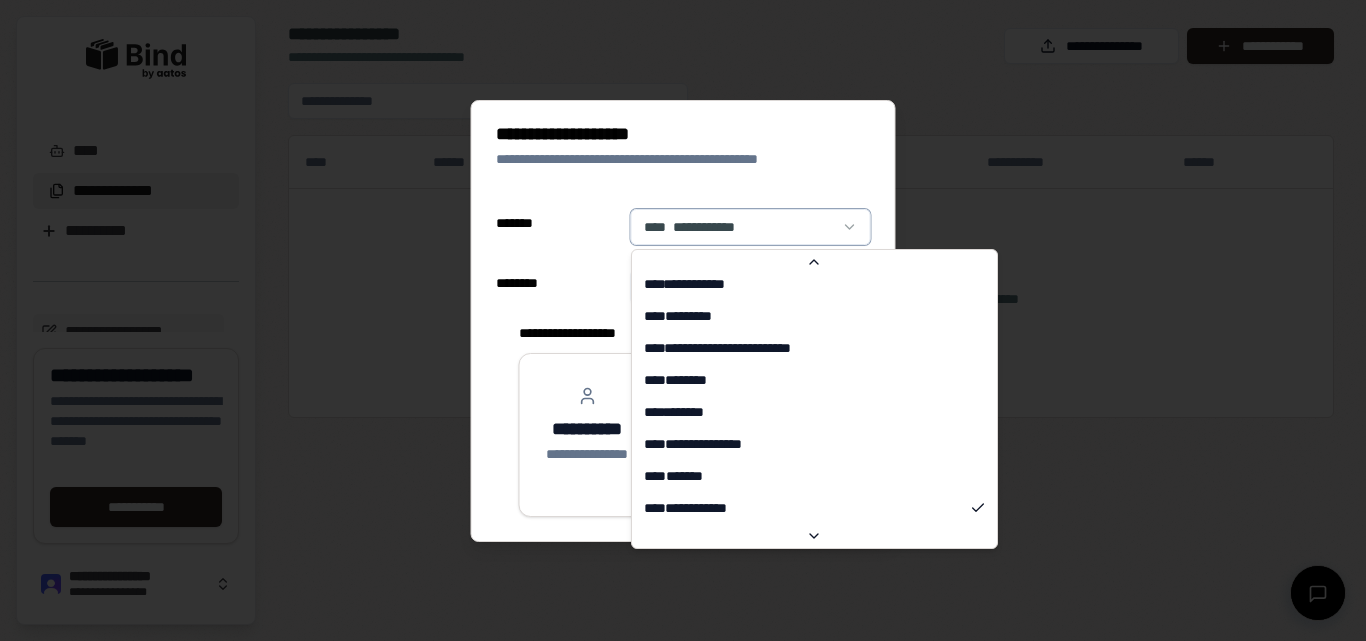 click on "**********" at bounding box center (683, 320) 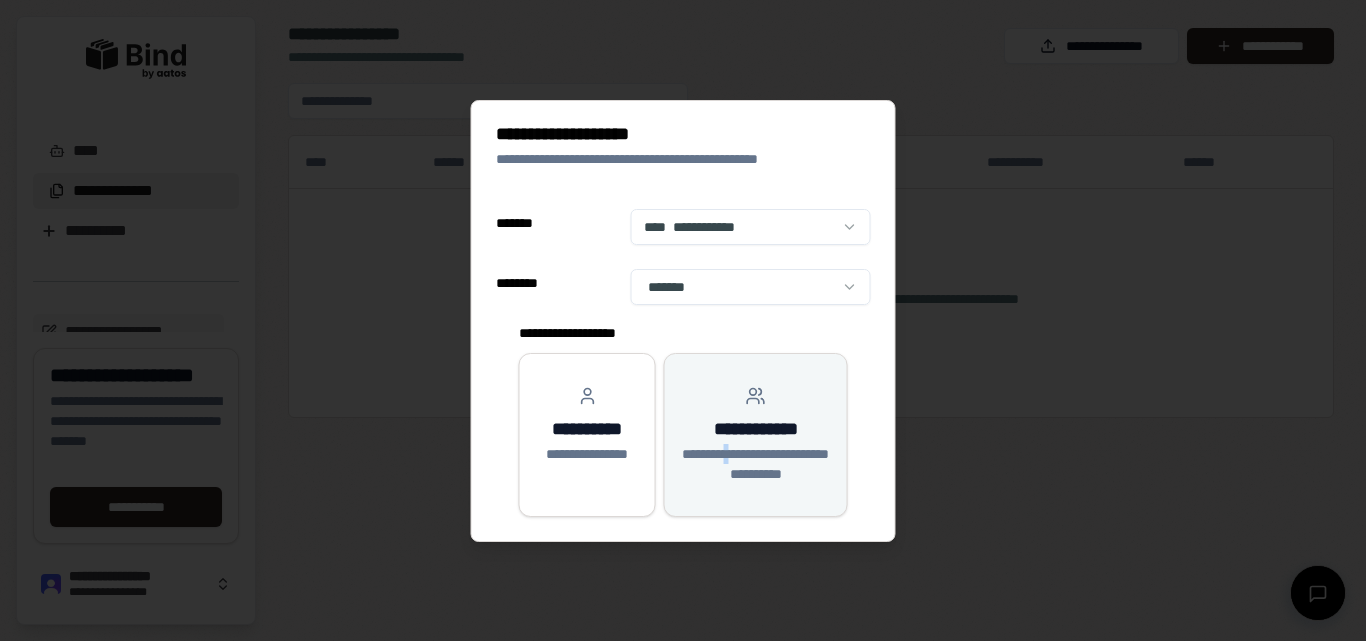 click on "**********" at bounding box center [756, 464] 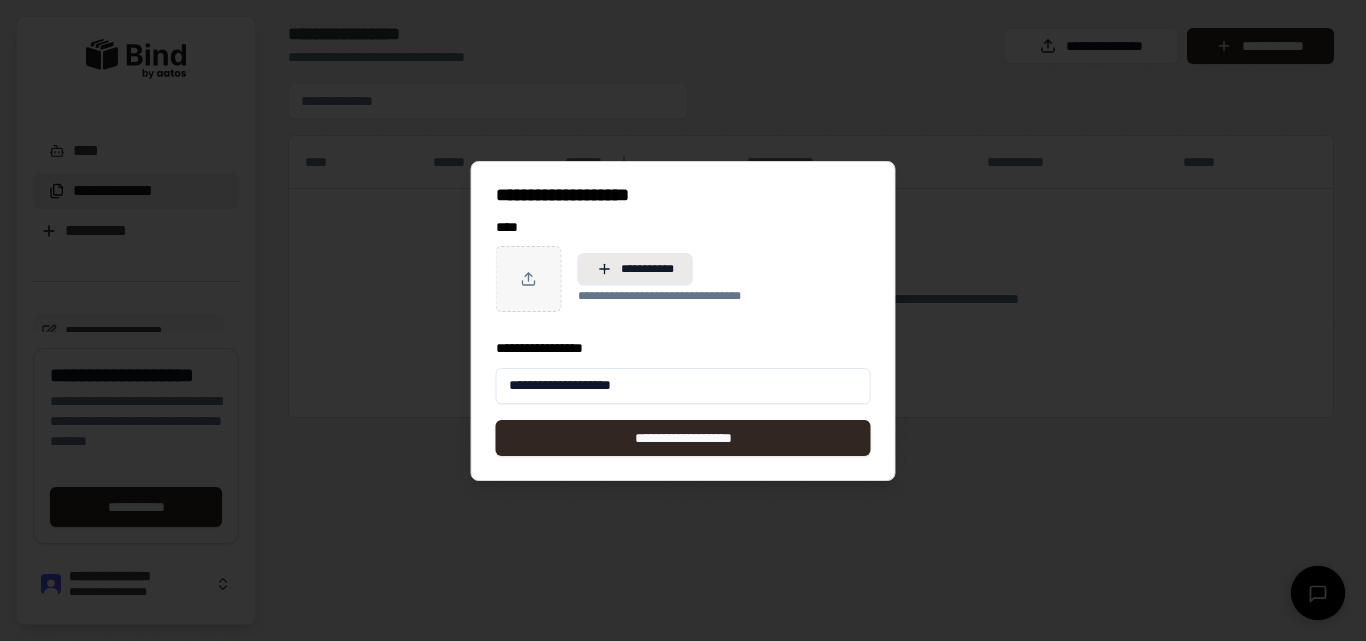 type on "**********" 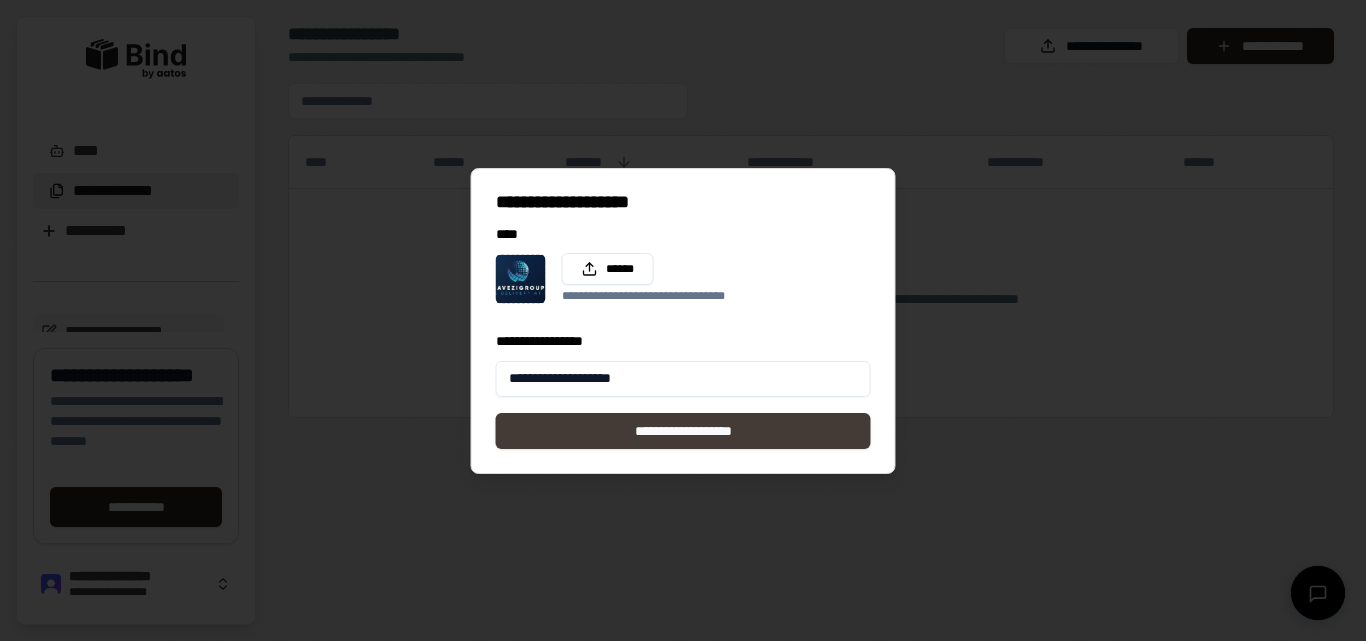 click on "**********" at bounding box center [683, 431] 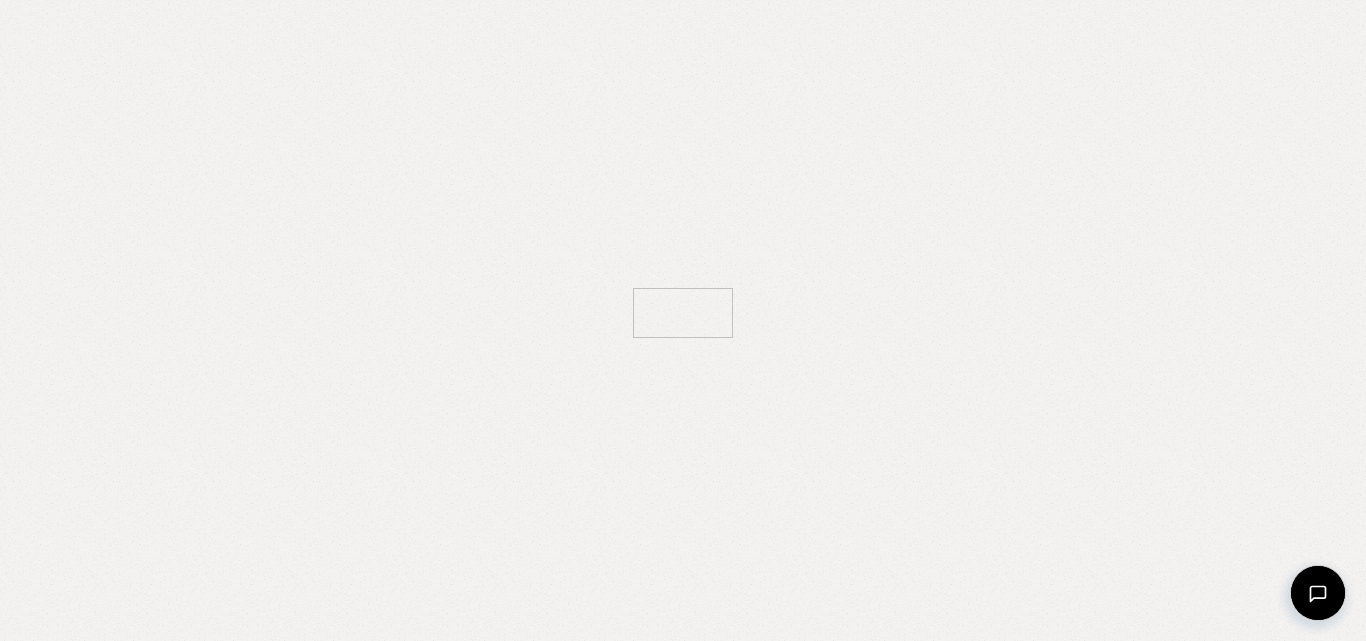 scroll, scrollTop: 0, scrollLeft: 0, axis: both 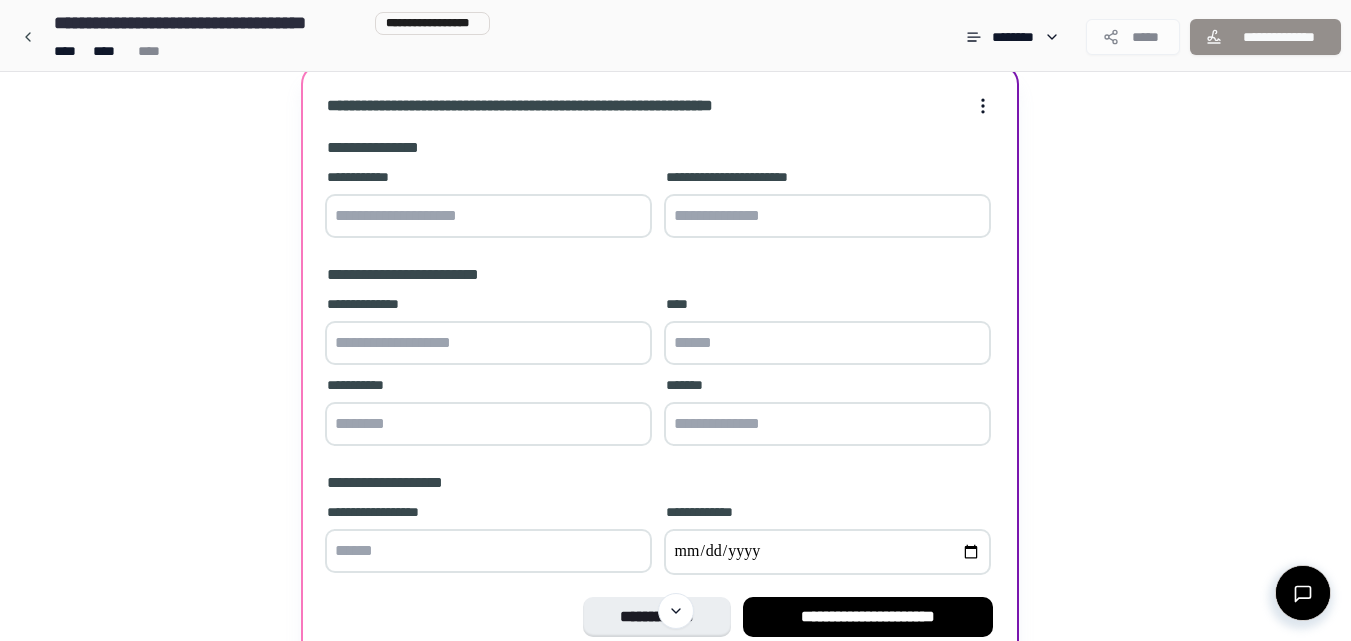 click at bounding box center (488, 216) 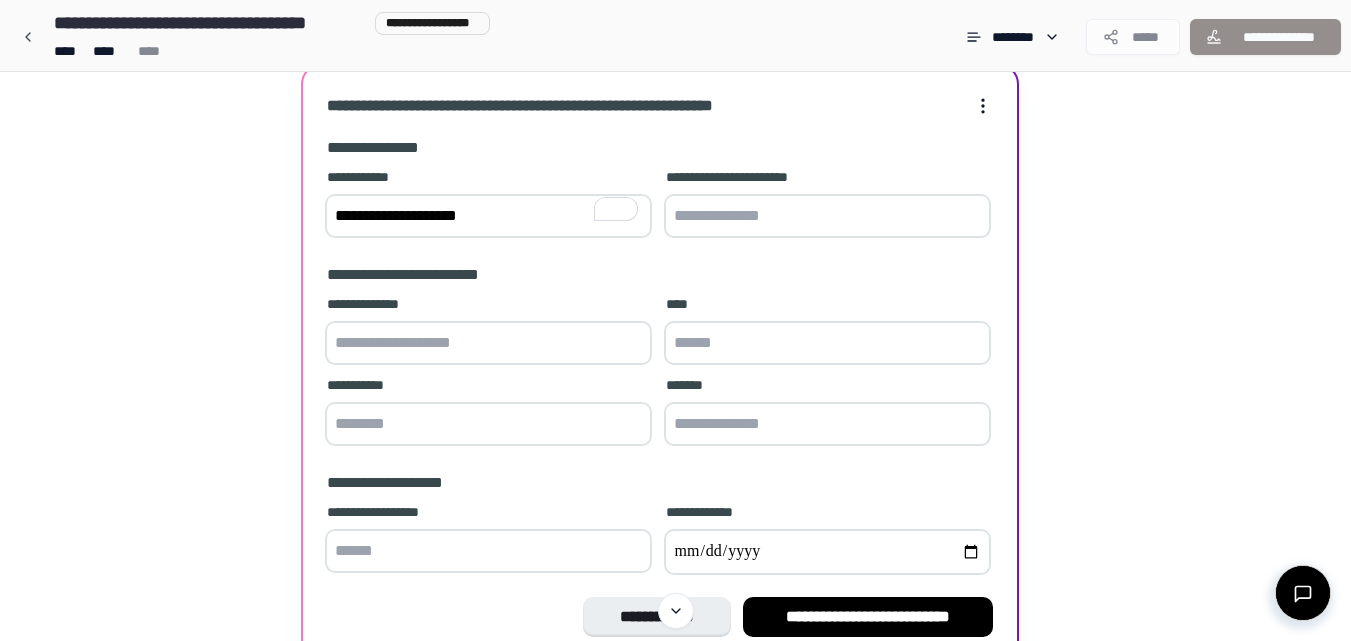 type on "**********" 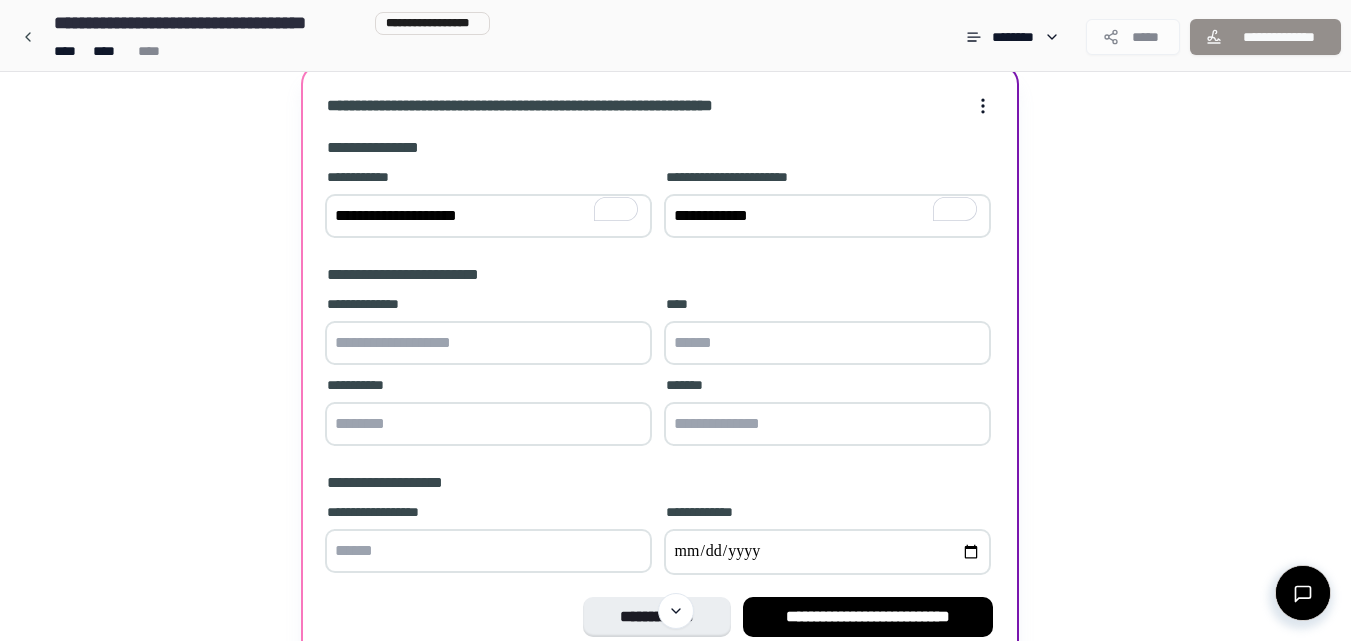 type on "**********" 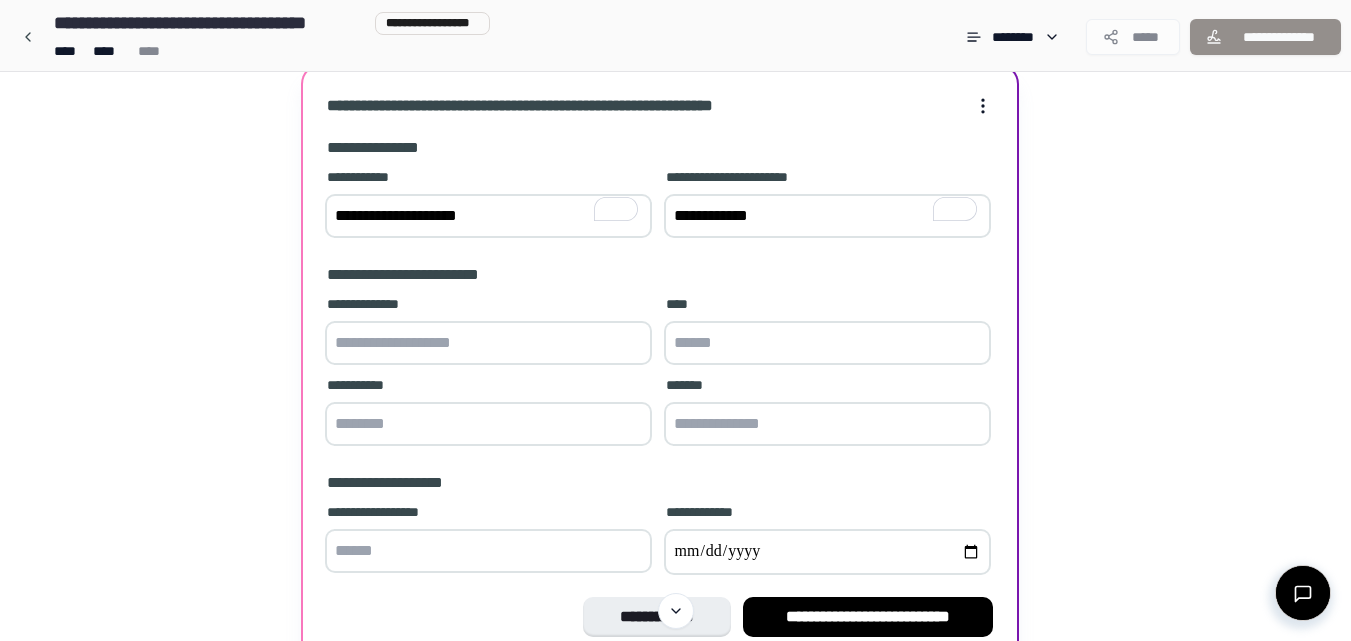 click at bounding box center (488, 343) 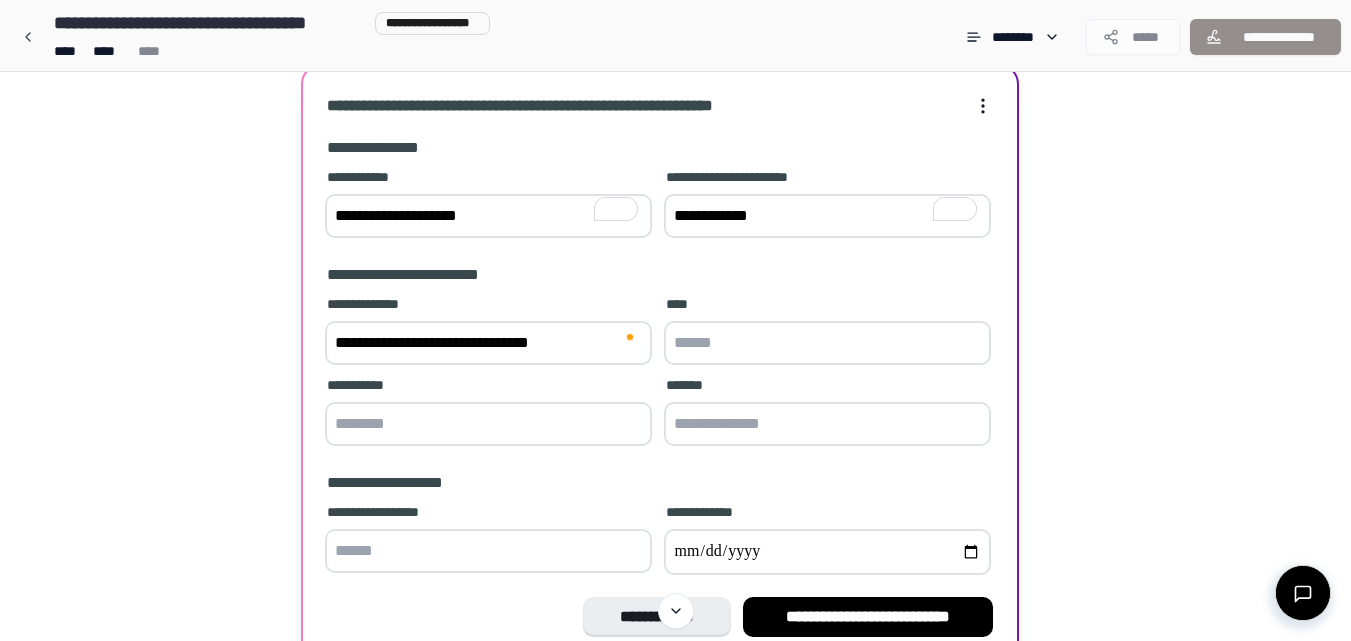type on "**********" 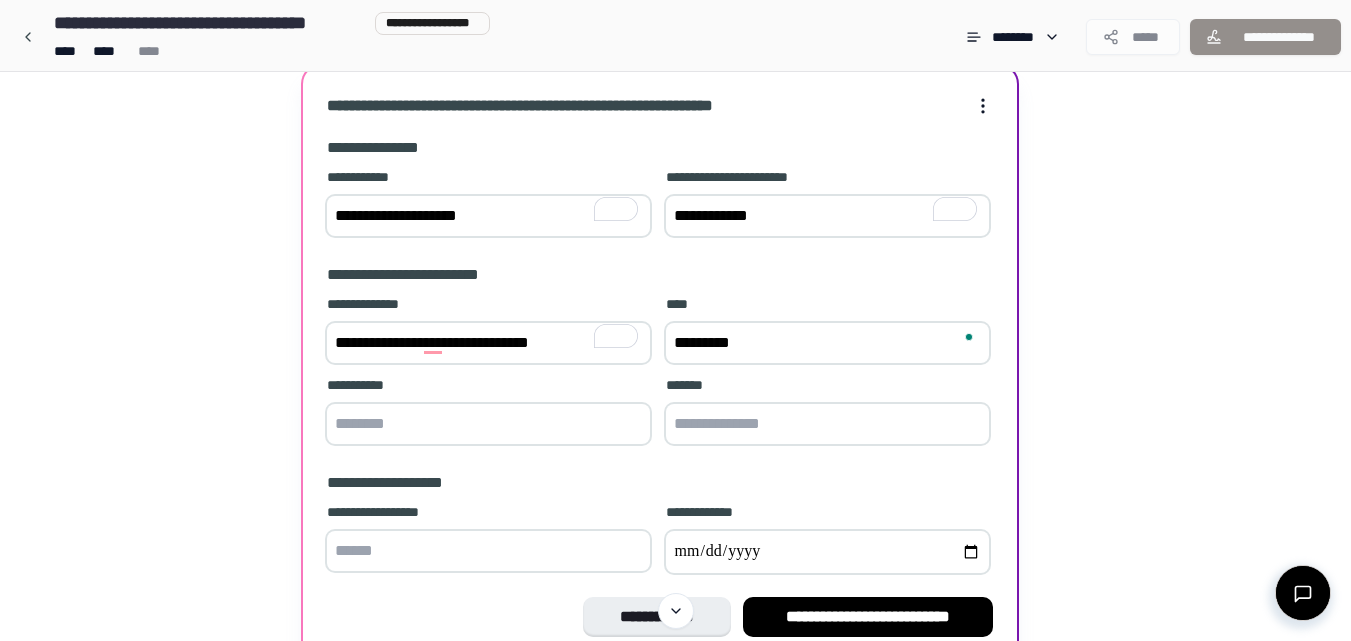 type on "*********" 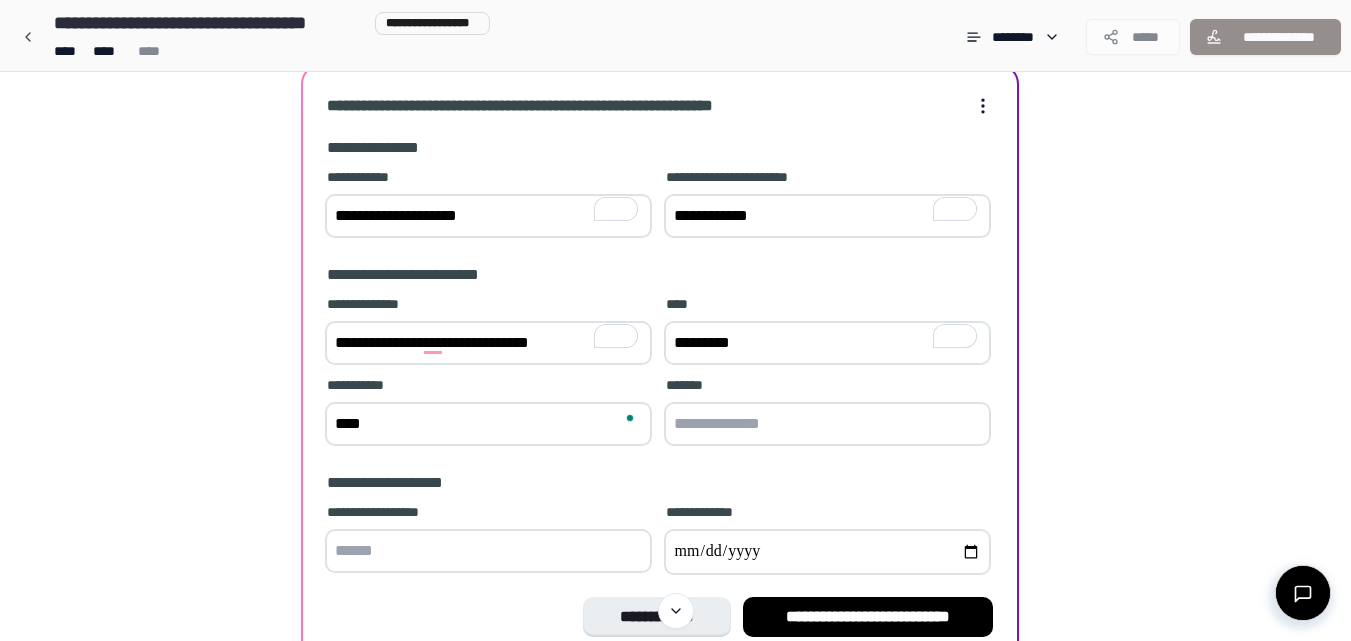type on "****" 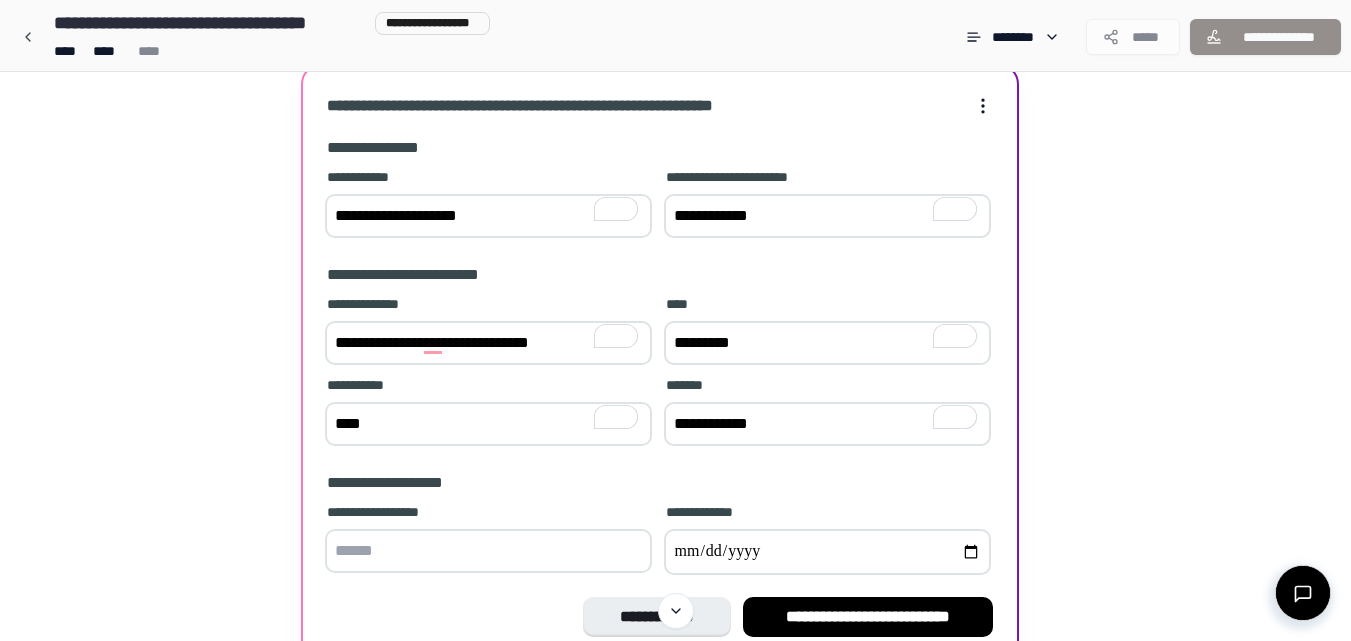 type on "**********" 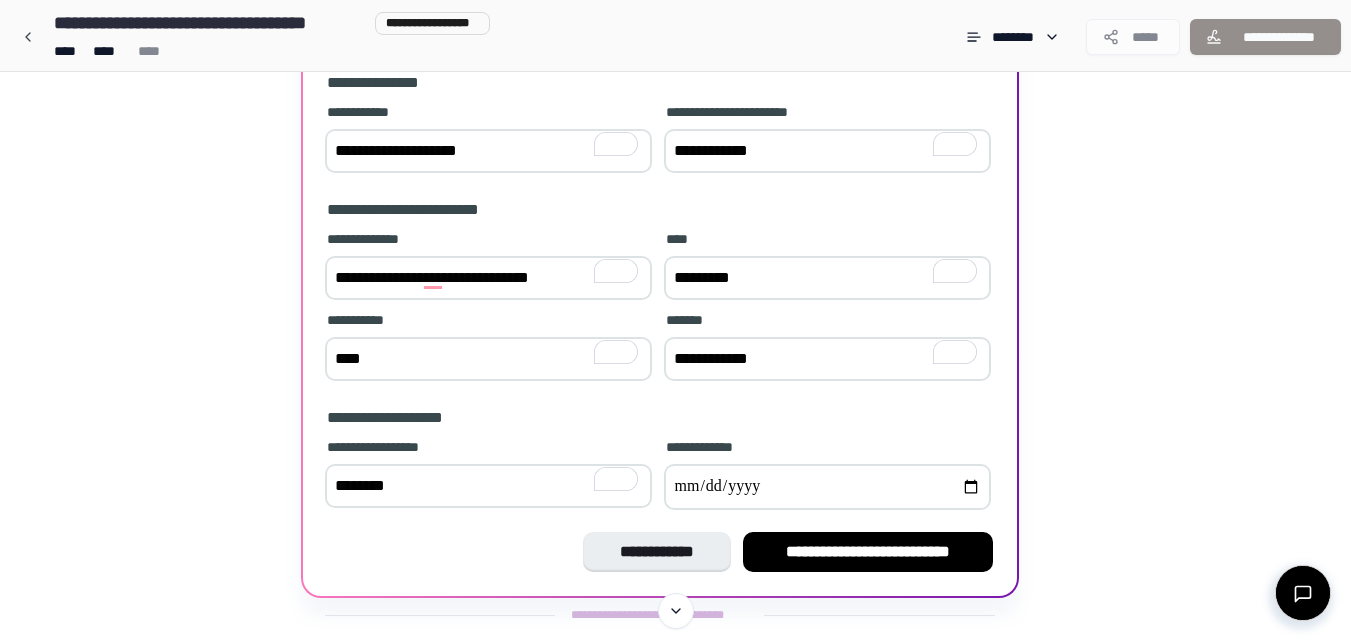 scroll, scrollTop: 191, scrollLeft: 0, axis: vertical 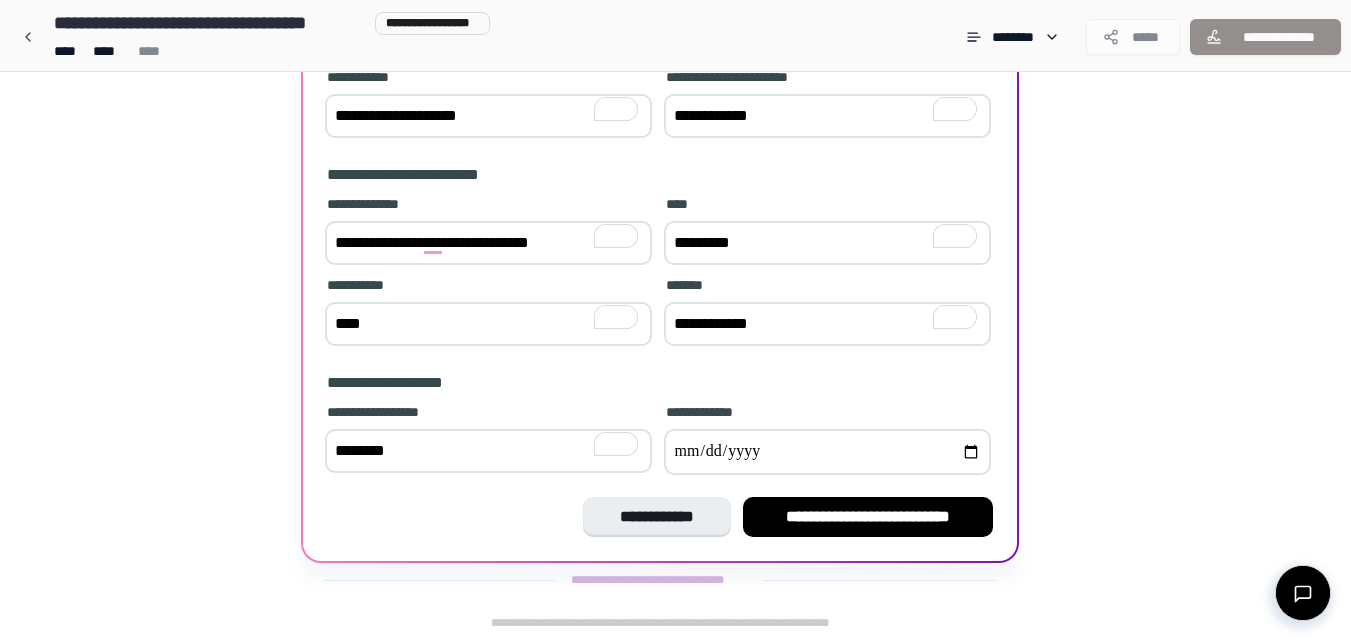 type on "********" 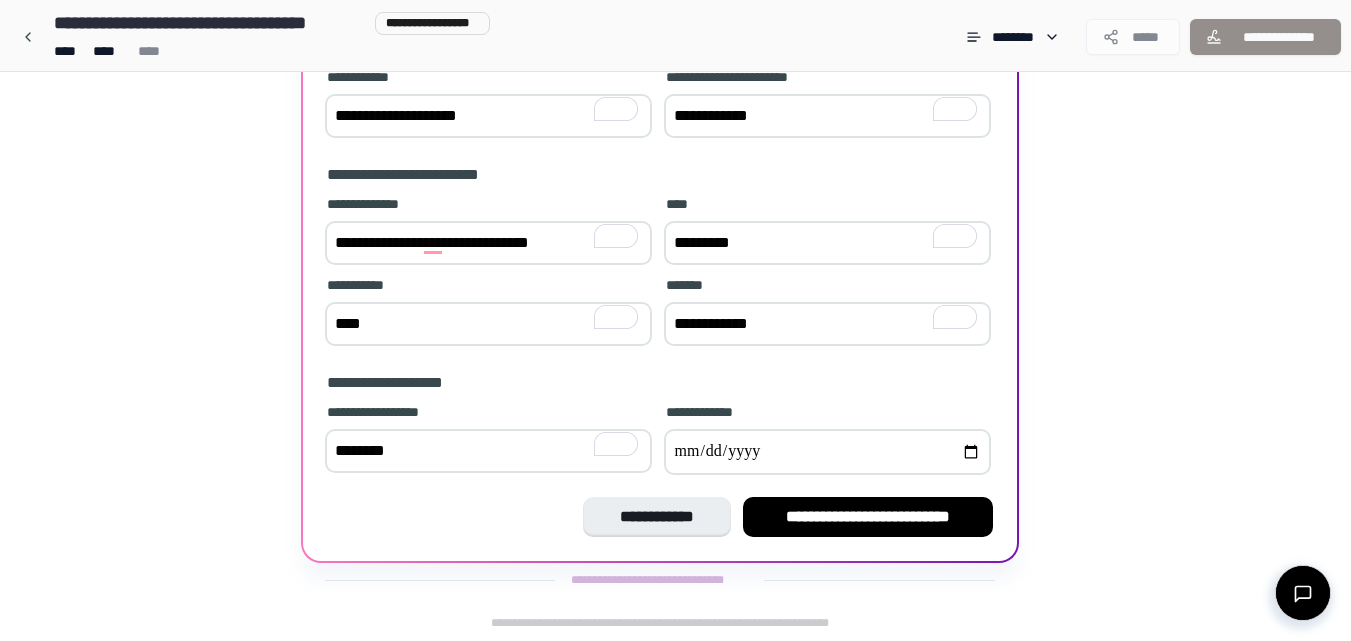 type on "**********" 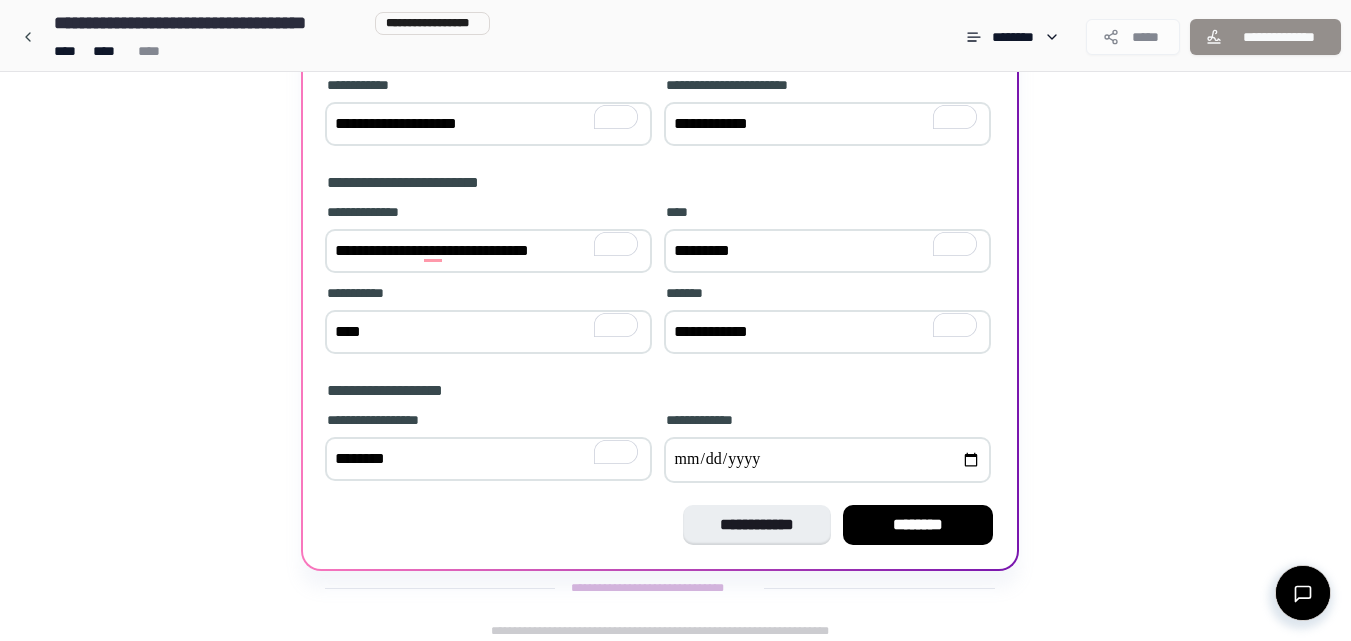 scroll, scrollTop: 191, scrollLeft: 0, axis: vertical 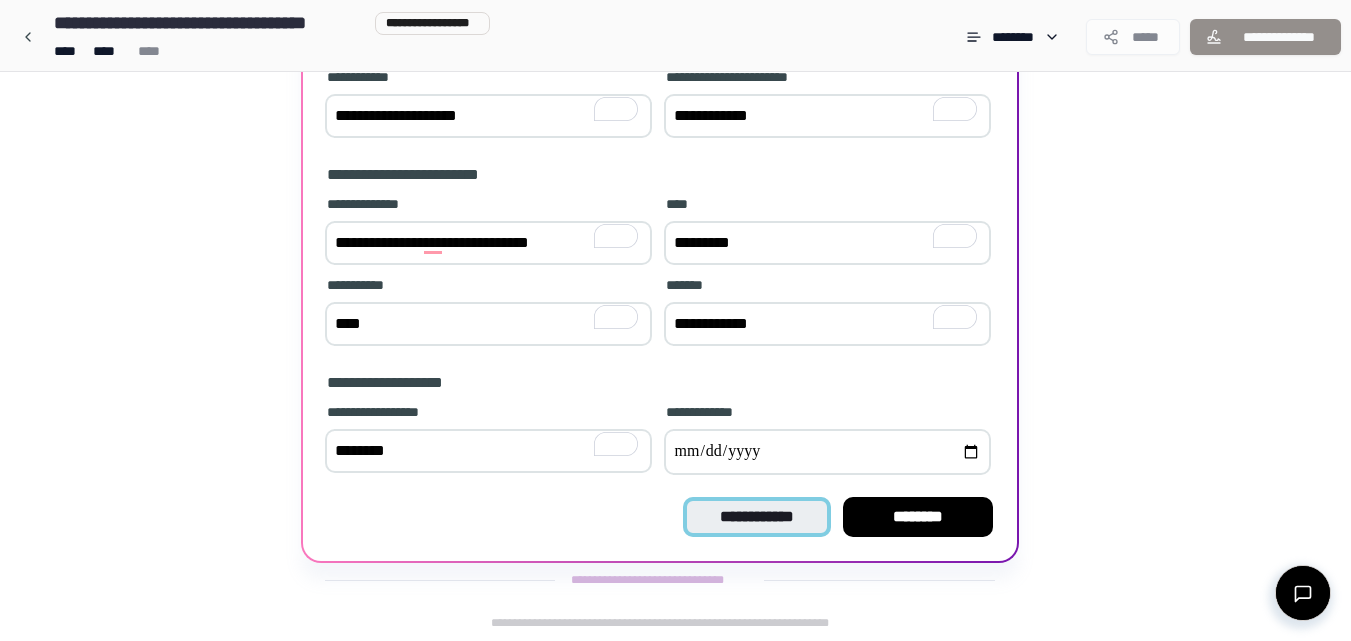 click on "**********" at bounding box center [756, 517] 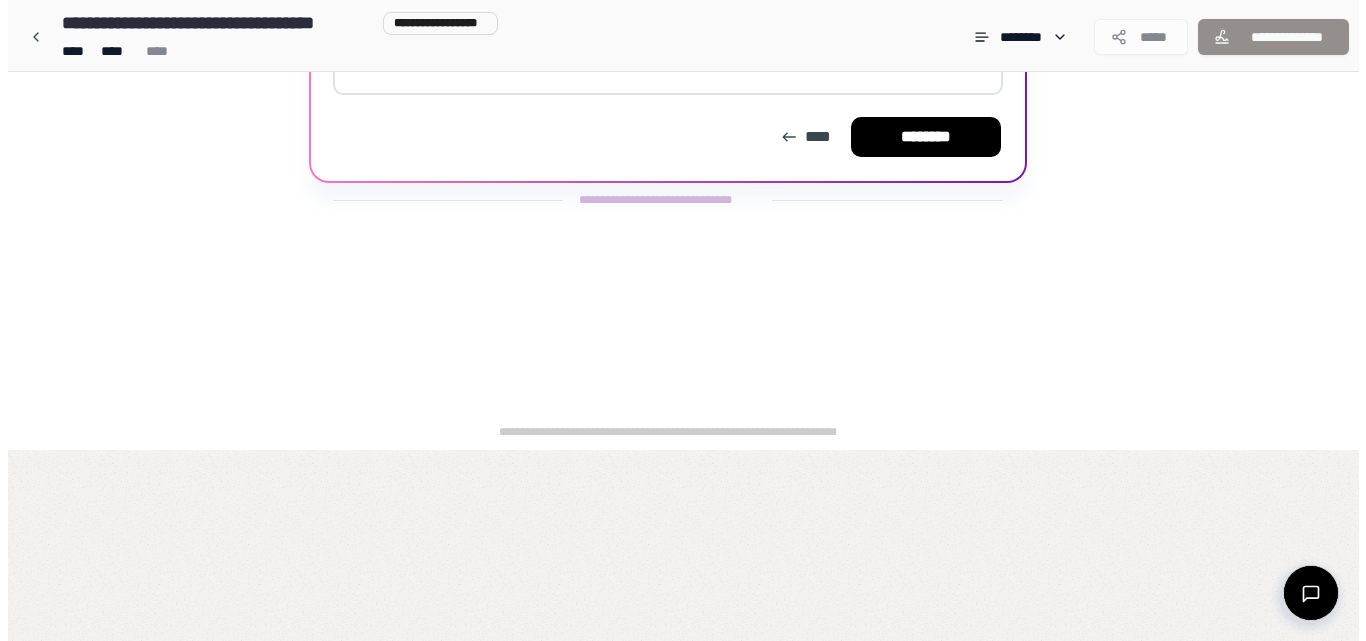scroll, scrollTop: 0, scrollLeft: 0, axis: both 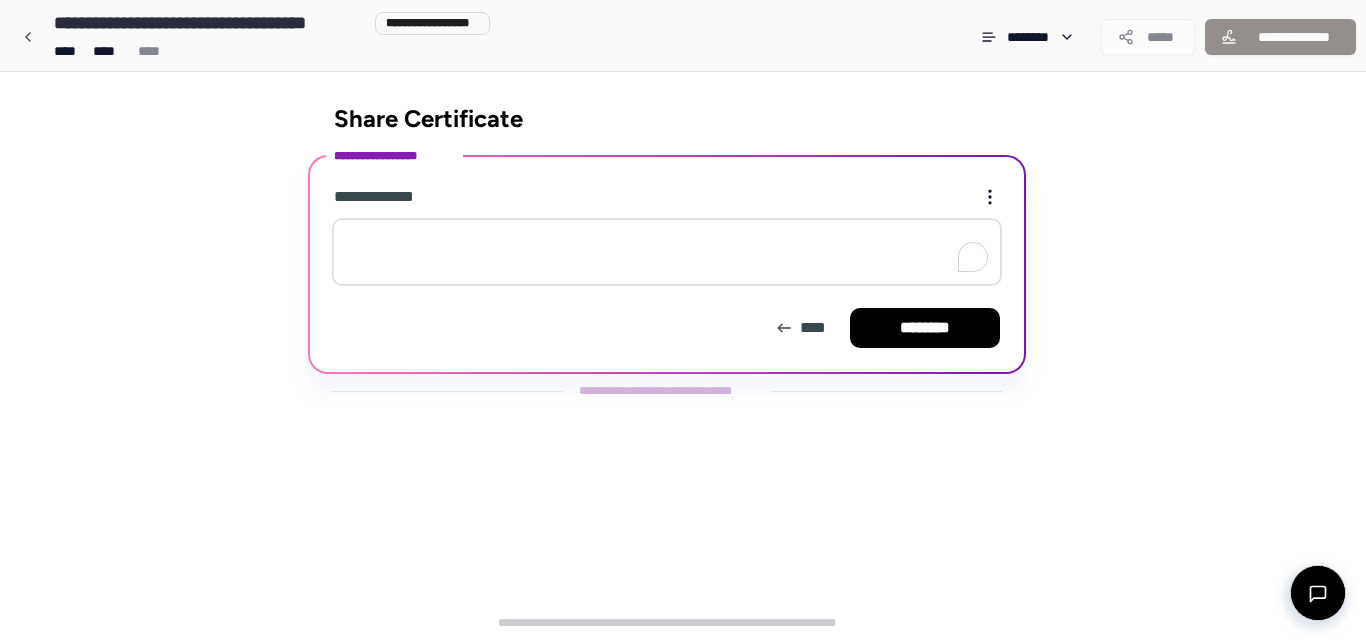 click at bounding box center (667, 252) 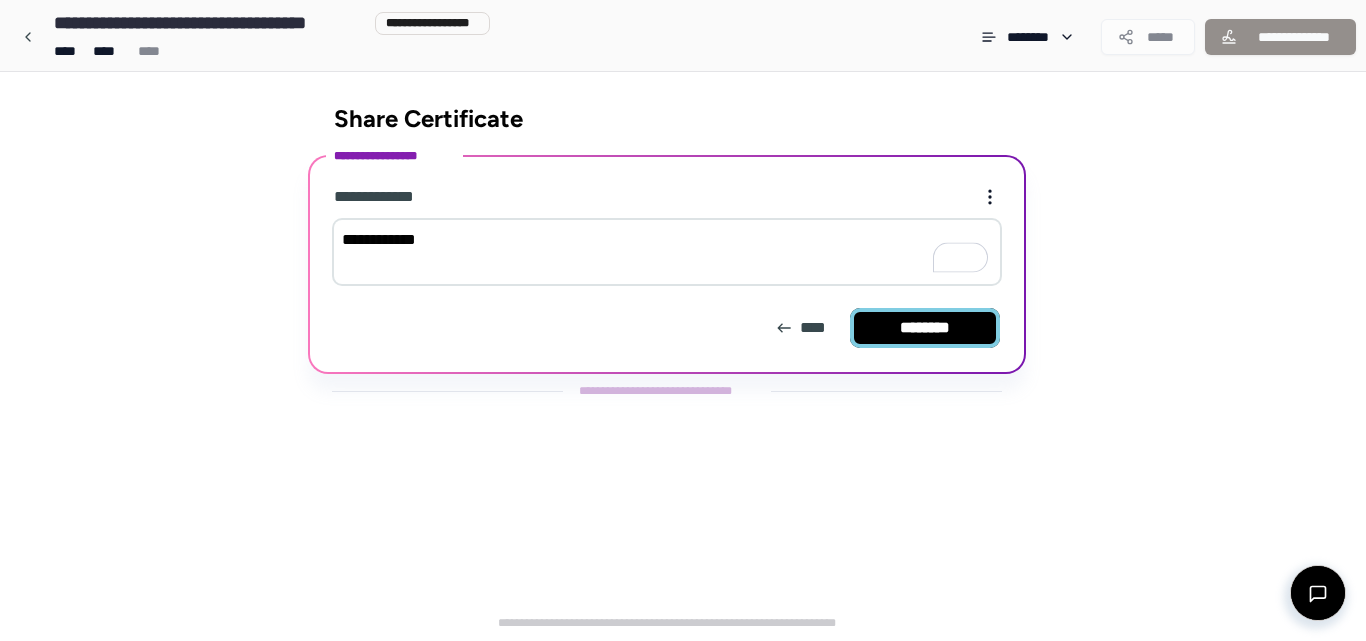 type on "**********" 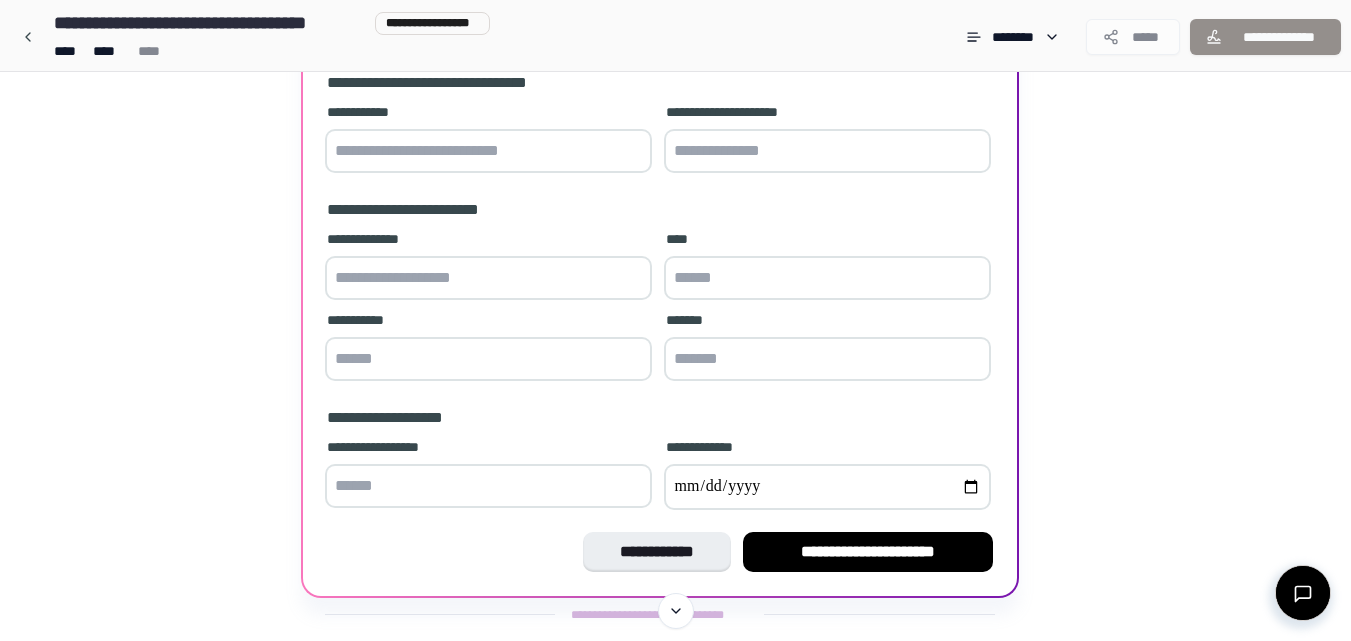 scroll, scrollTop: 254, scrollLeft: 0, axis: vertical 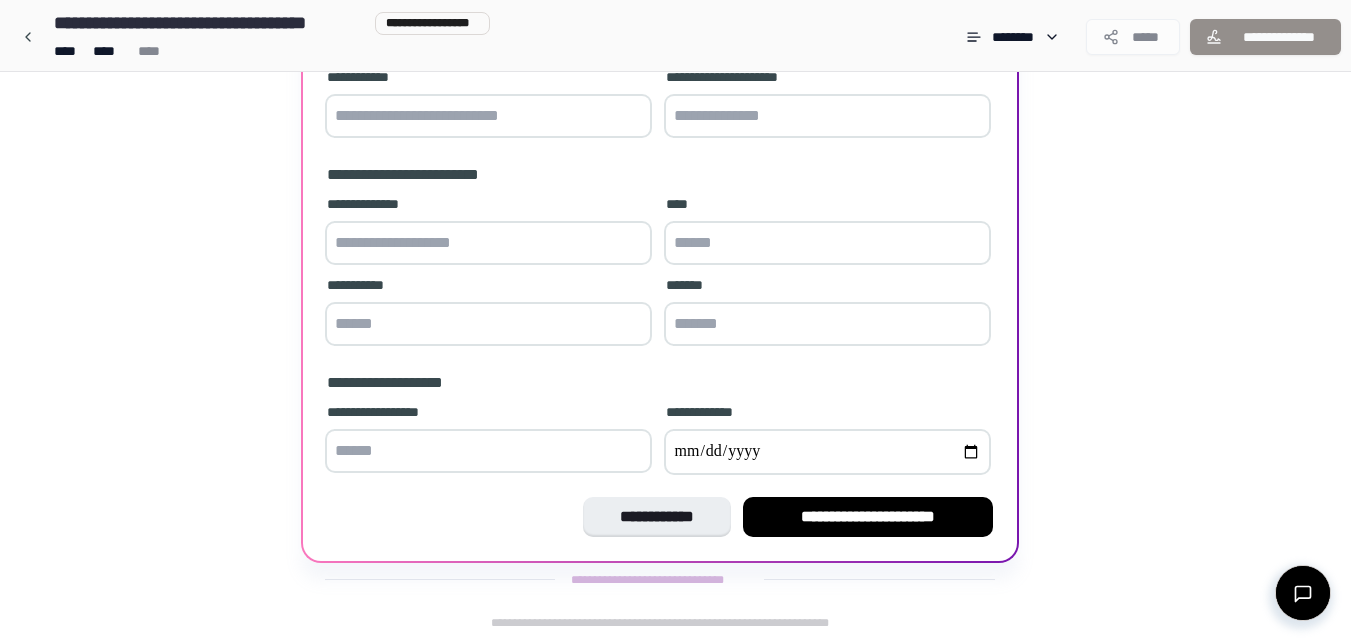 click on "**********" at bounding box center [656, 517] 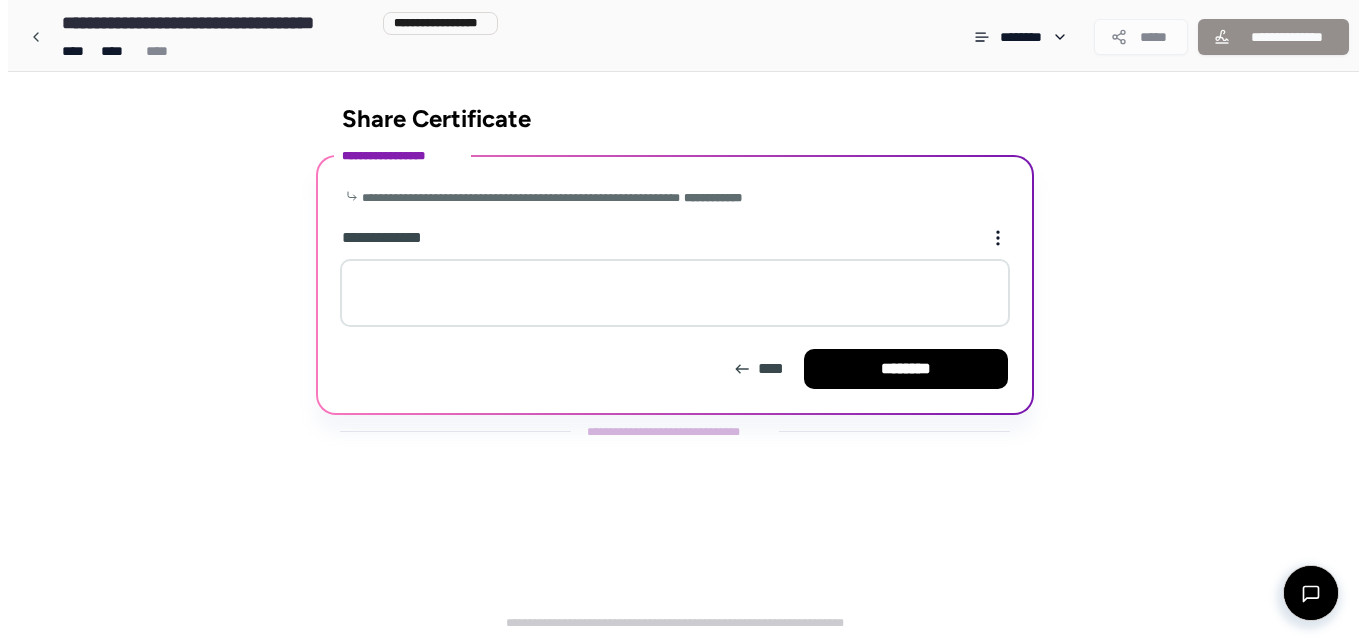 scroll, scrollTop: 0, scrollLeft: 0, axis: both 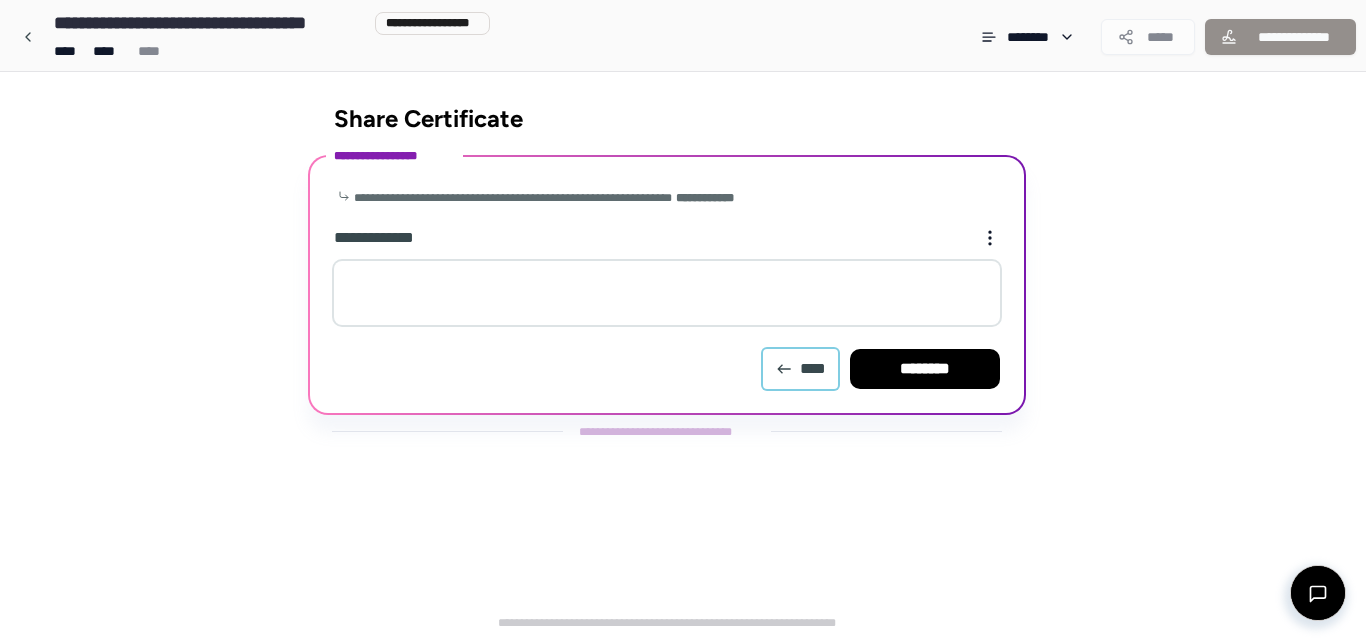 click 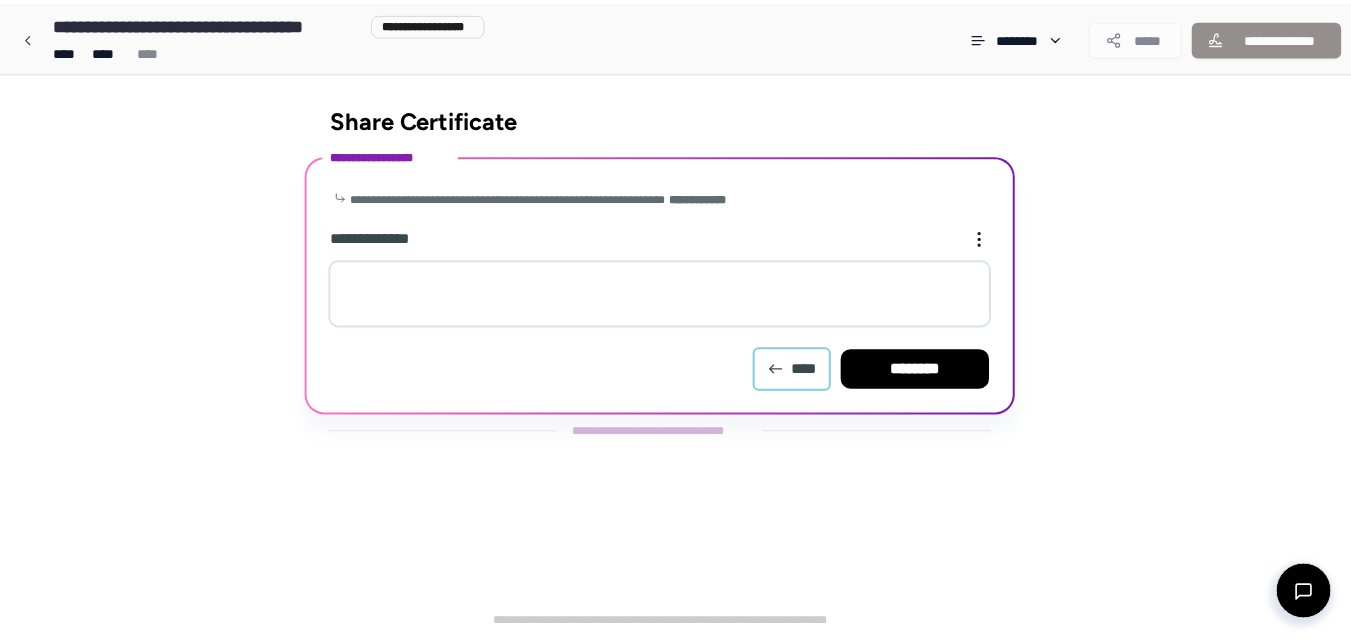 scroll, scrollTop: 254, scrollLeft: 0, axis: vertical 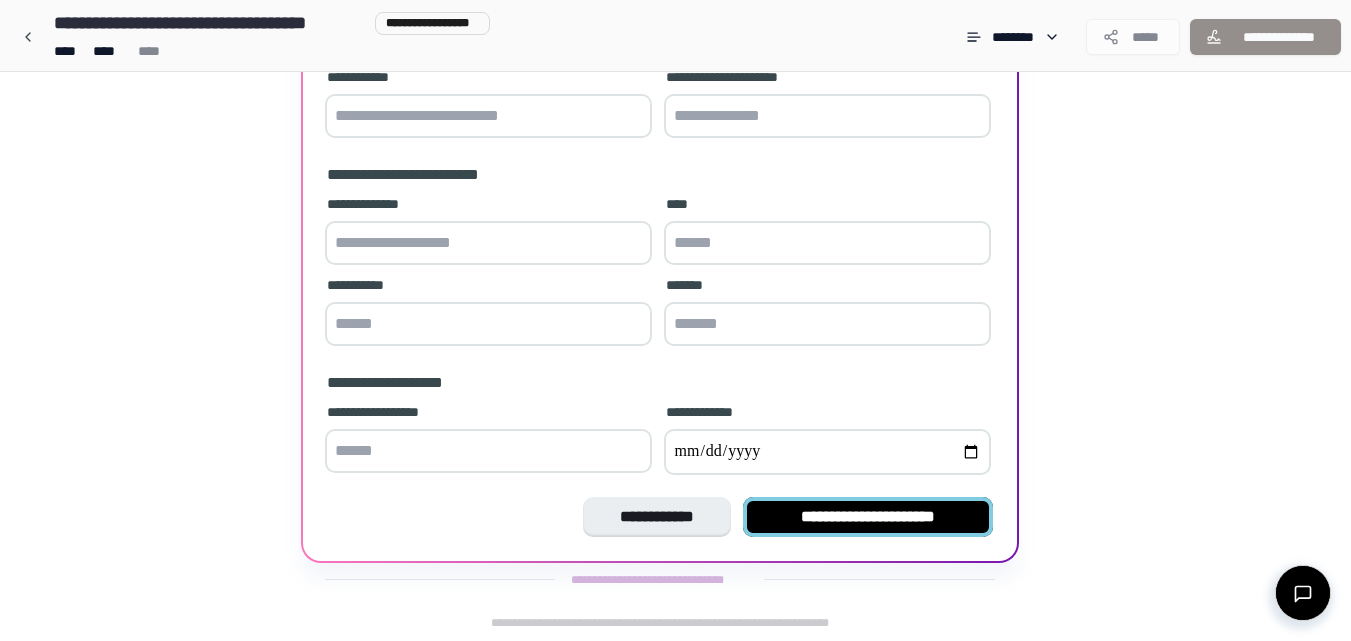 click on "**********" at bounding box center (868, 517) 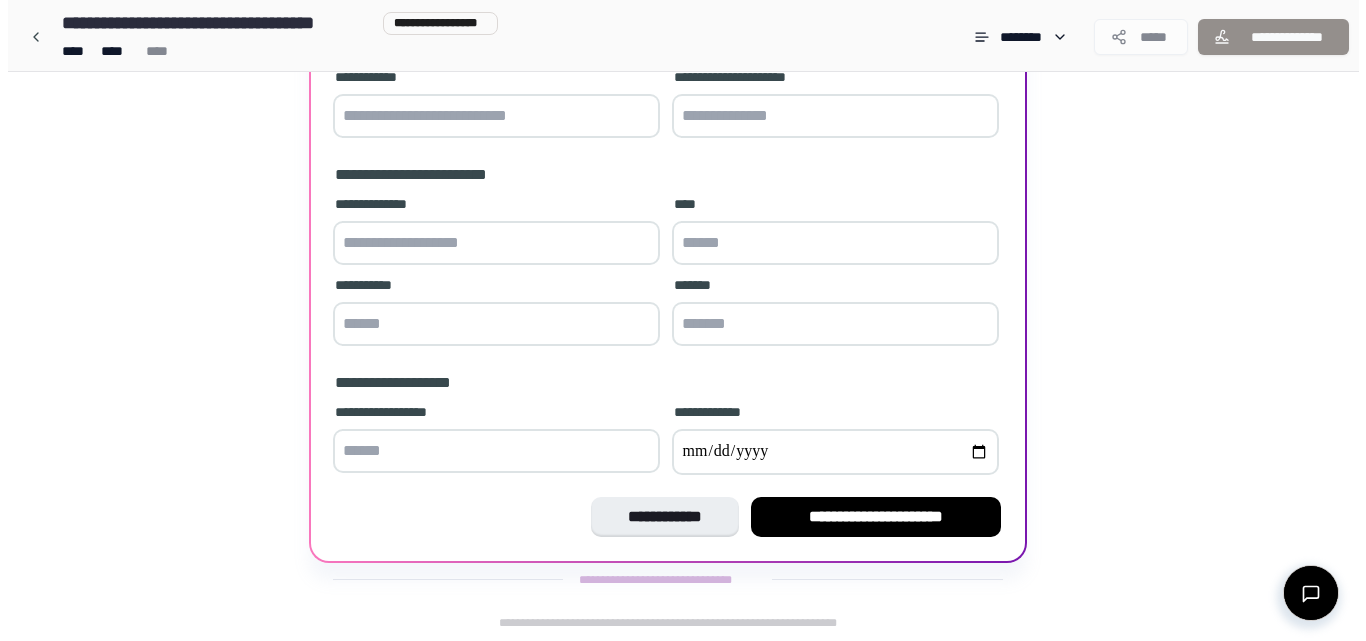 scroll, scrollTop: 0, scrollLeft: 0, axis: both 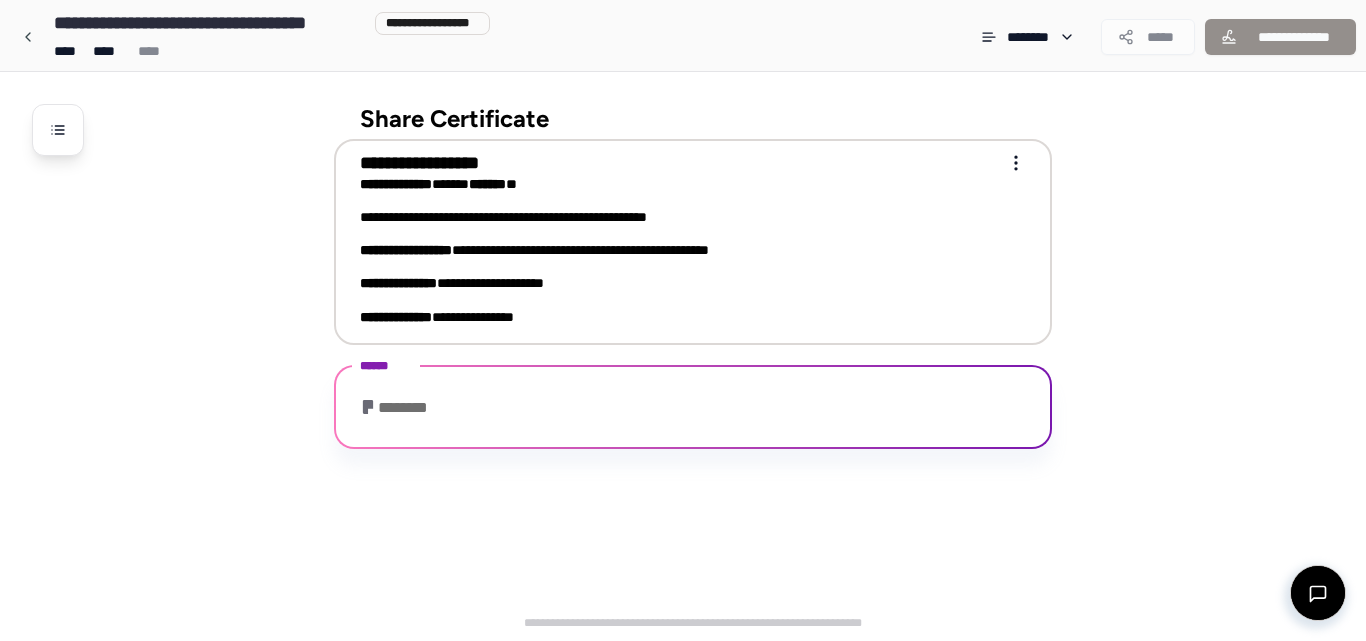 click on "**********" at bounding box center (683, 320) 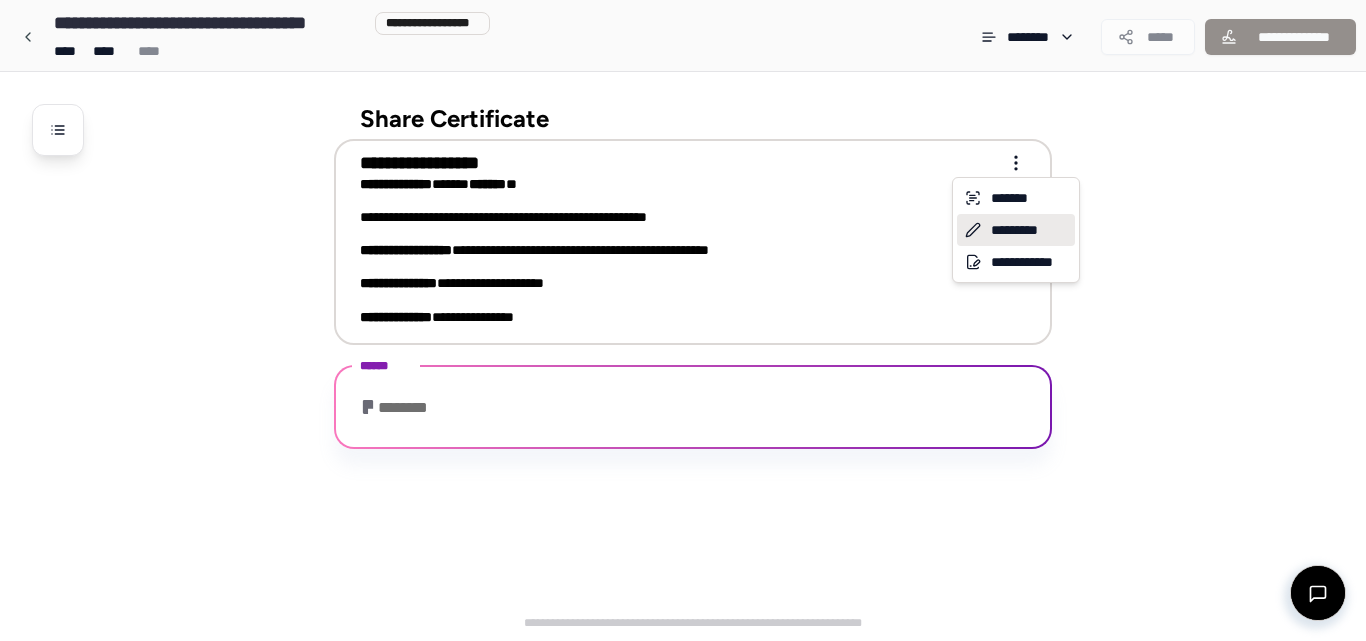 click on "*********" at bounding box center (1016, 230) 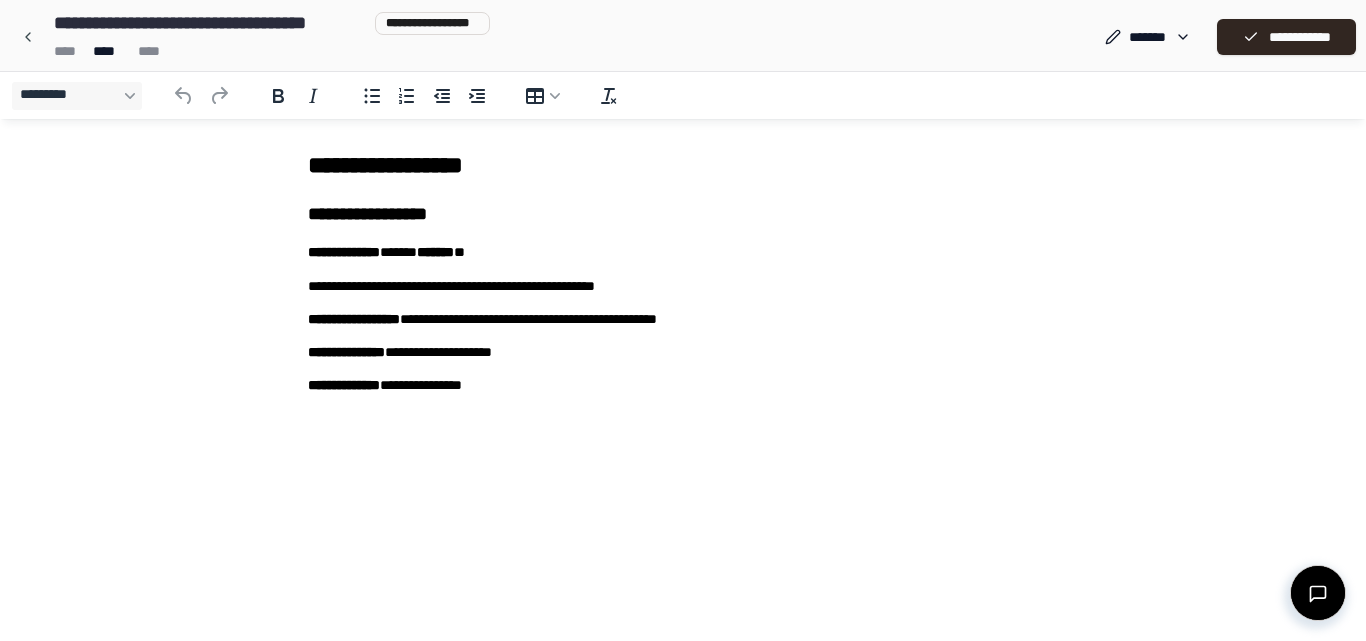 scroll, scrollTop: 0, scrollLeft: 0, axis: both 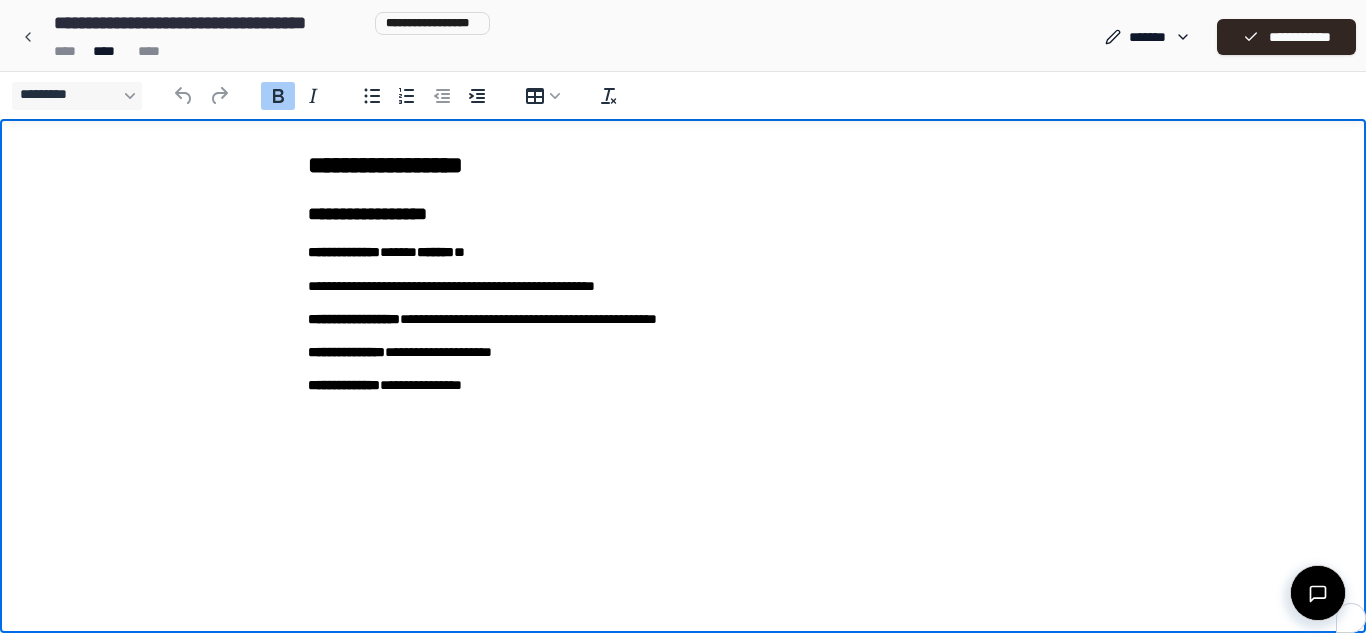 click on "*******" at bounding box center [435, 252] 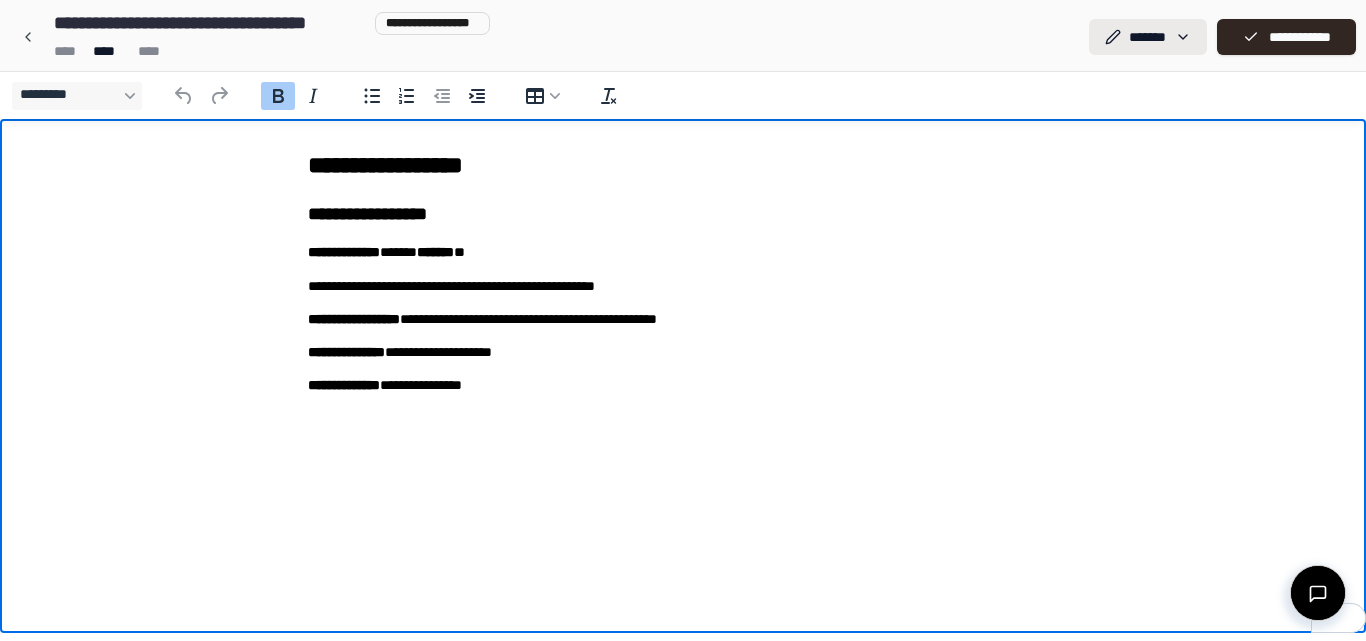 click on "**********" at bounding box center [683, 320] 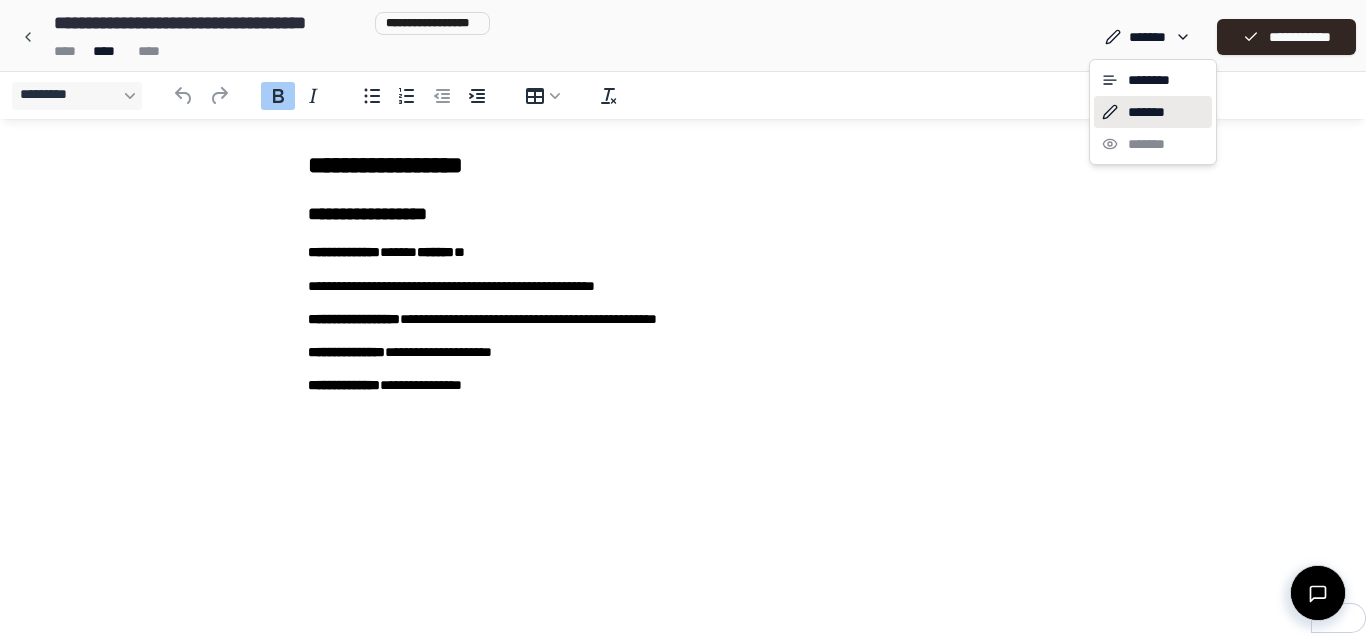 click on "******** ******* *******" at bounding box center (1153, 112) 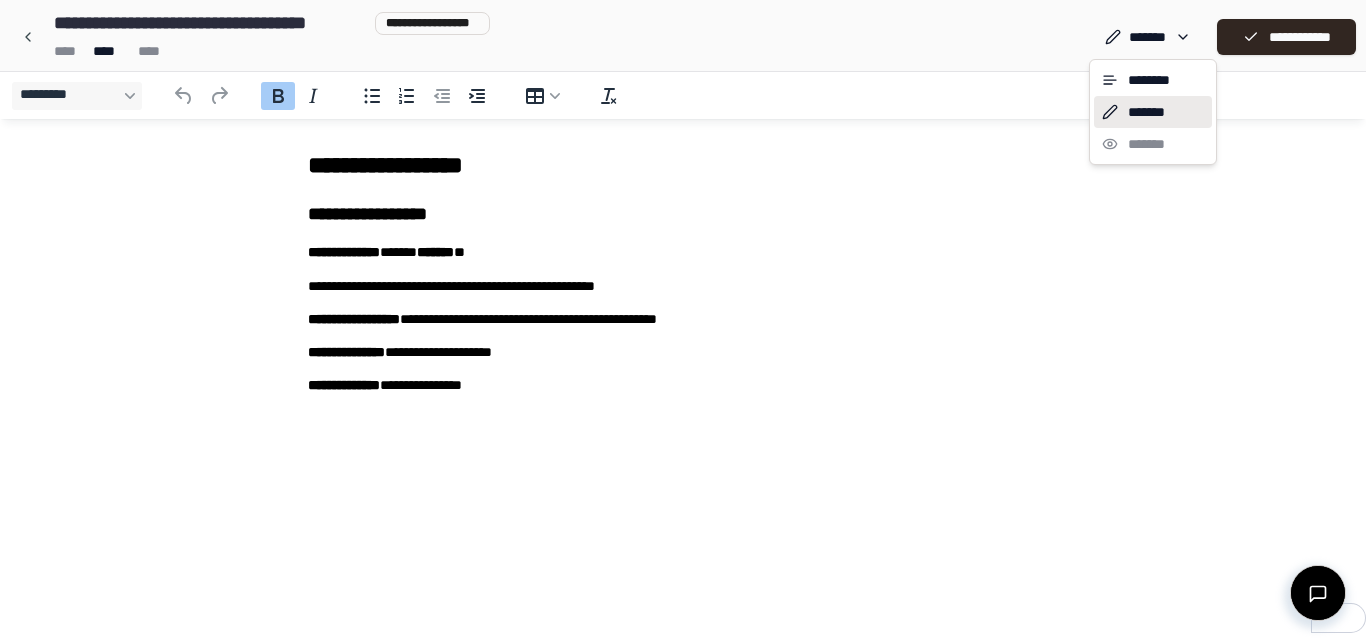 drag, startPoint x: 282, startPoint y: 306, endPoint x: 283, endPoint y: 187, distance: 119.0042 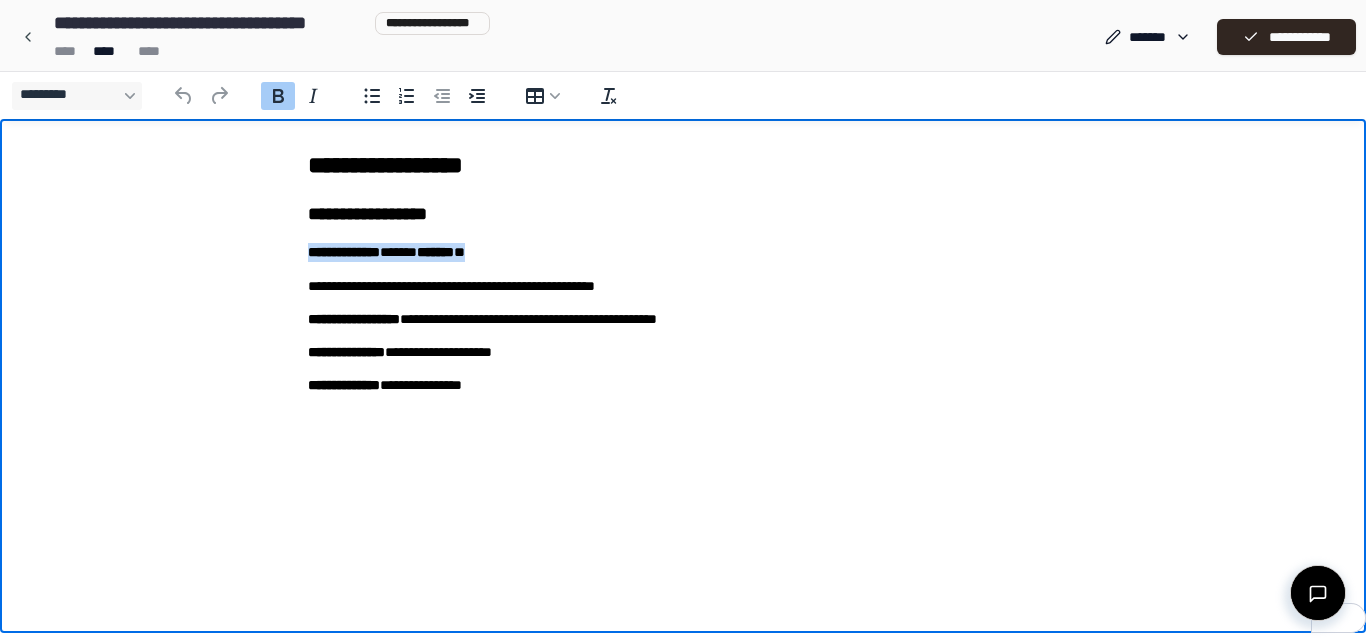 drag, startPoint x: 539, startPoint y: 252, endPoint x: 233, endPoint y: 247, distance: 306.04083 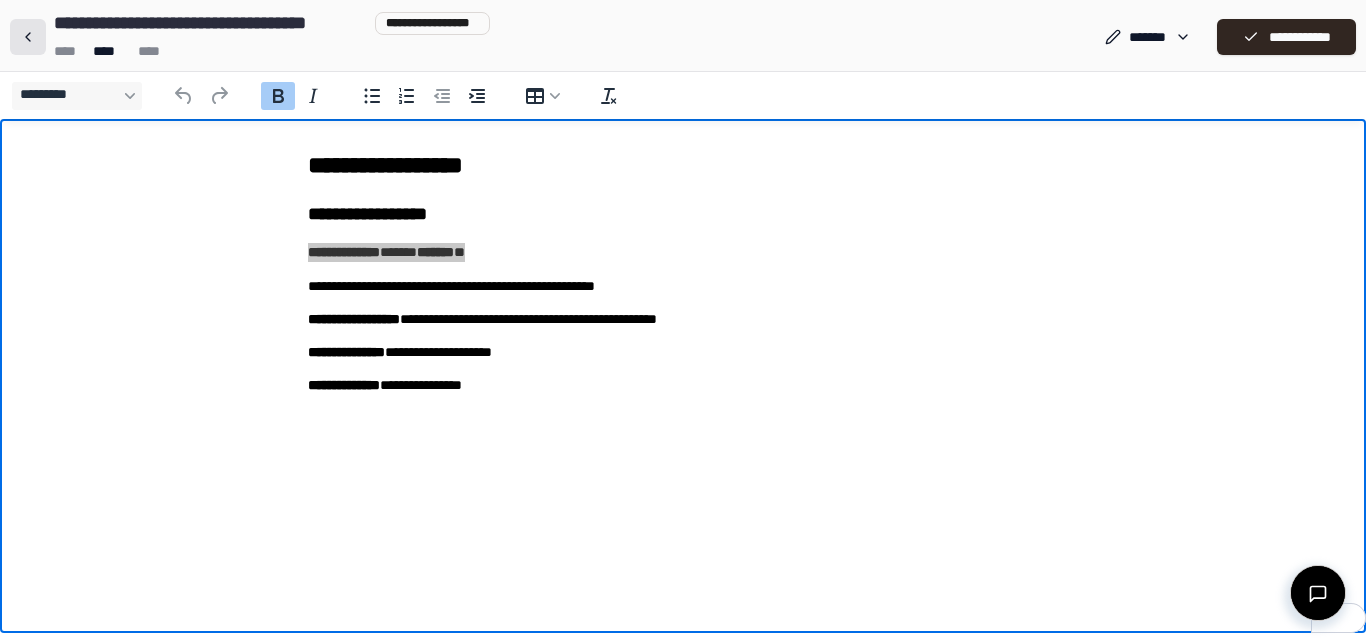 click at bounding box center (28, 37) 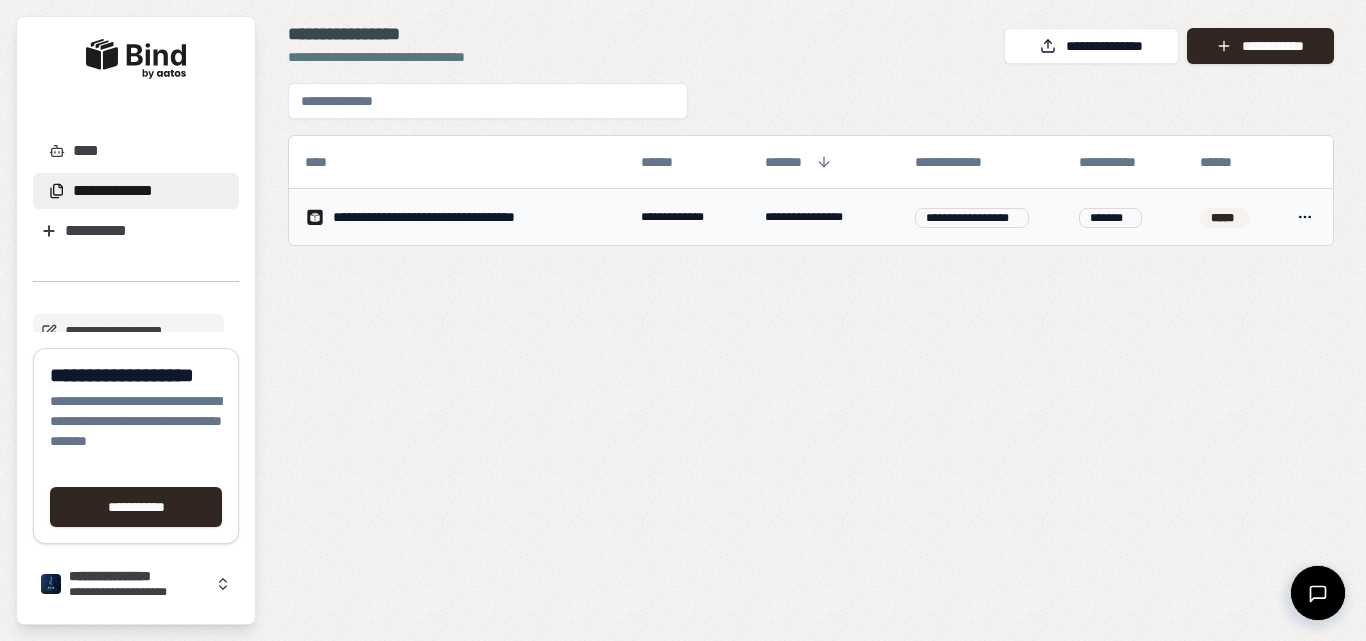click on "**********" at bounding box center [971, 218] 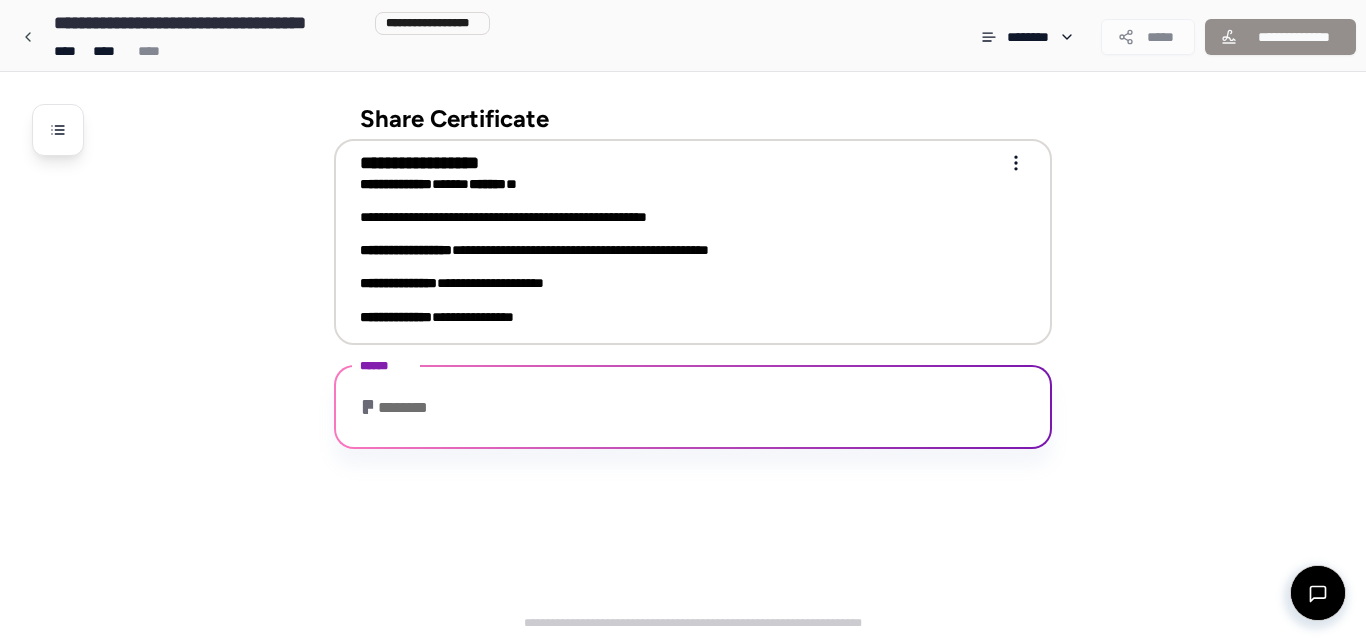 click on "**********" at bounding box center (683, 320) 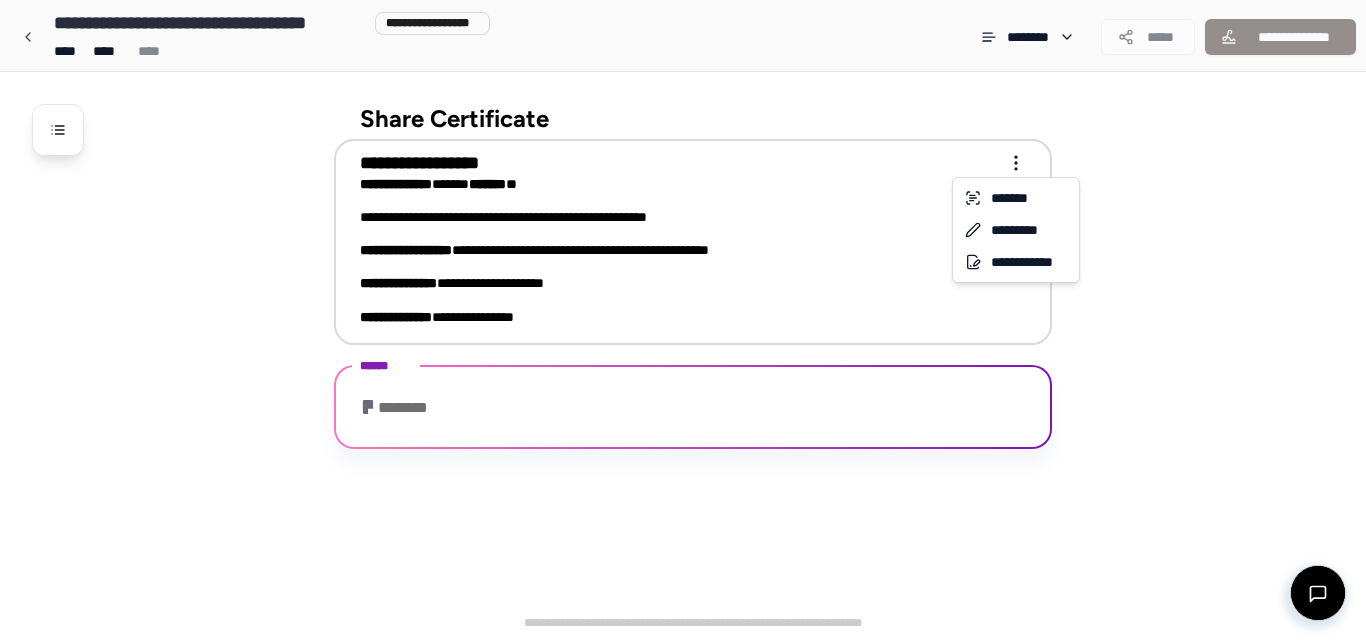 click on "**********" at bounding box center [683, 320] 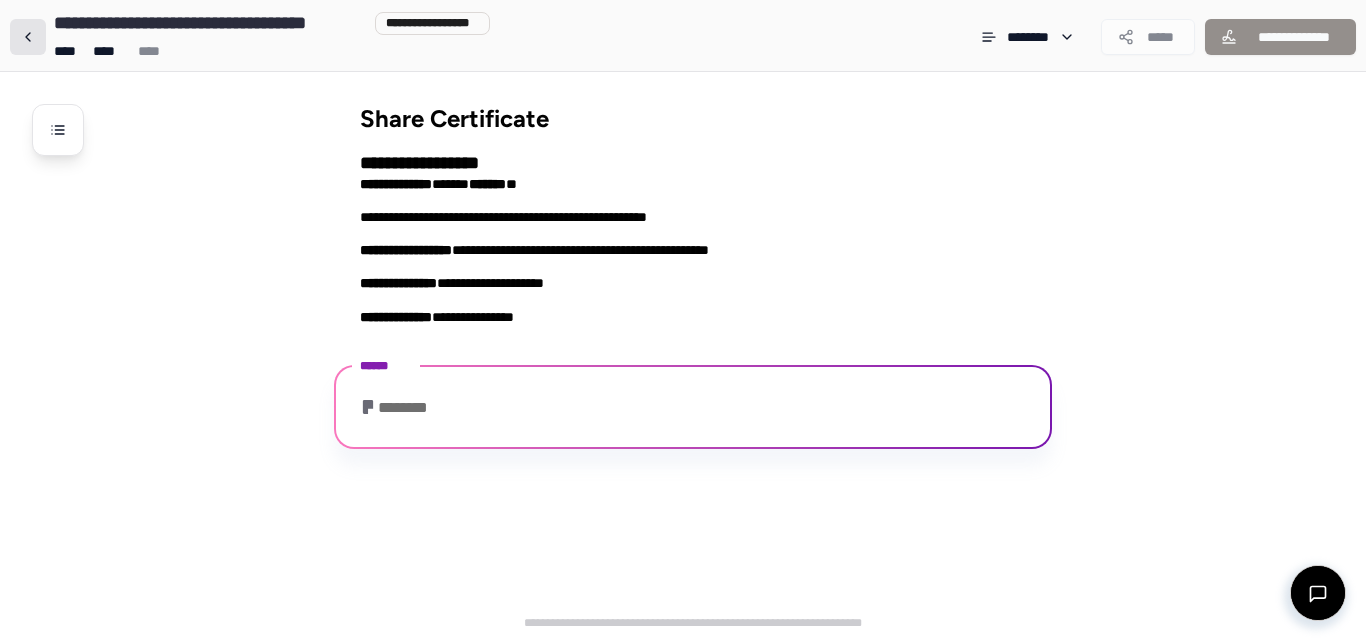 click at bounding box center (28, 37) 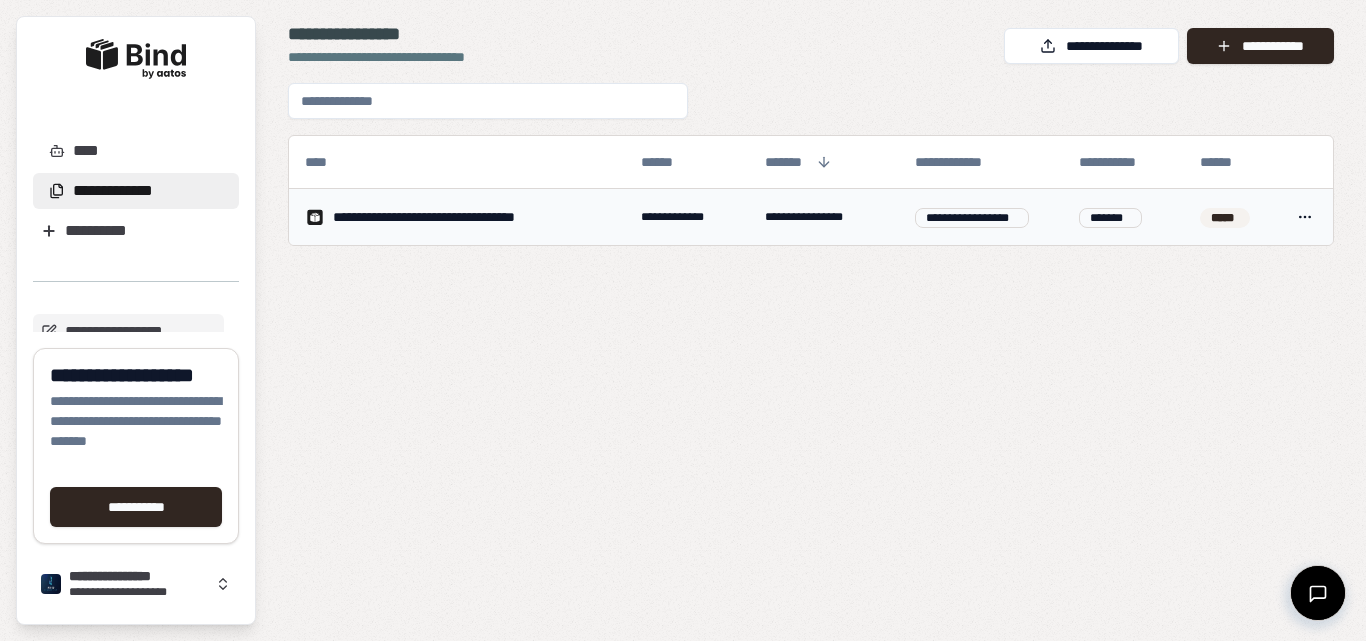 click on "****" at bounding box center (1305, 217) 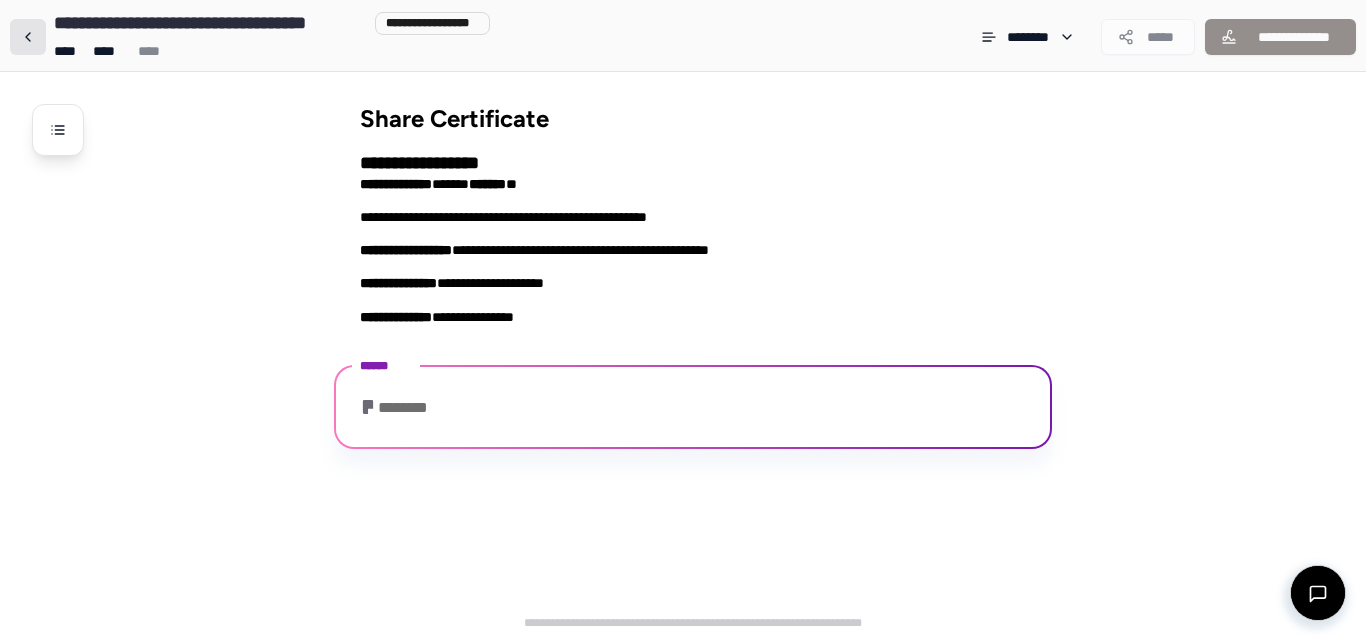 drag, startPoint x: 26, startPoint y: 38, endPoint x: 34, endPoint y: 47, distance: 12.0415945 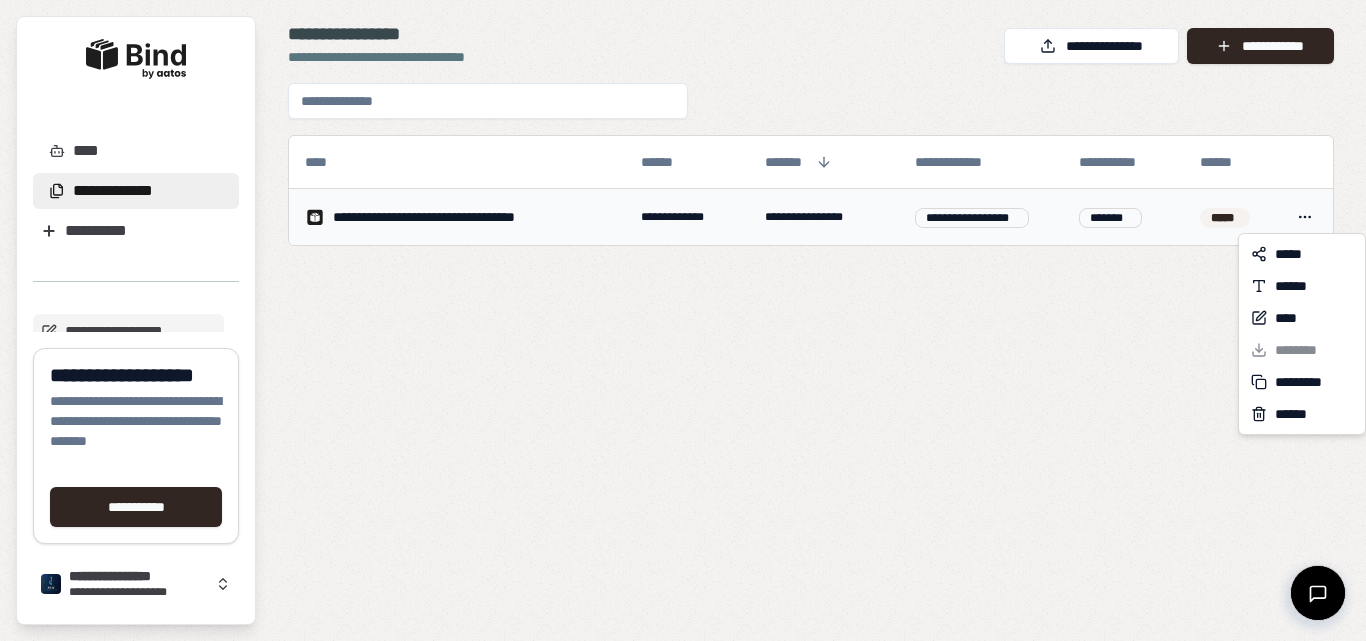 click on "**********" at bounding box center [683, 320] 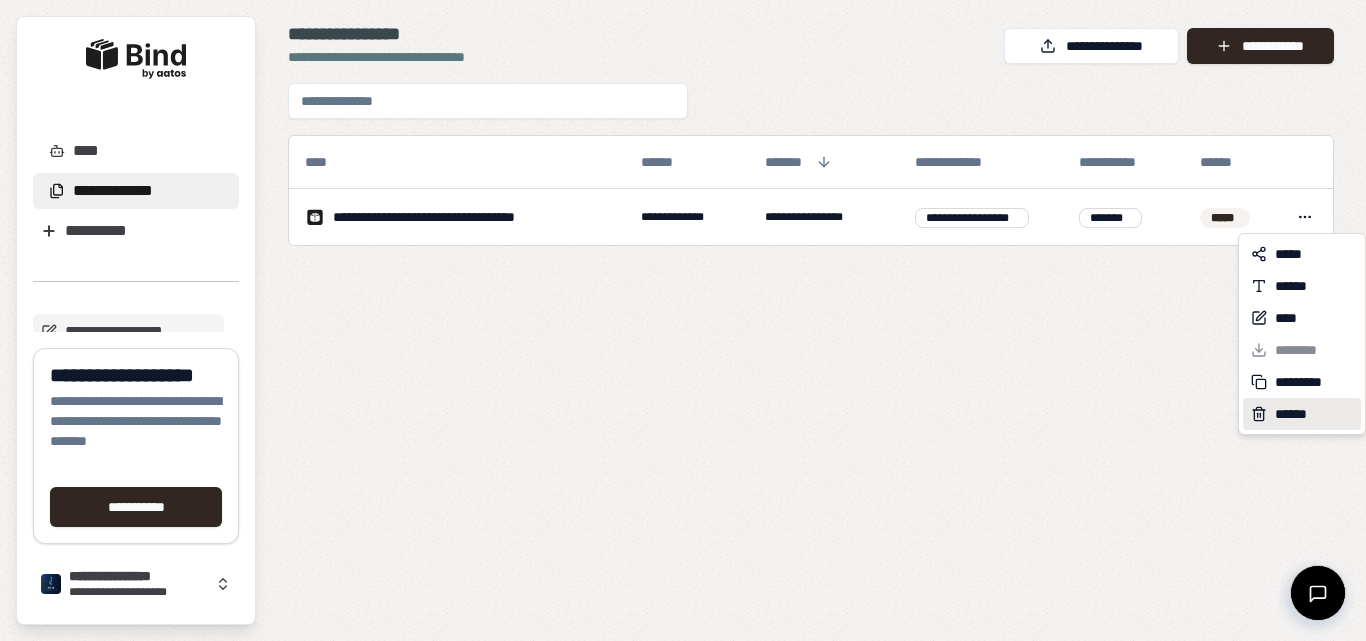 click on "******" at bounding box center [1295, 414] 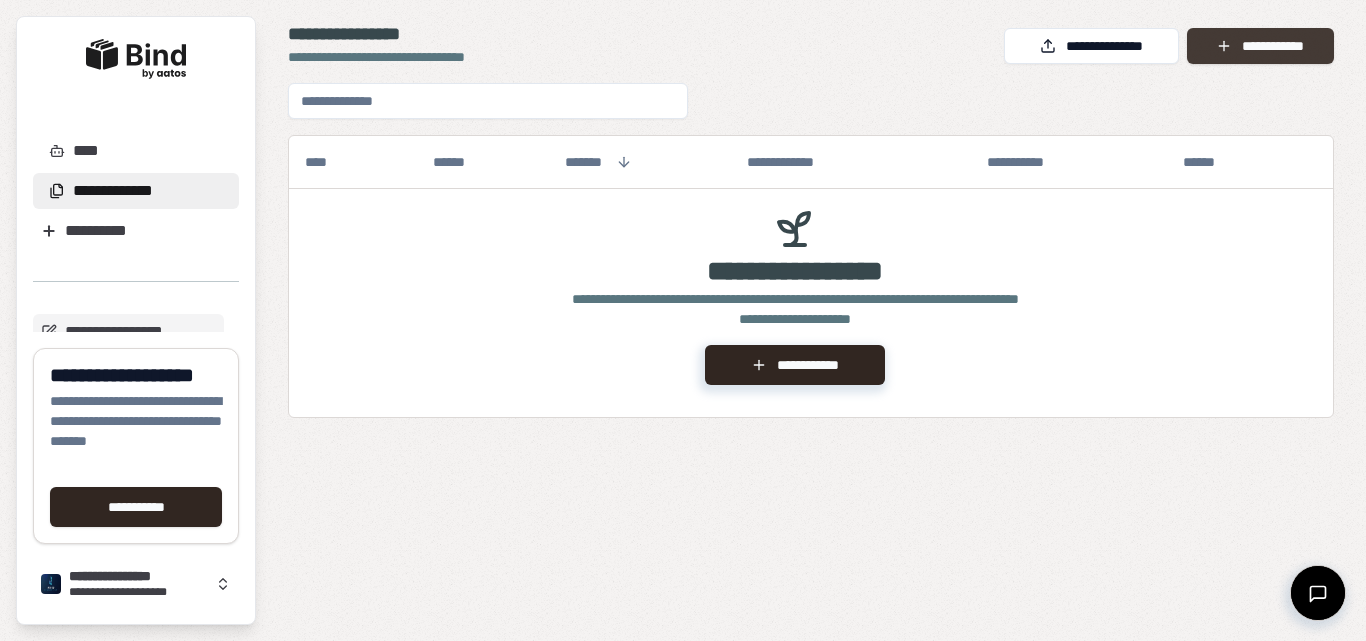 click on "**********" at bounding box center [1260, 46] 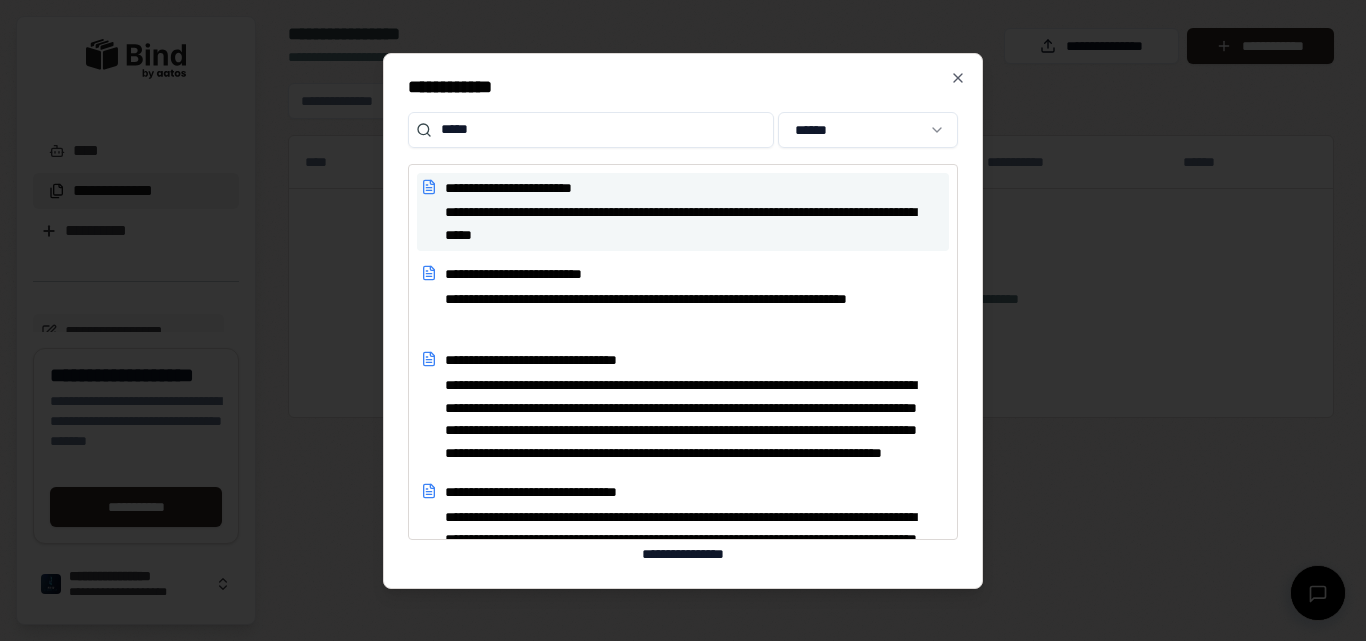 type on "*****" 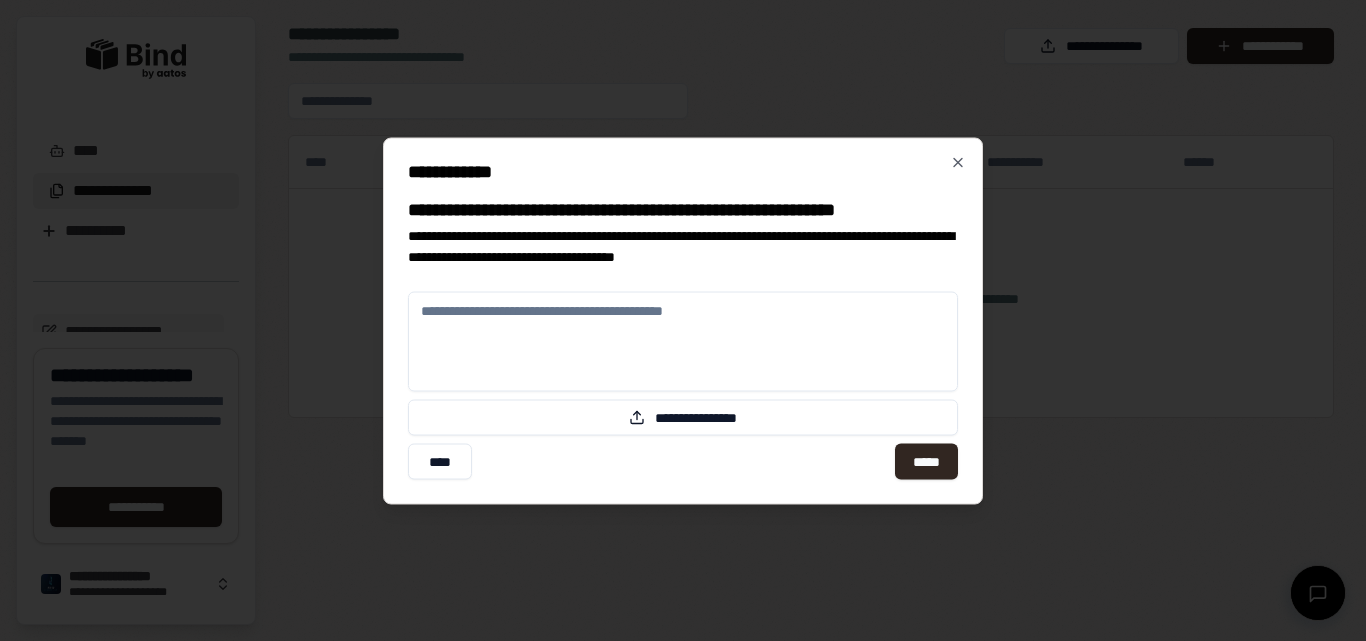 click at bounding box center [683, 341] 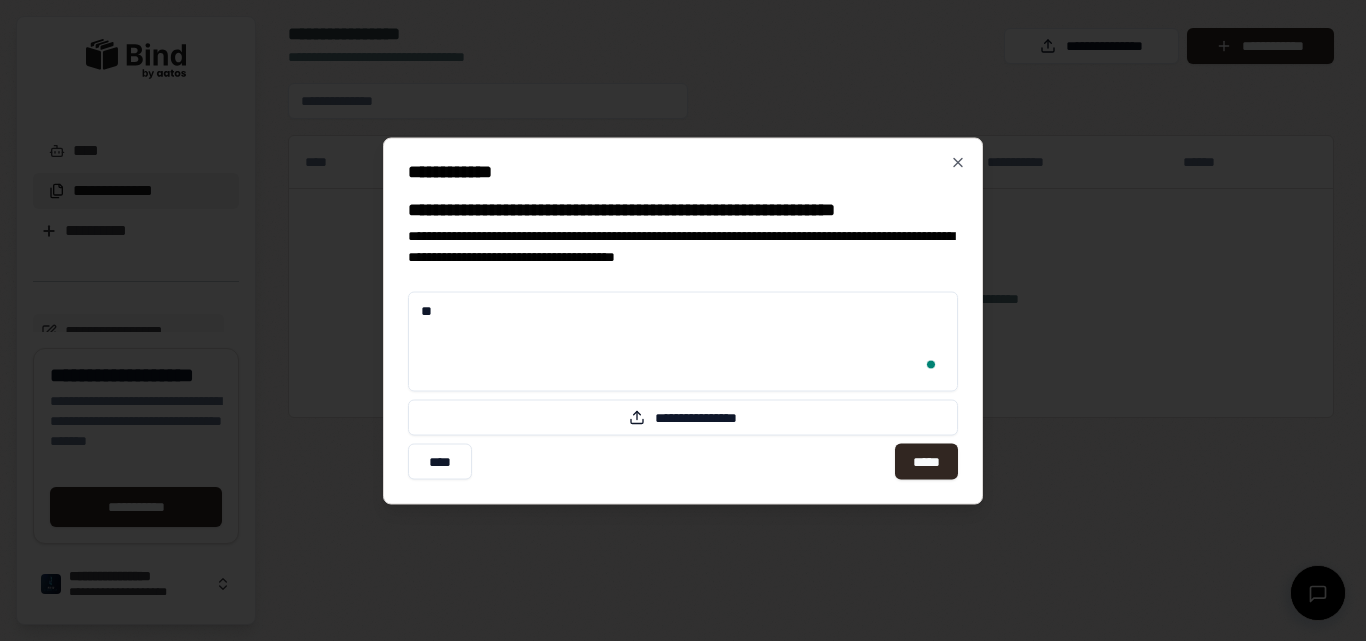 type on "*" 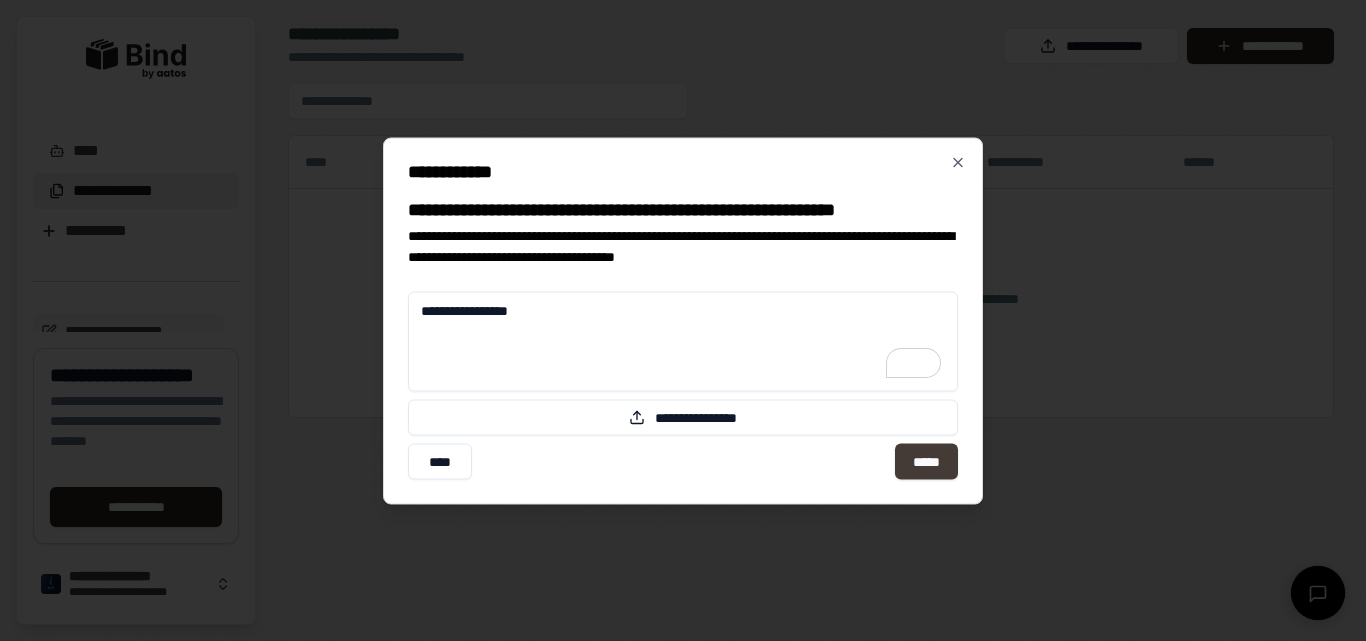 type on "**********" 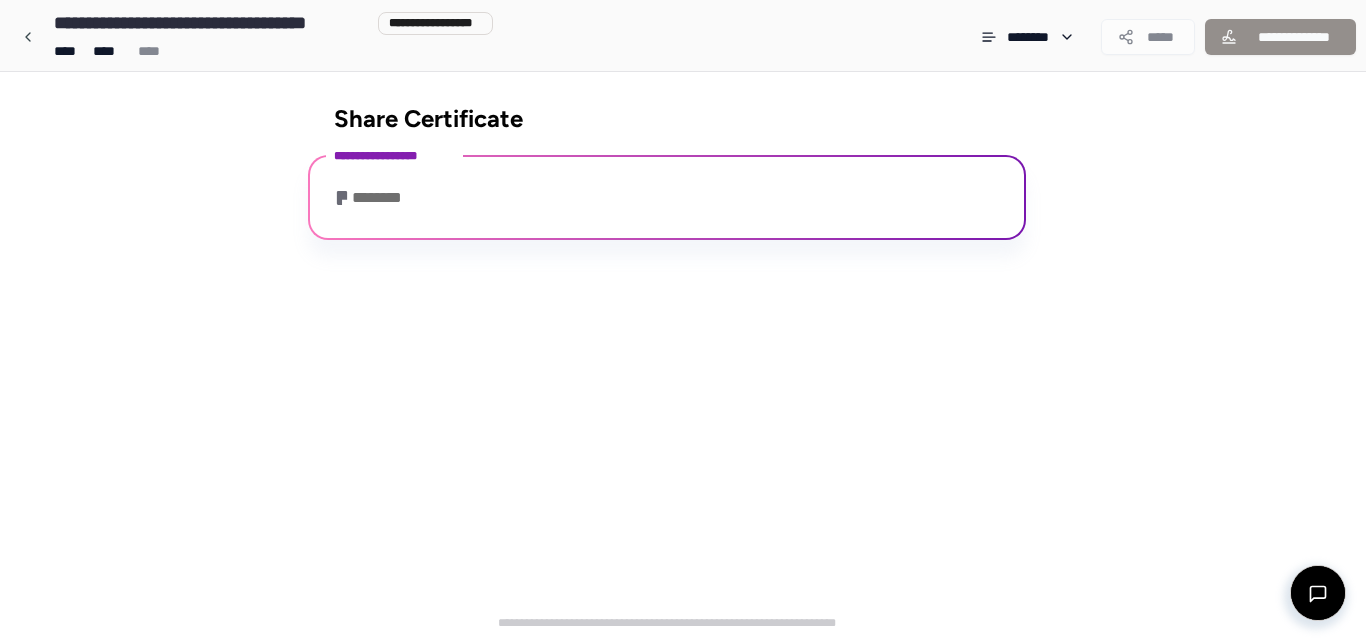 click on "********" at bounding box center [667, 200] 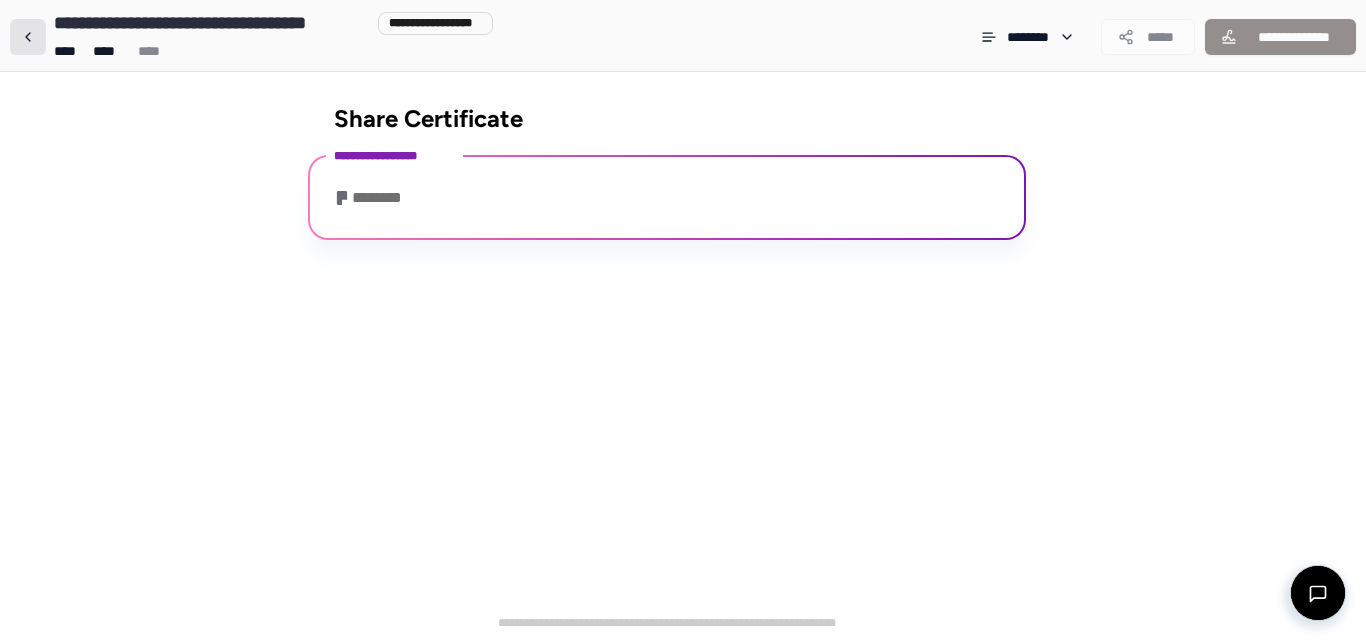 click at bounding box center [28, 37] 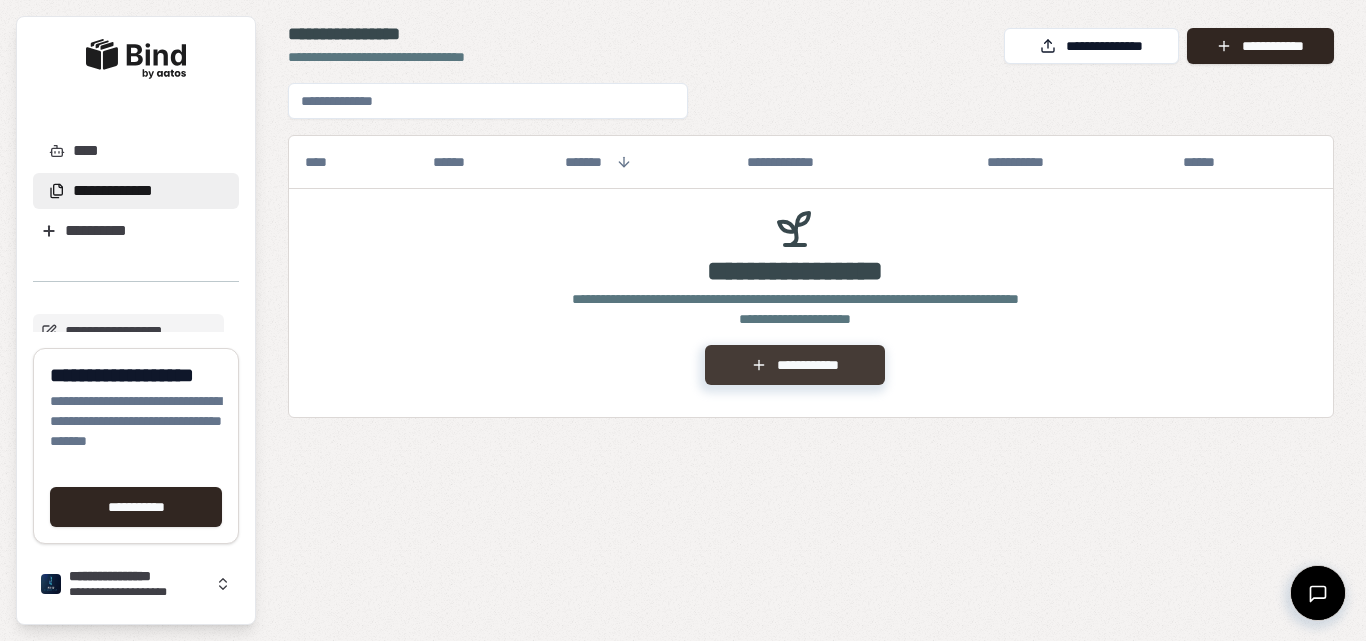 click on "**********" at bounding box center (794, 365) 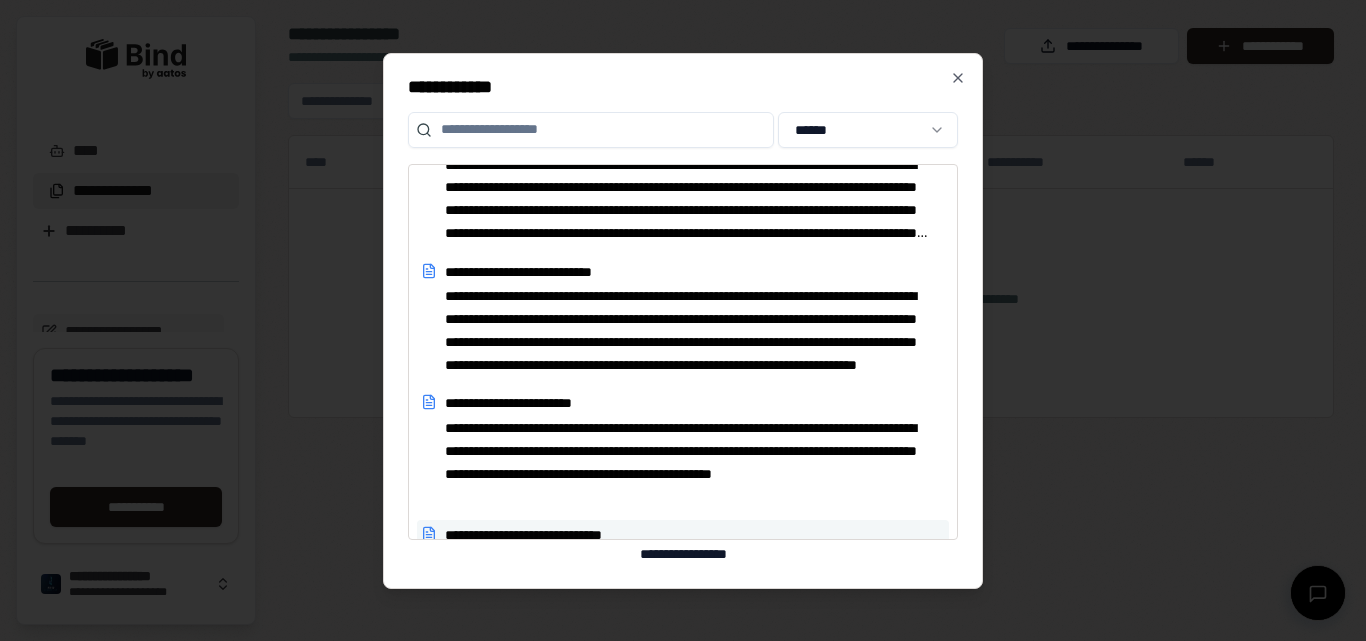 scroll, scrollTop: 1400, scrollLeft: 0, axis: vertical 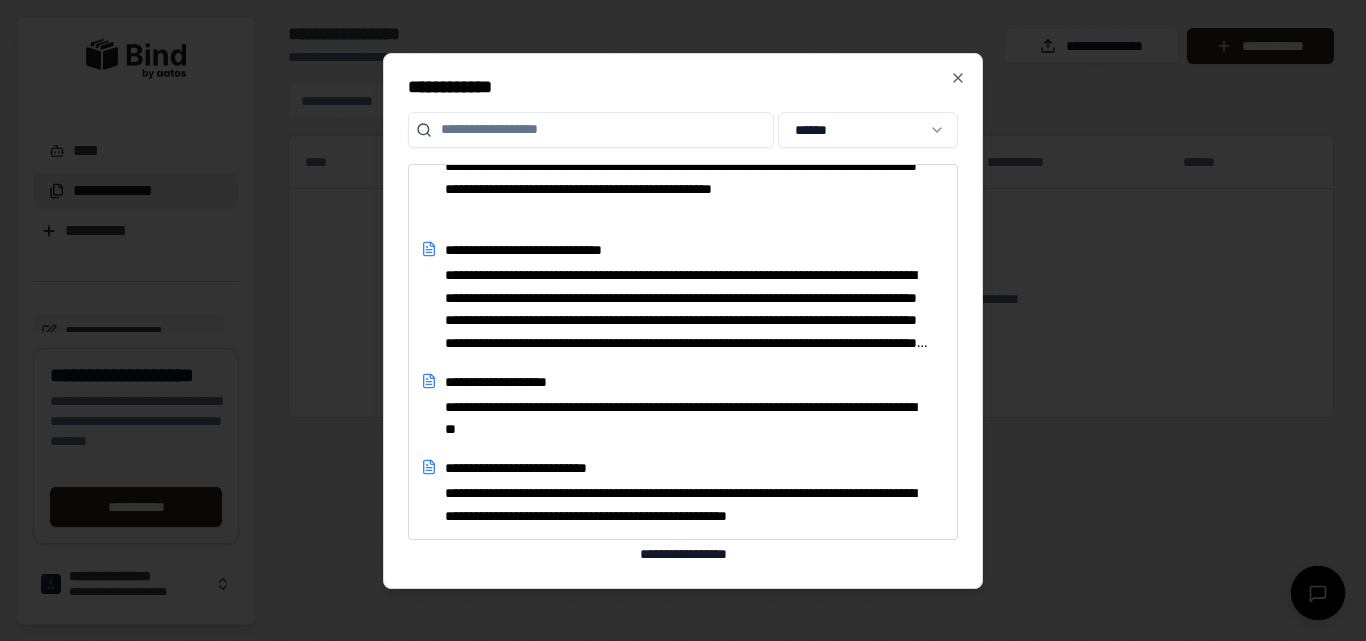 click at bounding box center [591, 130] 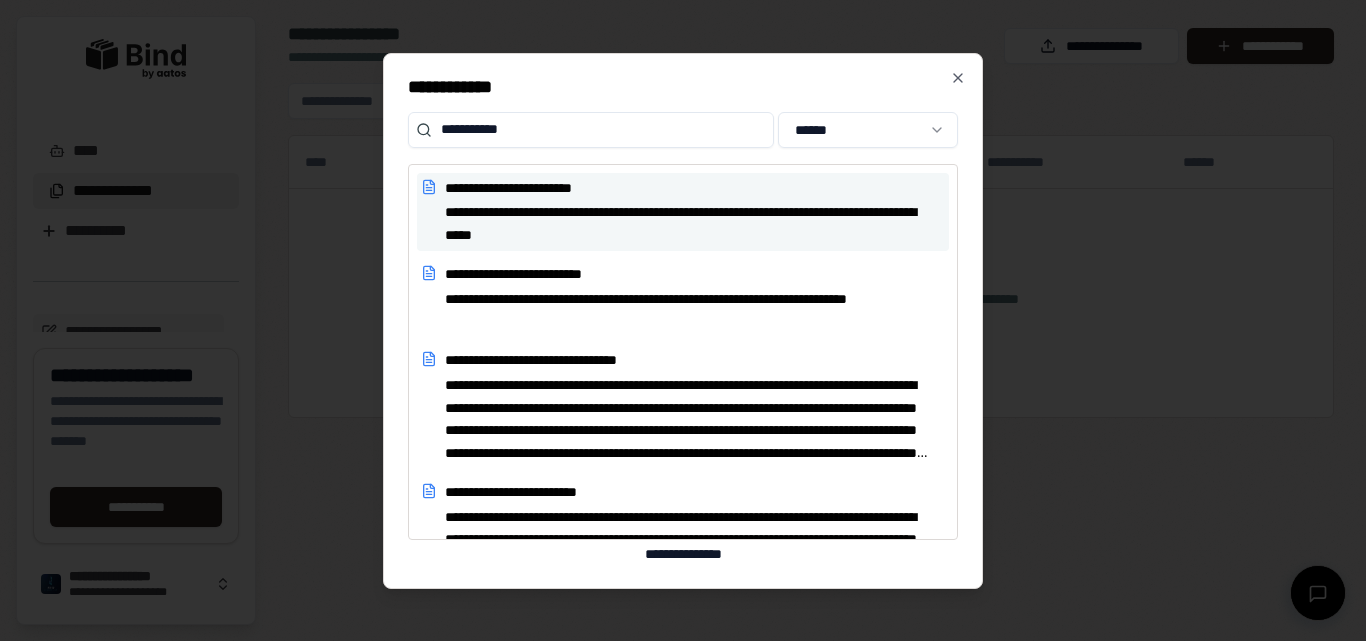 type on "**********" 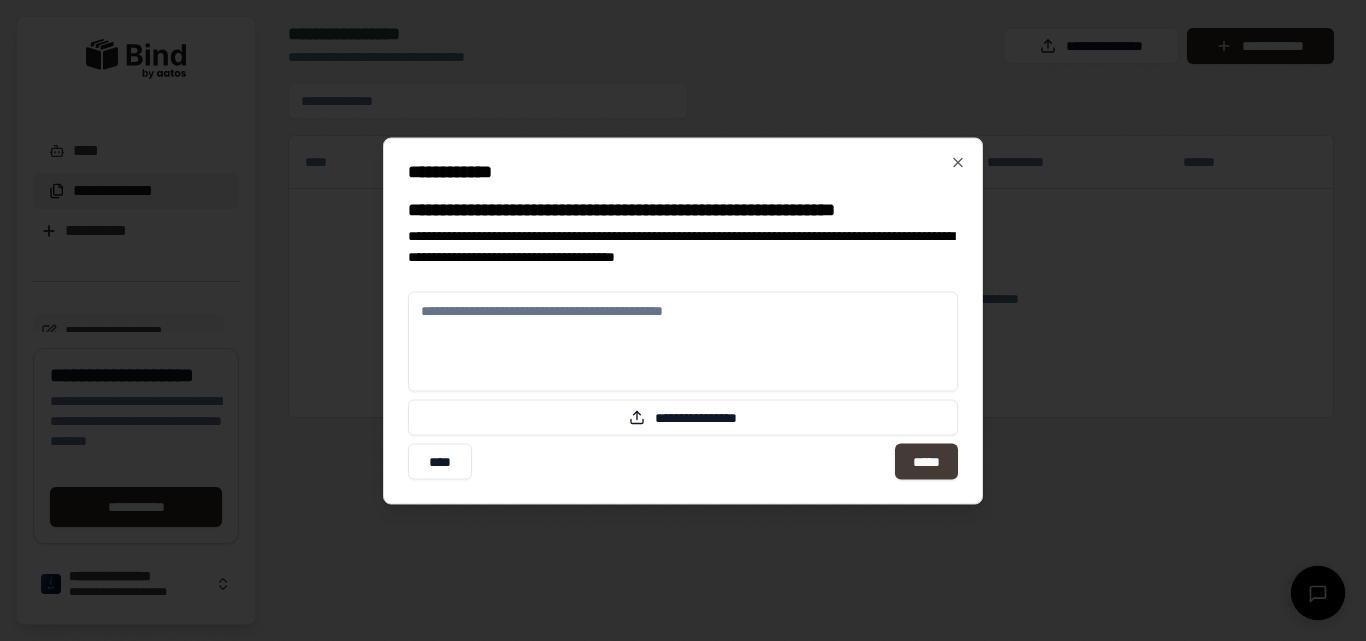 click on "*****" at bounding box center [926, 461] 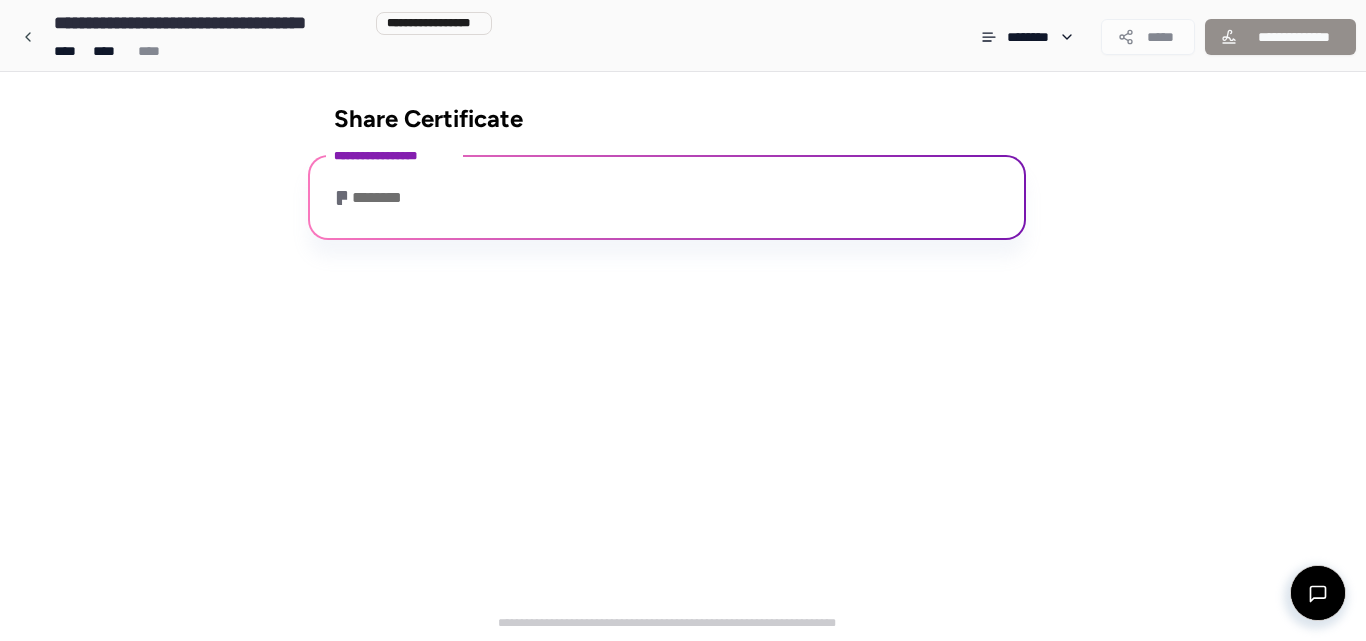 scroll, scrollTop: 0, scrollLeft: 0, axis: both 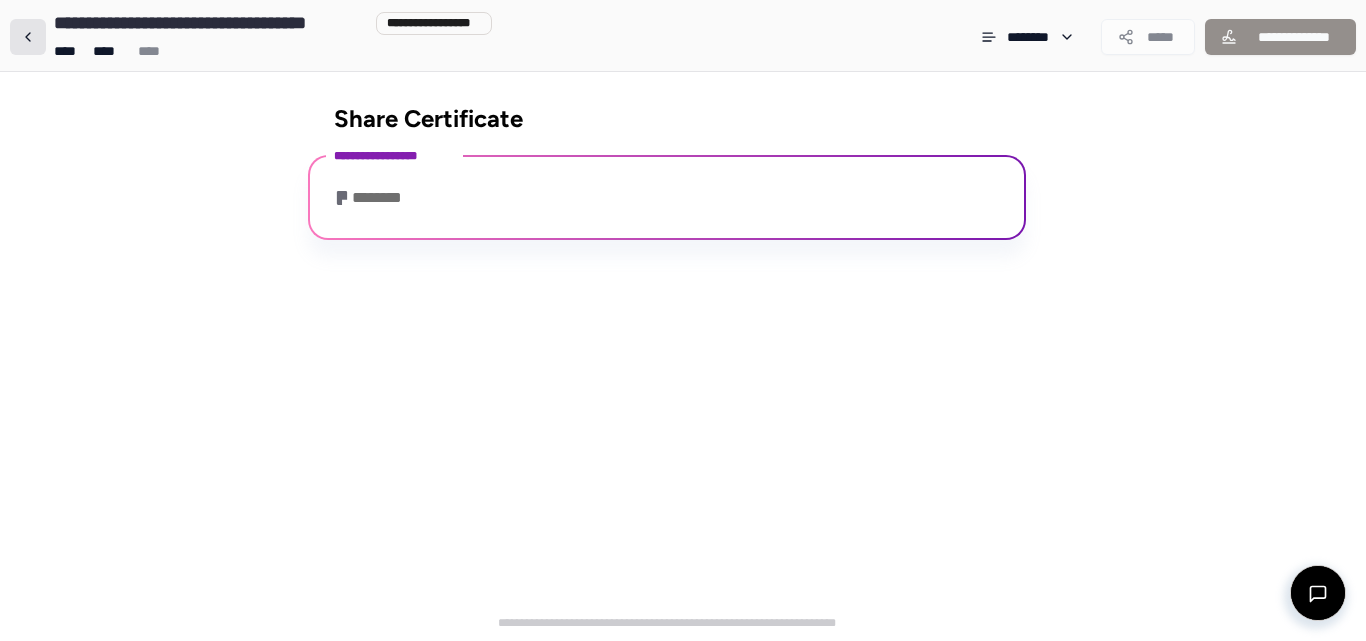 click at bounding box center [28, 37] 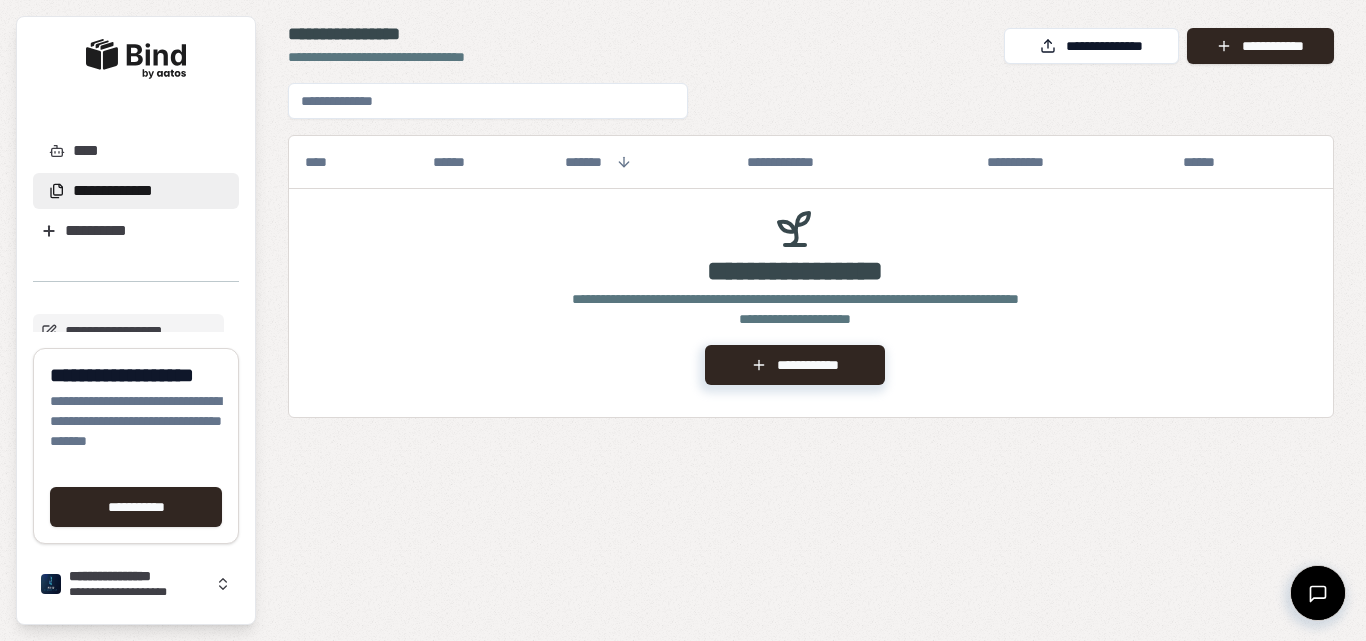 click at bounding box center [136, 59] 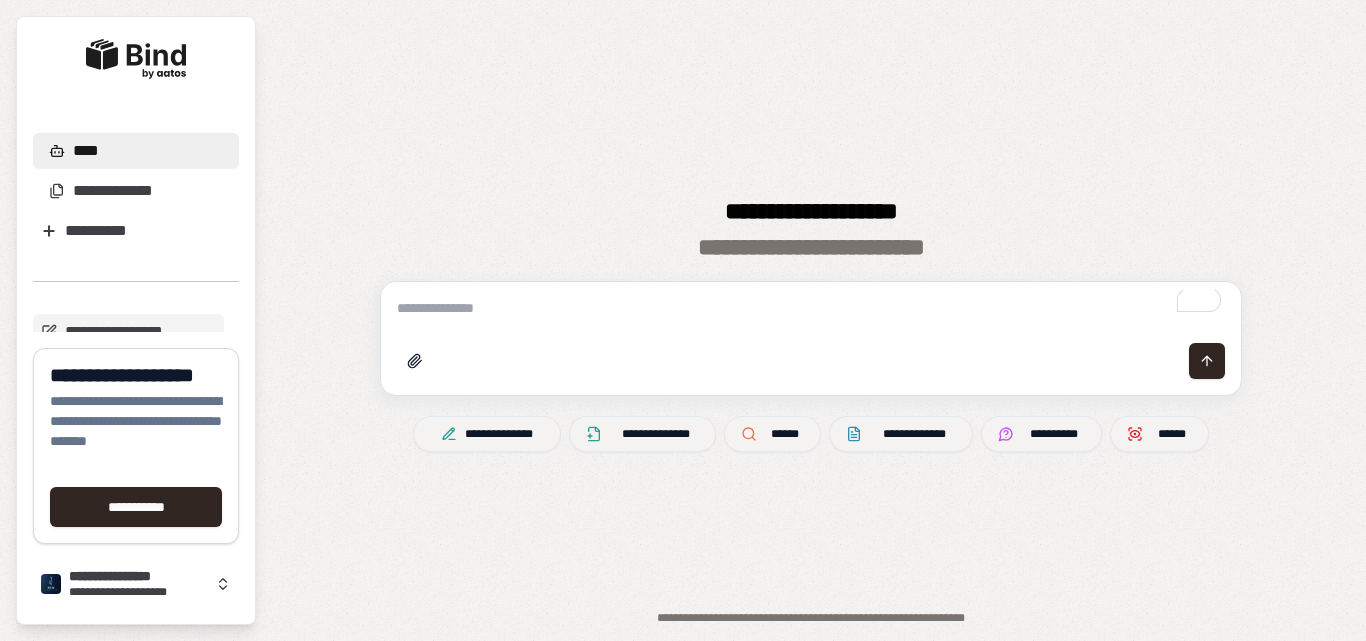 click at bounding box center [811, 308] 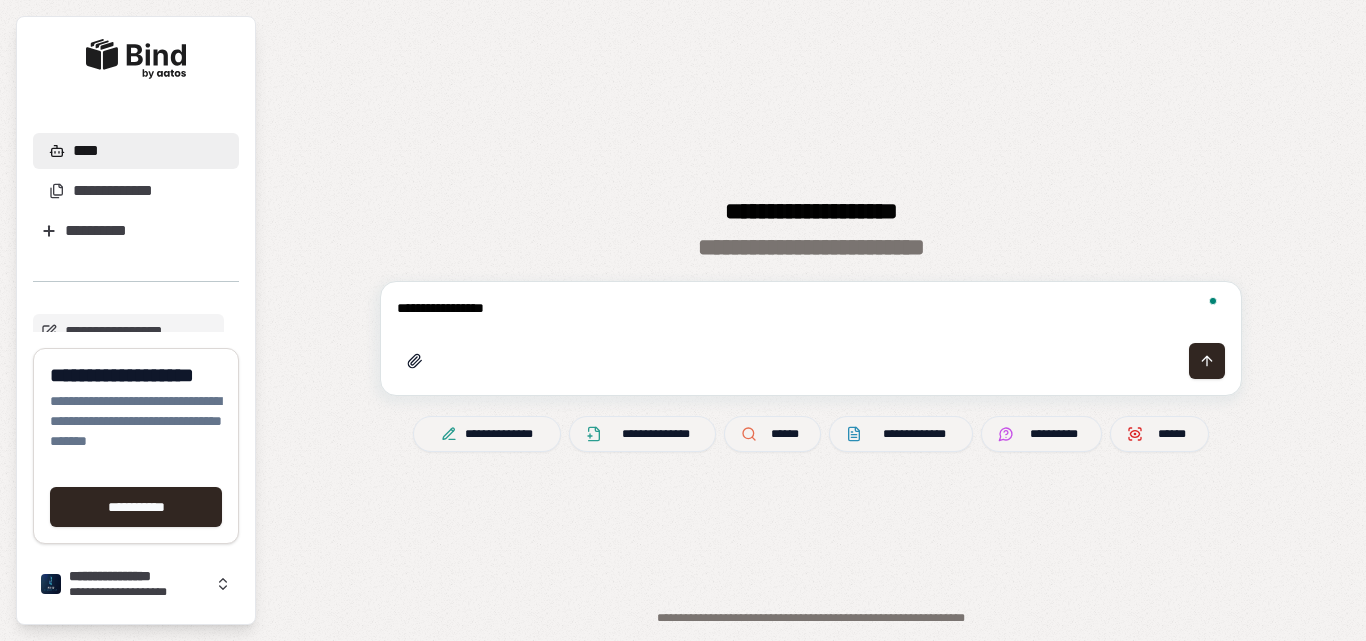 type on "**********" 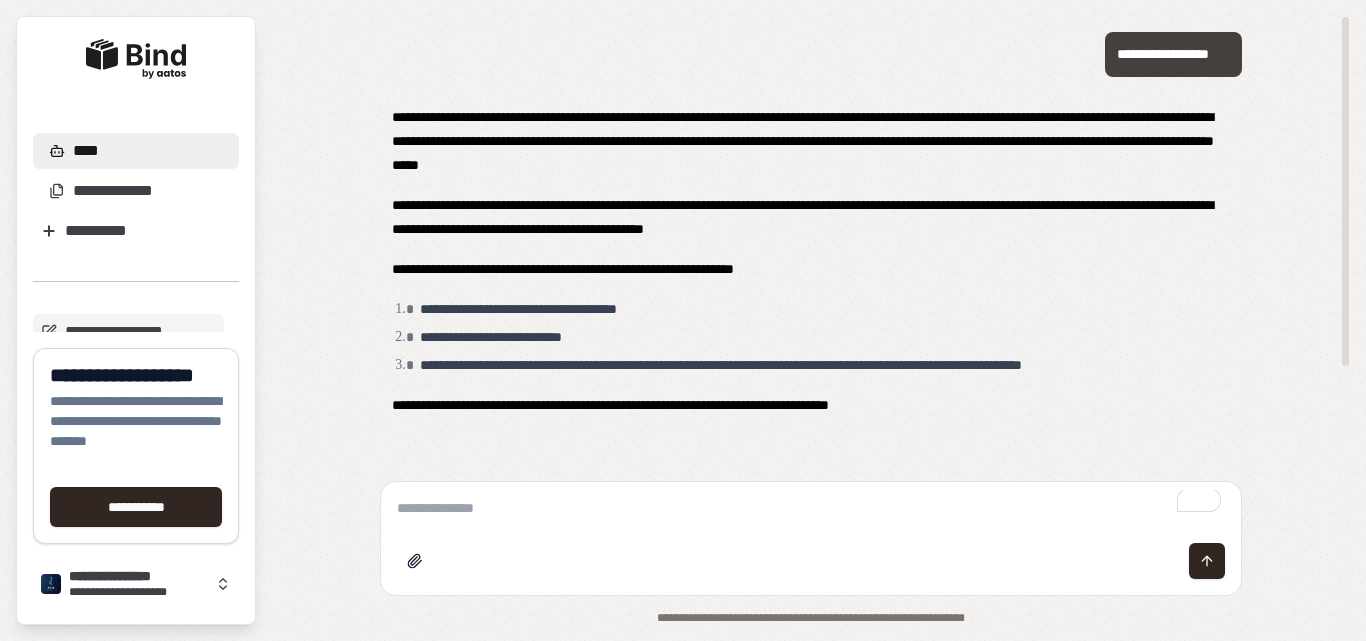 click at bounding box center (811, 508) 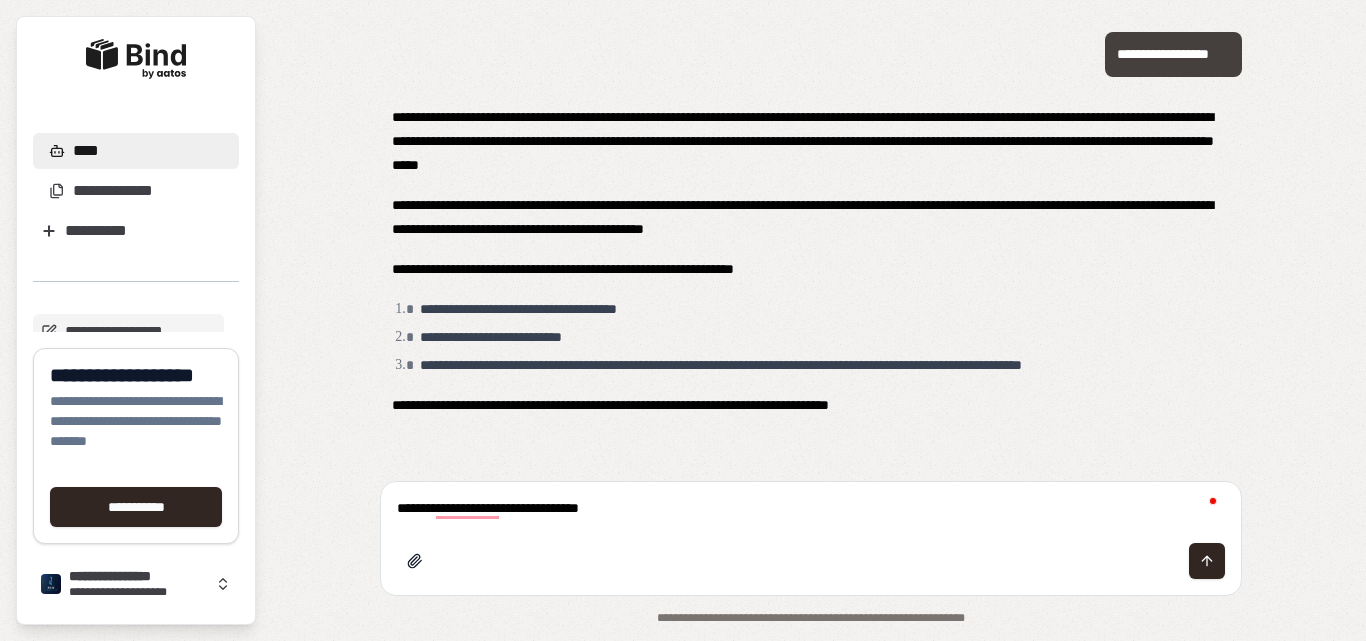 type on "**********" 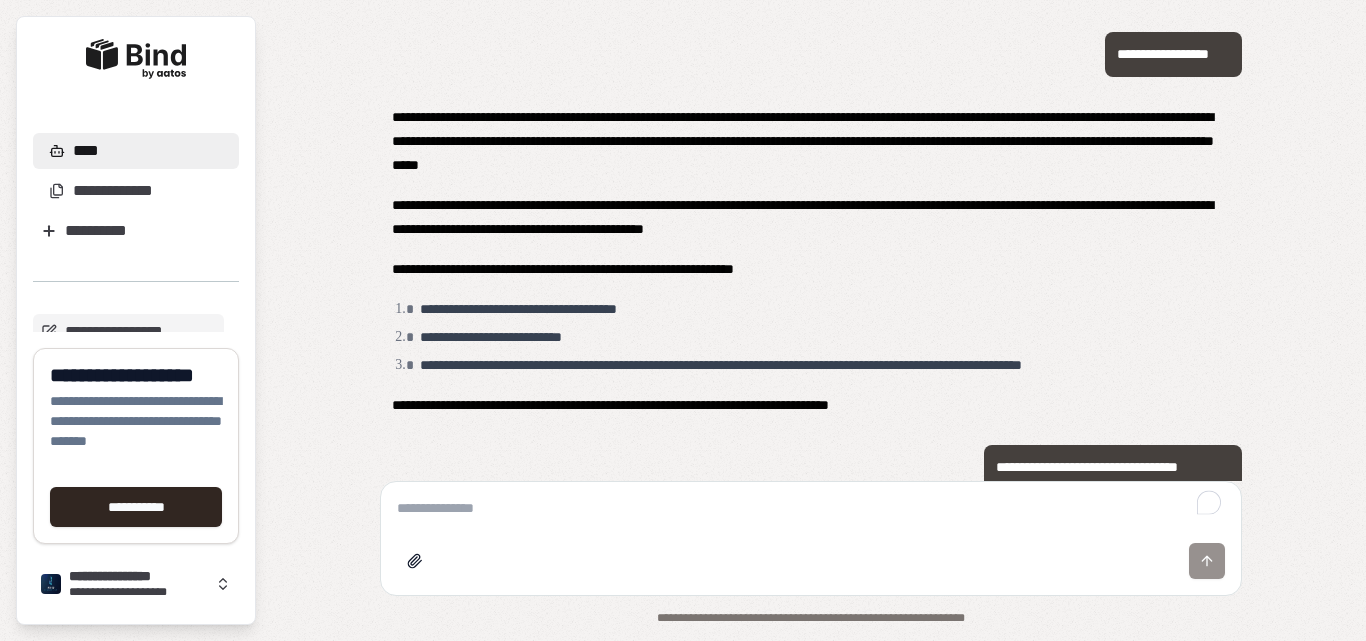 scroll, scrollTop: 413, scrollLeft: 0, axis: vertical 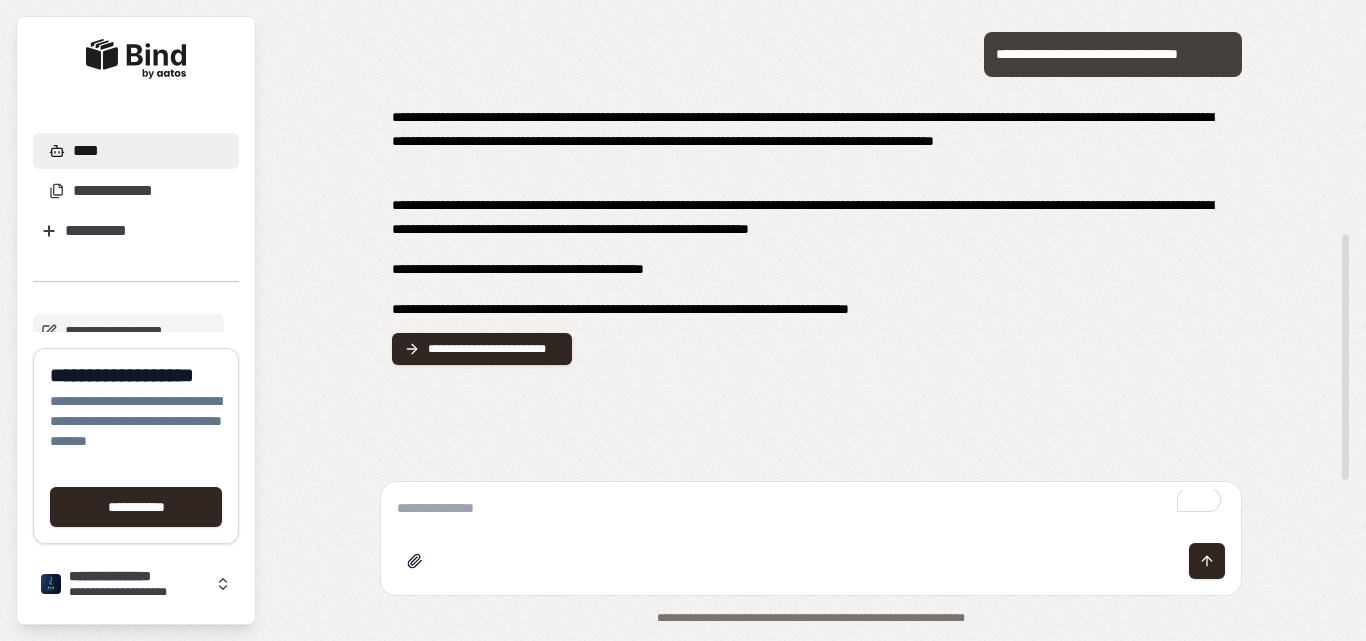 click on "**********" at bounding box center (494, 349) 